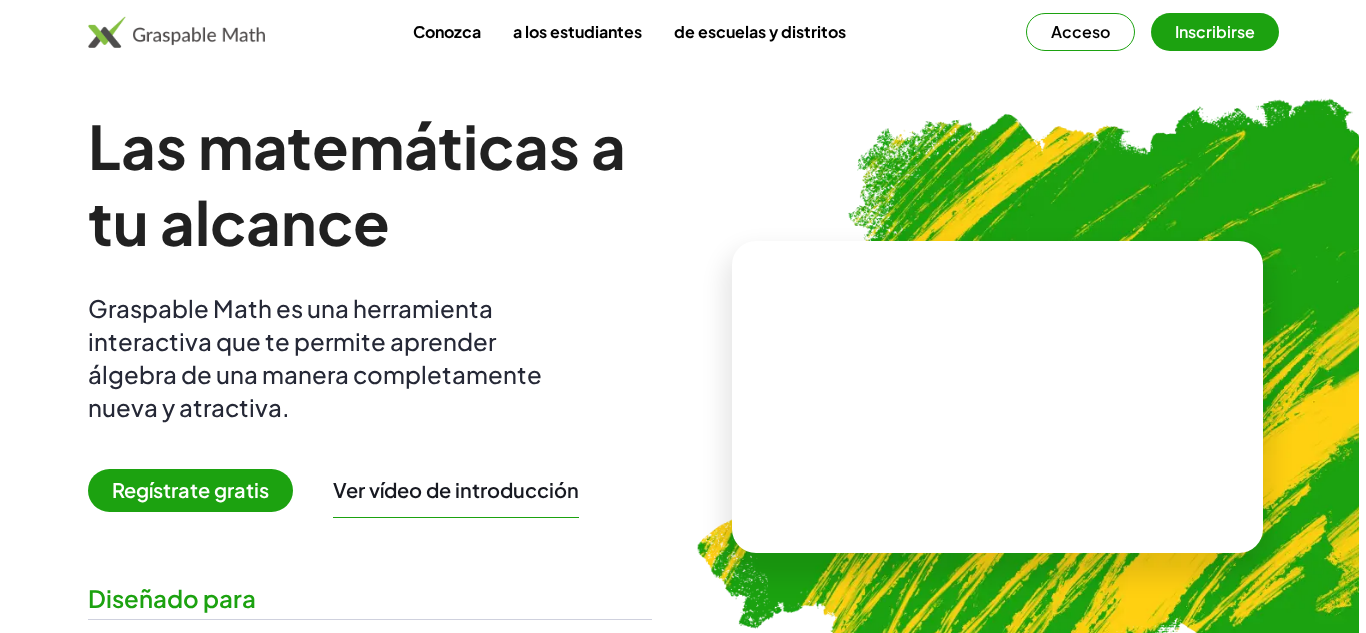 scroll, scrollTop: 0, scrollLeft: 0, axis: both 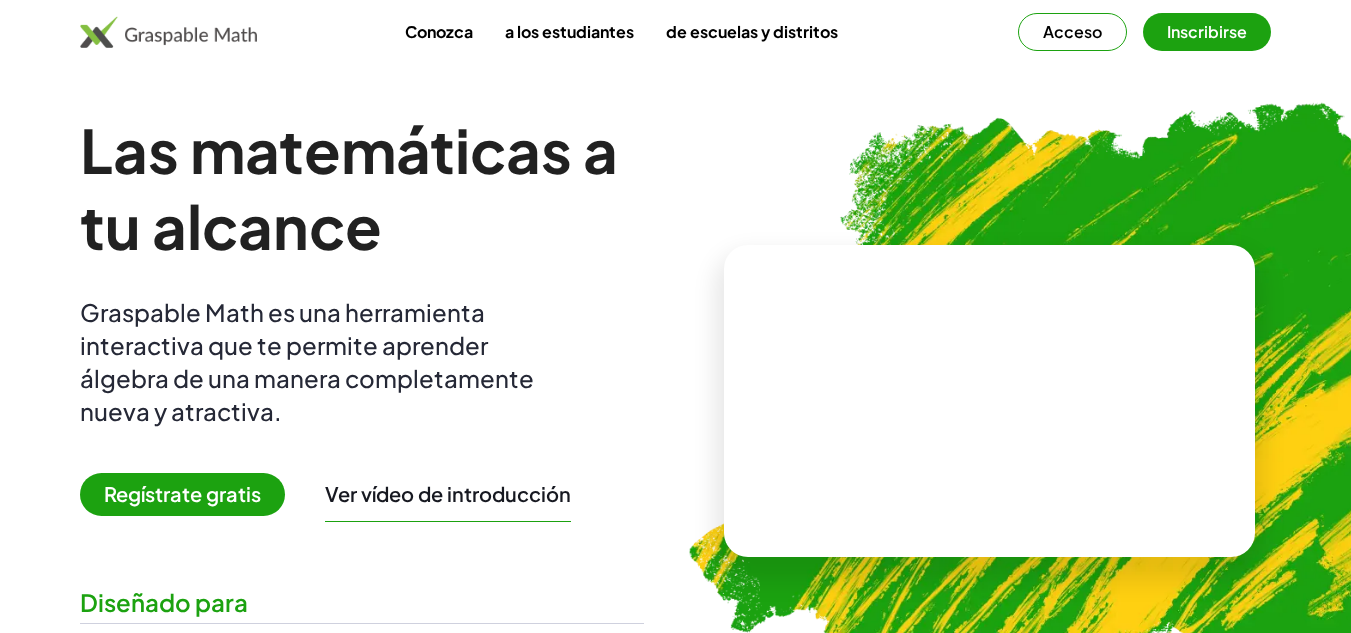 click on "Acceso" at bounding box center [1072, 31] 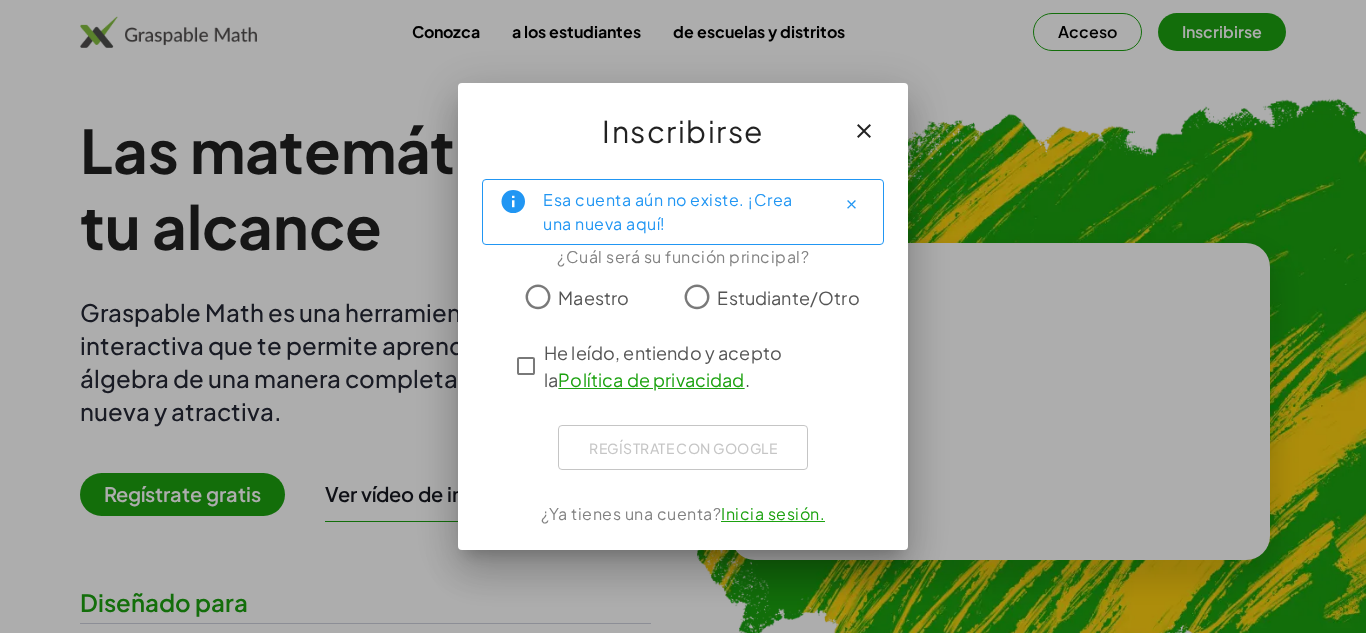 click on "Maestro" at bounding box center [593, 297] 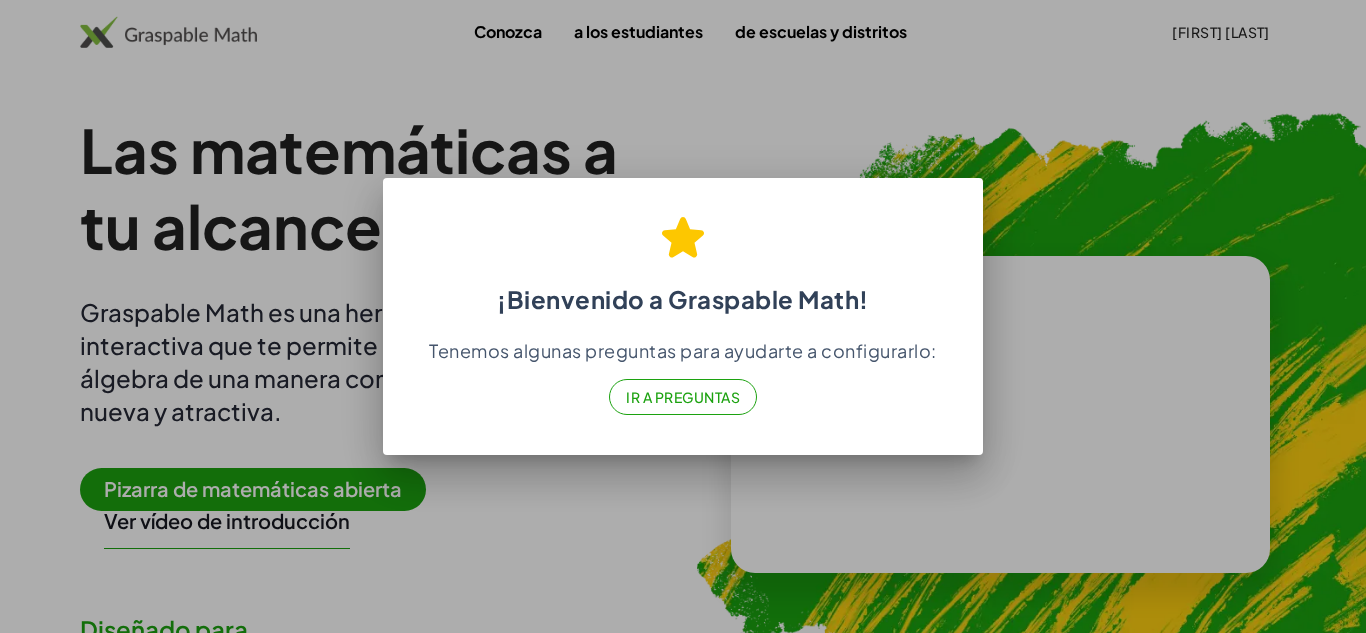 click on "Ir a Preguntas" at bounding box center (683, 397) 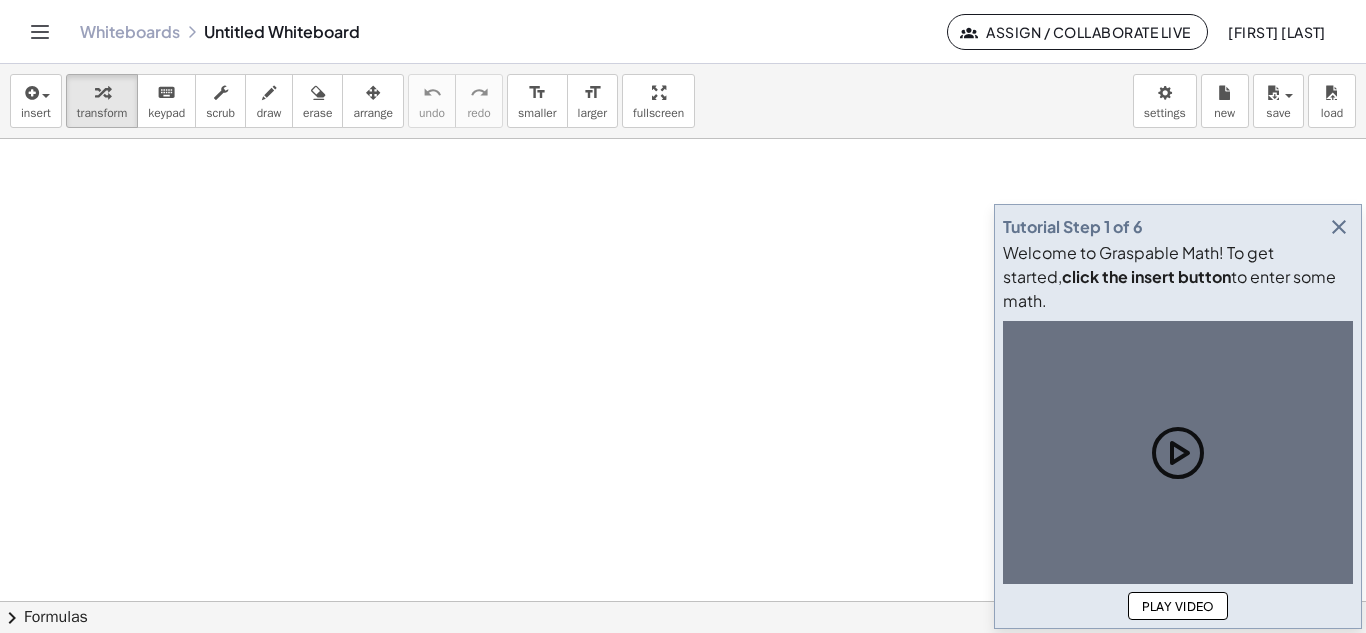 scroll, scrollTop: 0, scrollLeft: 0, axis: both 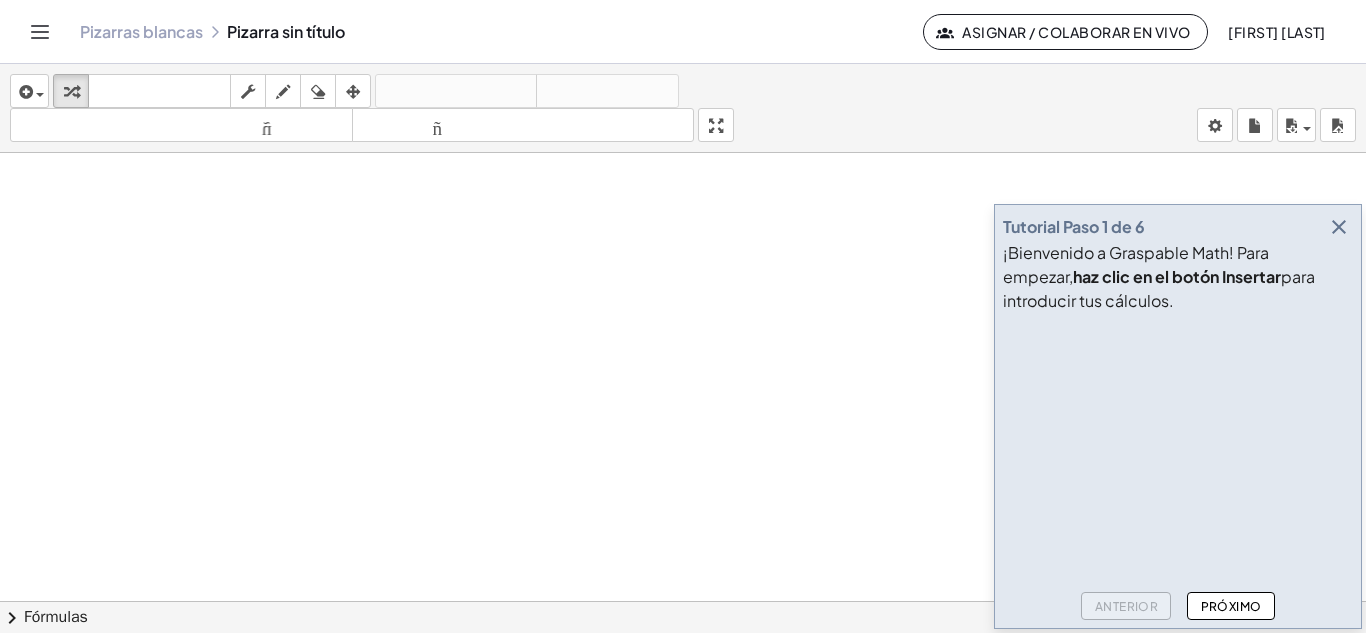 click on "Próximo" at bounding box center [1231, 606] 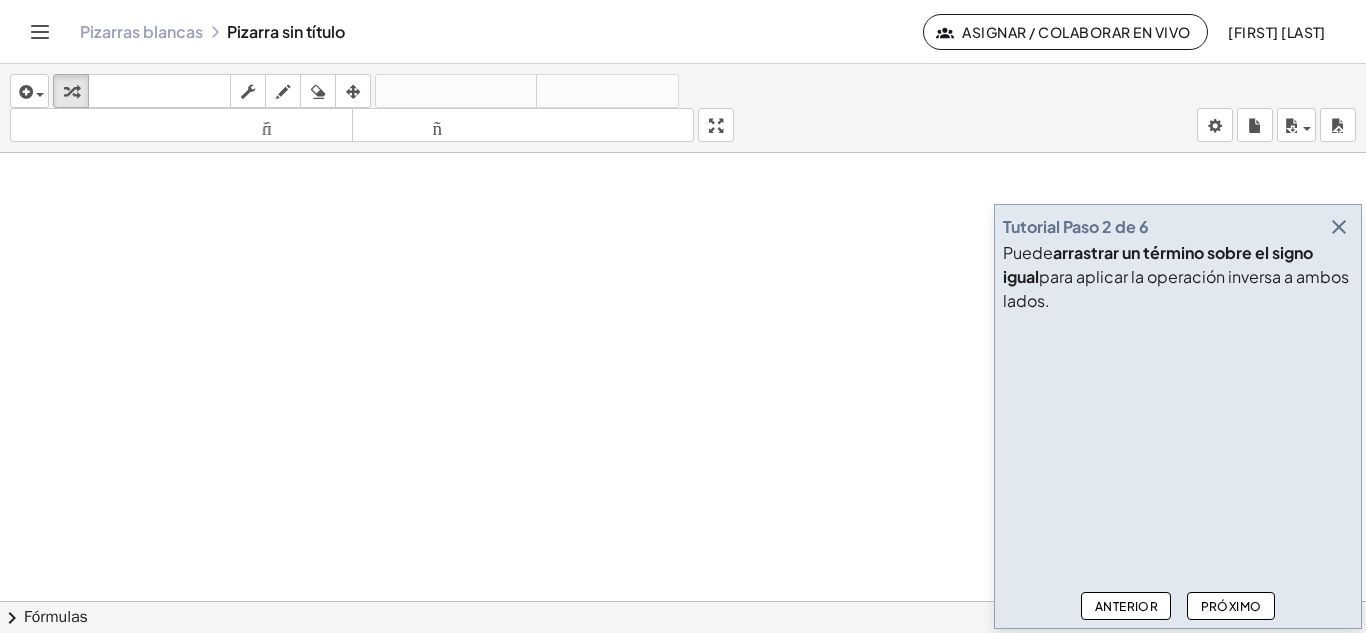 click on "Próximo" at bounding box center [1231, 606] 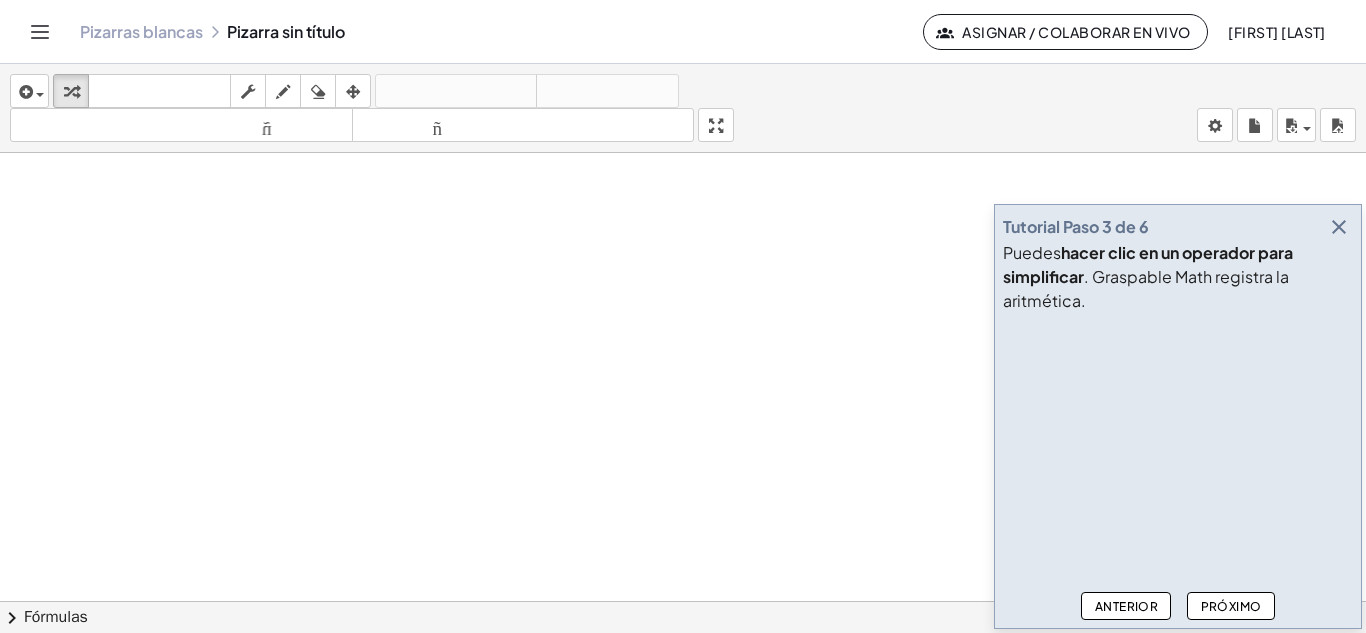 click on "Próximo" at bounding box center [1231, 606] 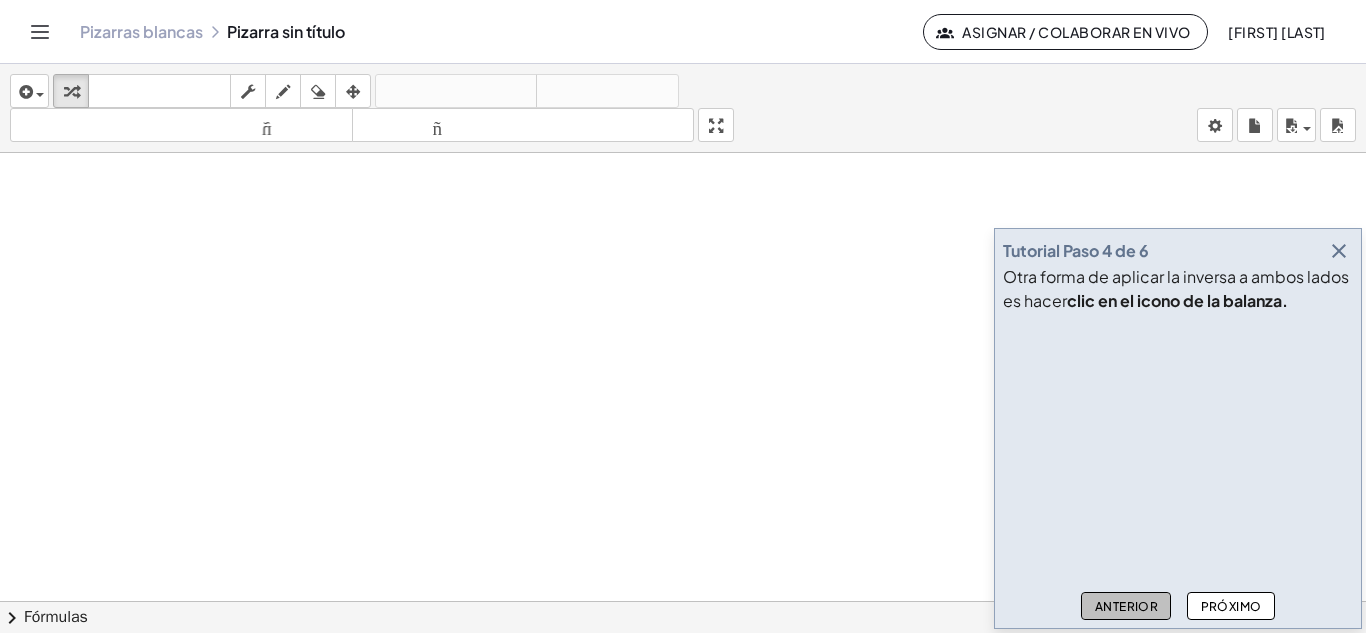 click on "Anterior" at bounding box center (1126, 606) 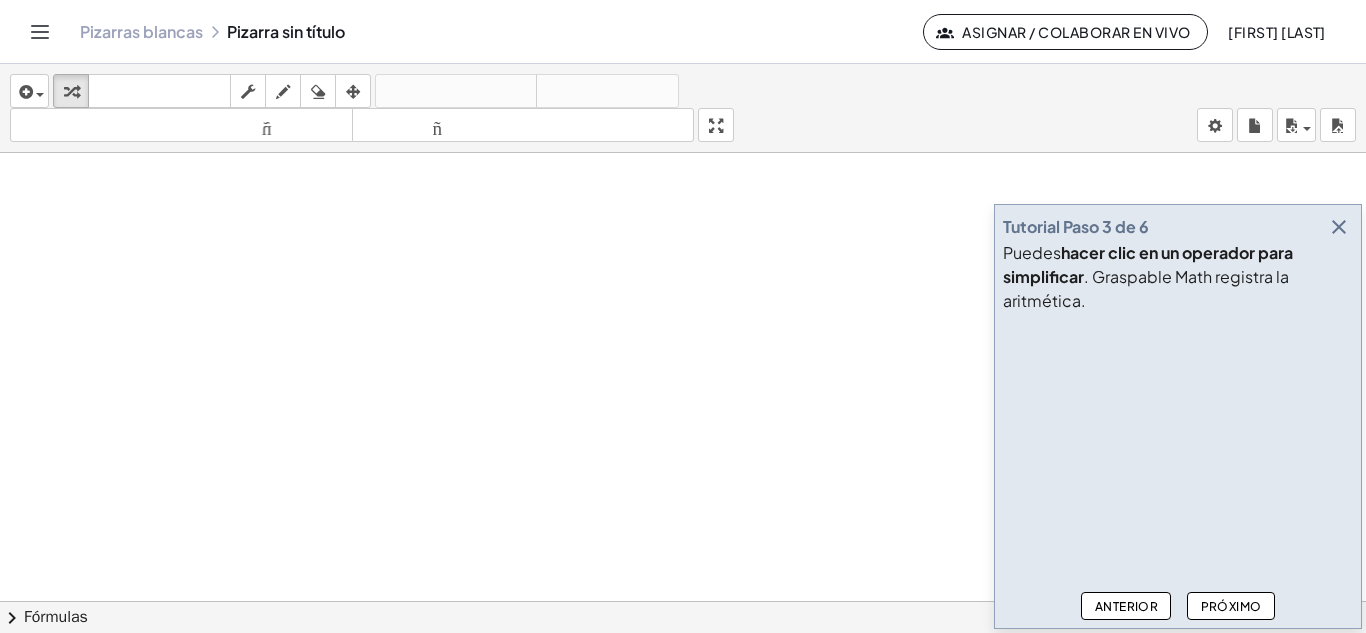 click on "Próximo" at bounding box center [1231, 606] 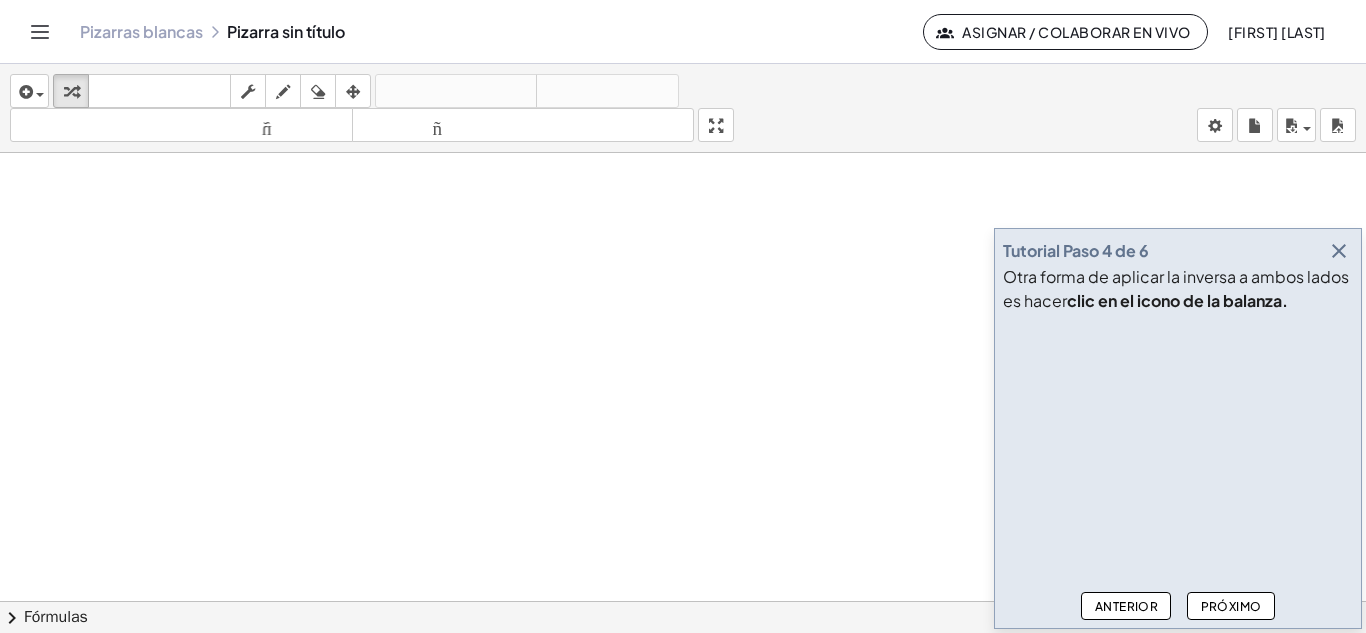 click on "Próximo" at bounding box center [1231, 606] 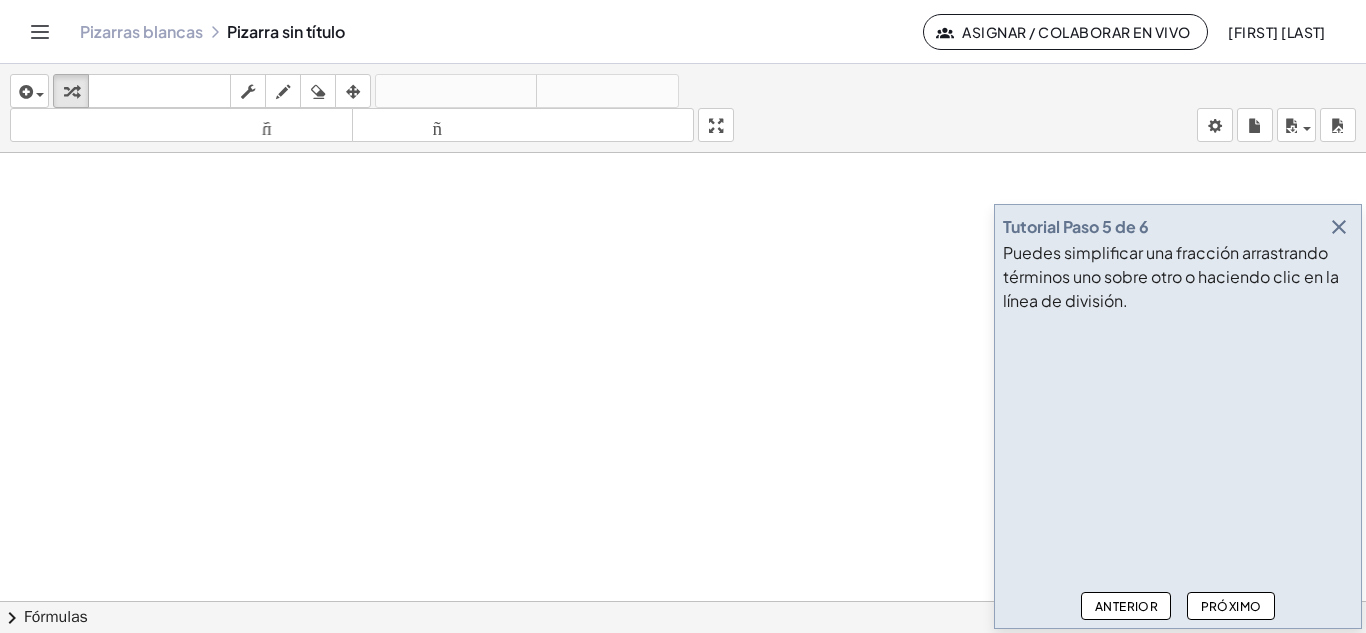 click on "Próximo" at bounding box center (1231, 606) 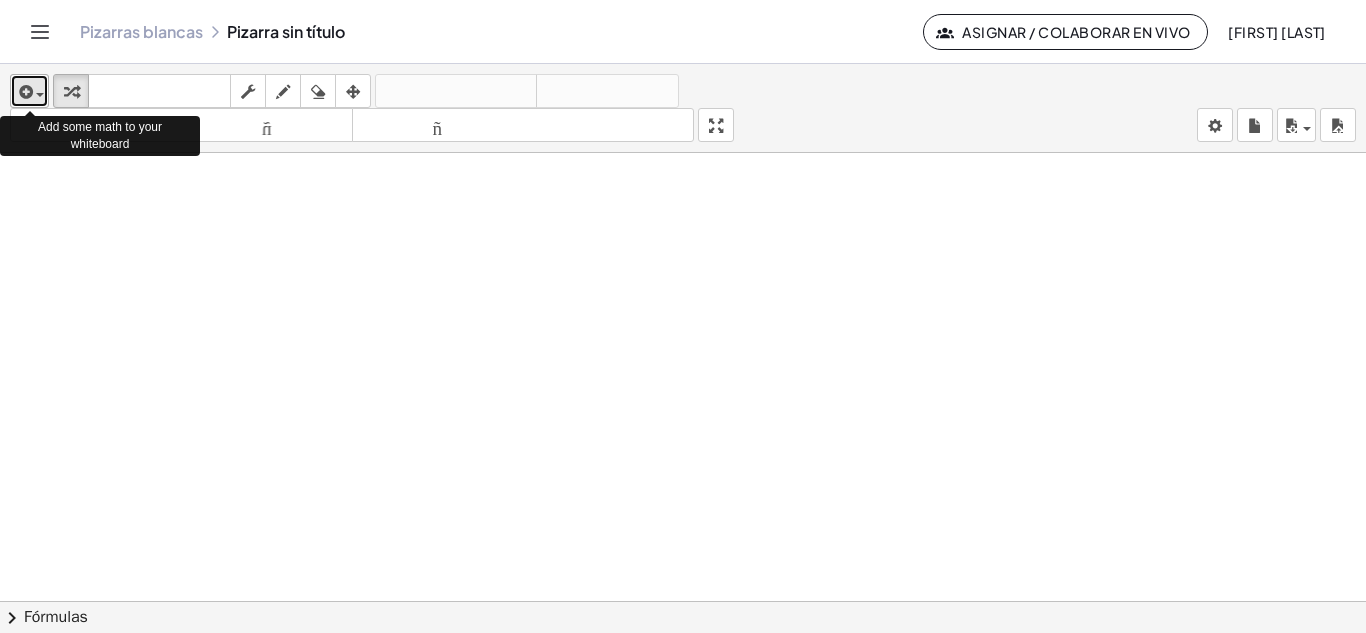 click at bounding box center [24, 92] 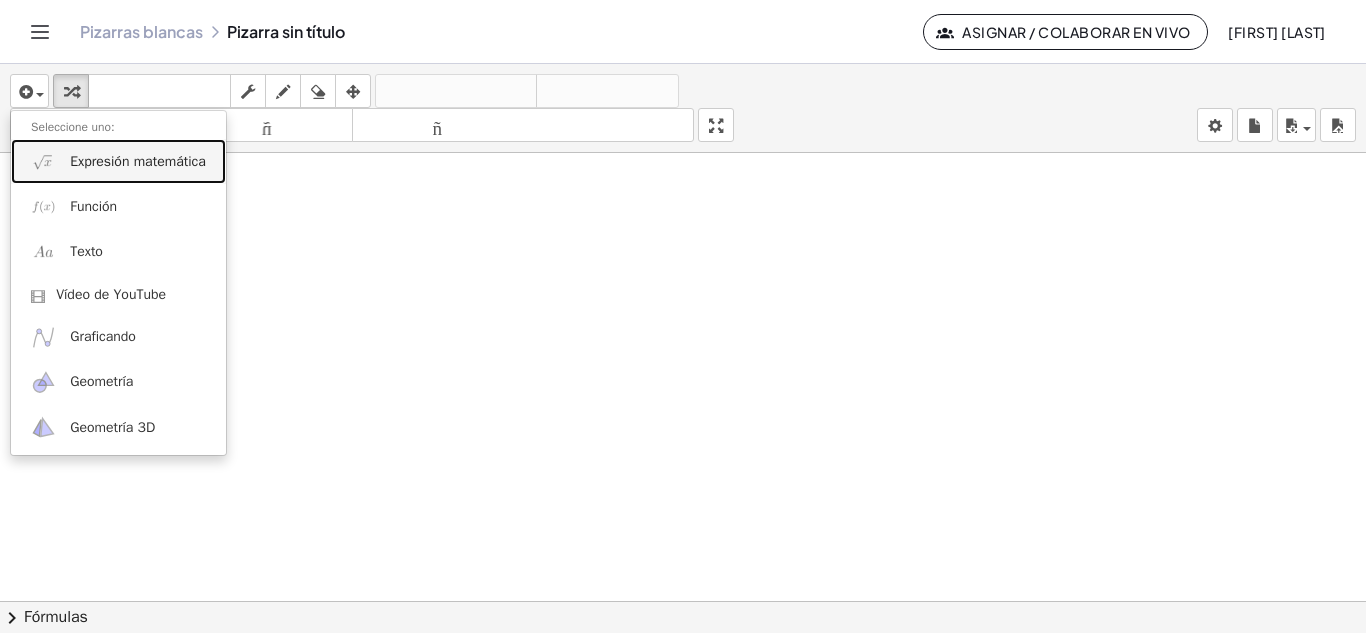 click on "Expresión matemática" at bounding box center (138, 161) 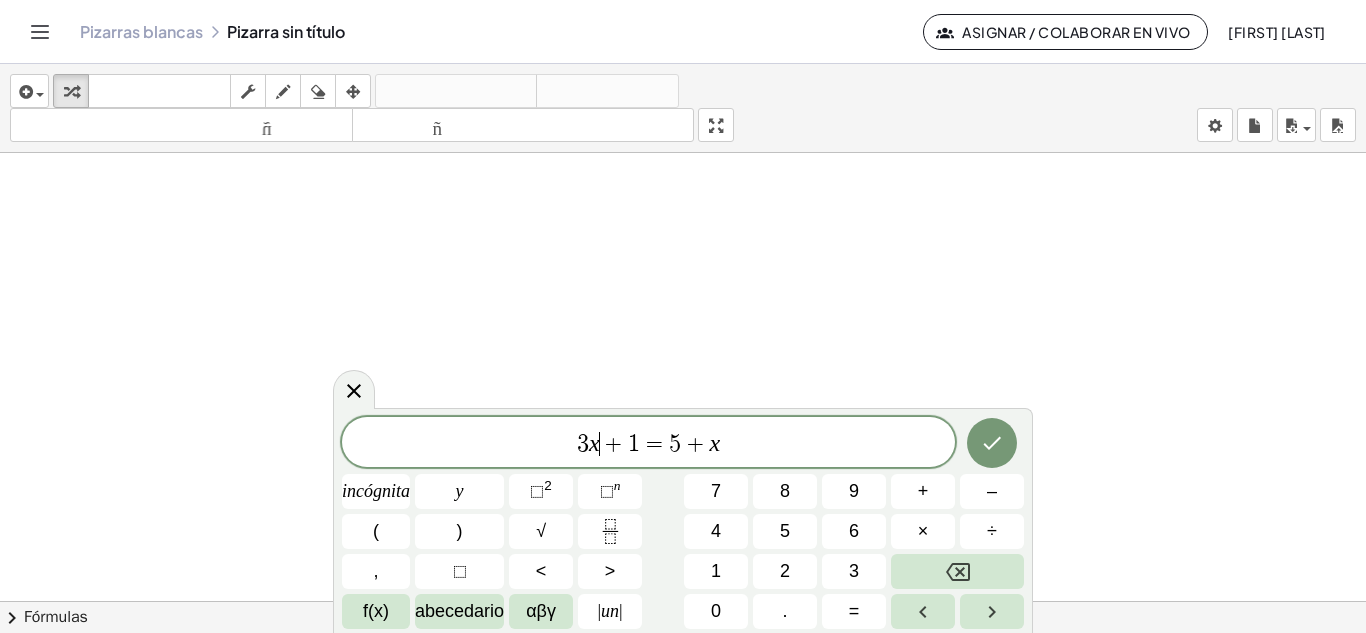 click on "3 x ​ + 1 = 5 + x" at bounding box center (648, 444) 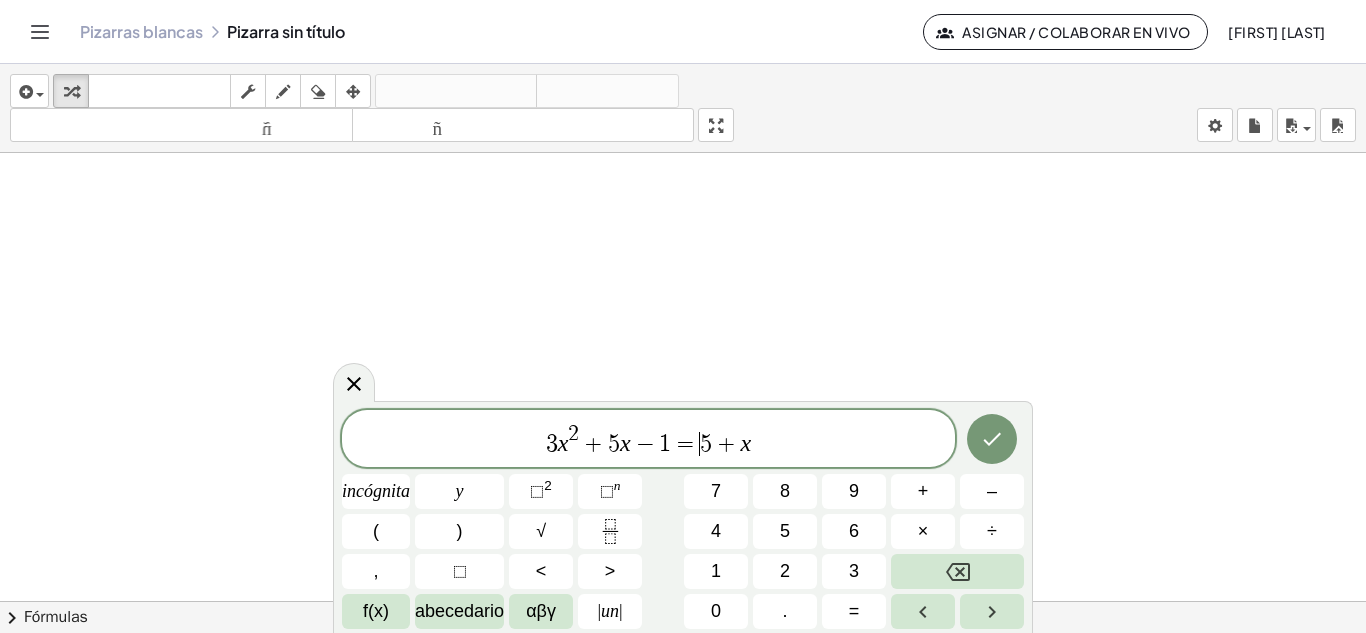 click 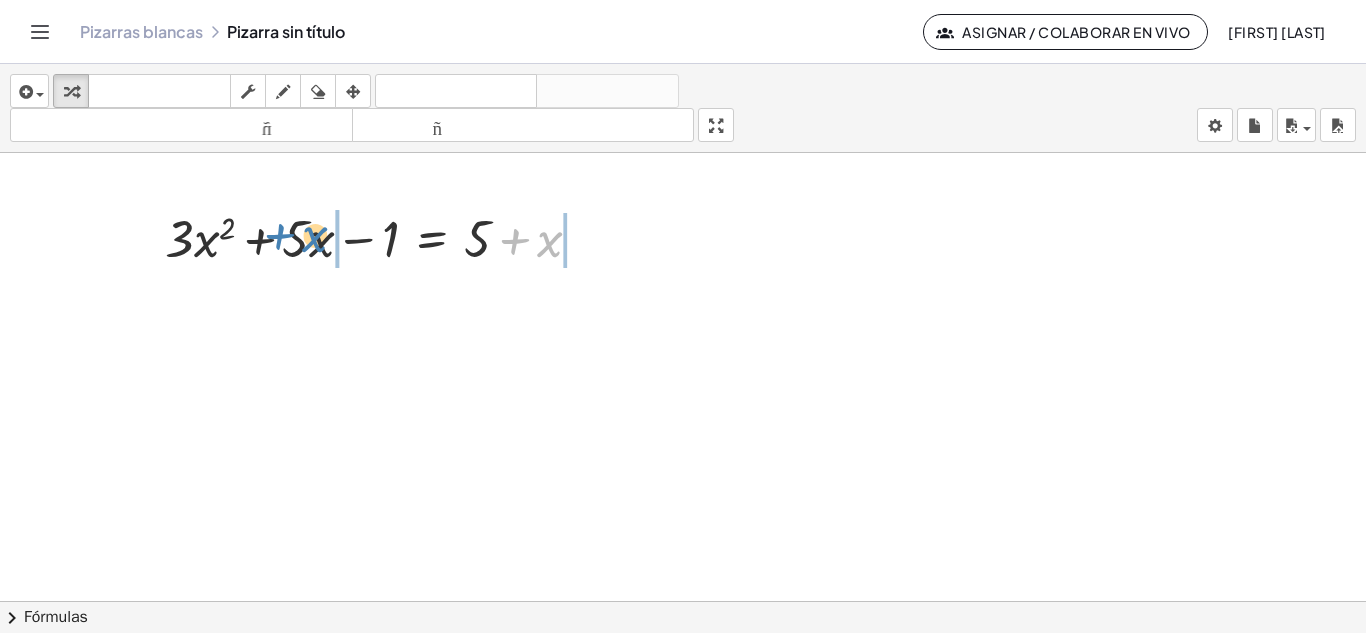 drag, startPoint x: 558, startPoint y: 249, endPoint x: 342, endPoint y: 247, distance: 216.00926 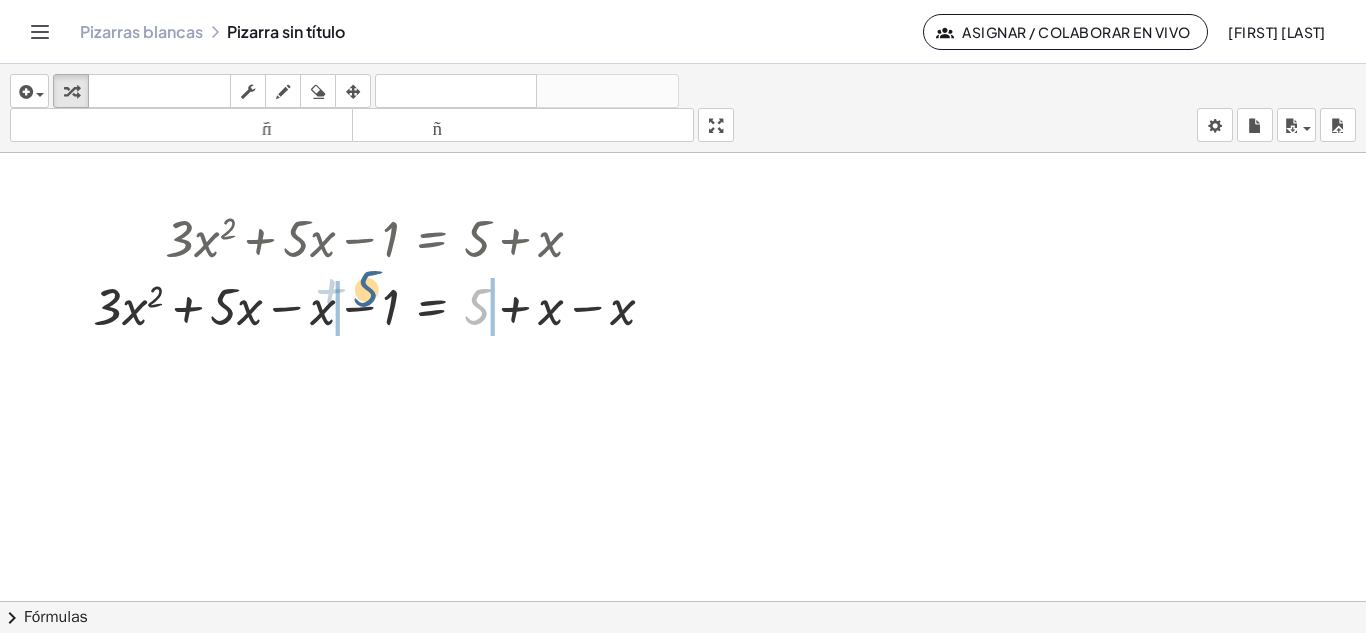 drag, startPoint x: 480, startPoint y: 315, endPoint x: 367, endPoint y: 303, distance: 113.63538 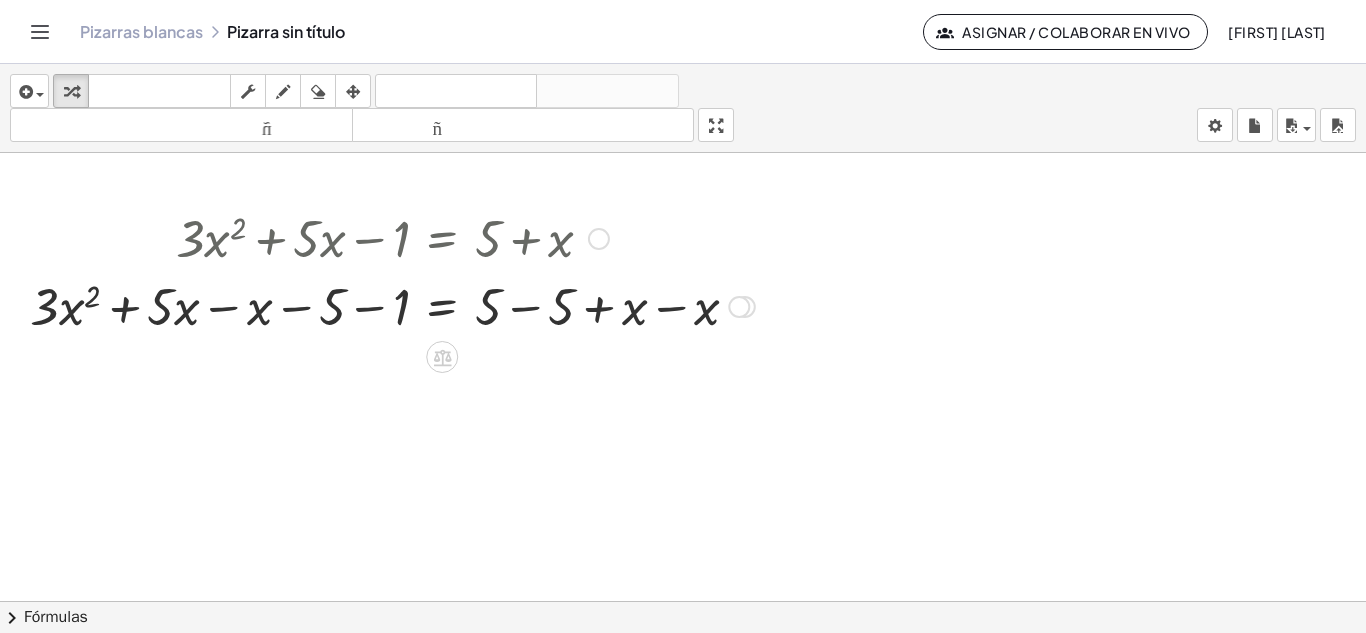 click at bounding box center (392, 305) 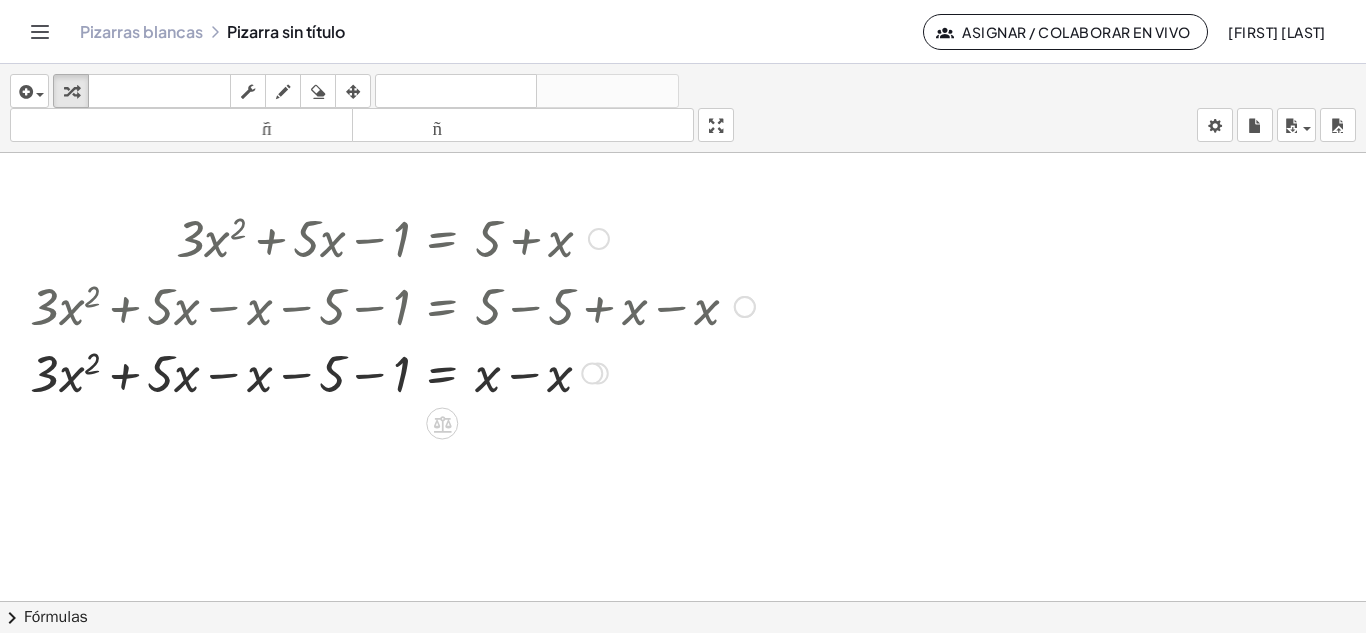 click at bounding box center (392, 305) 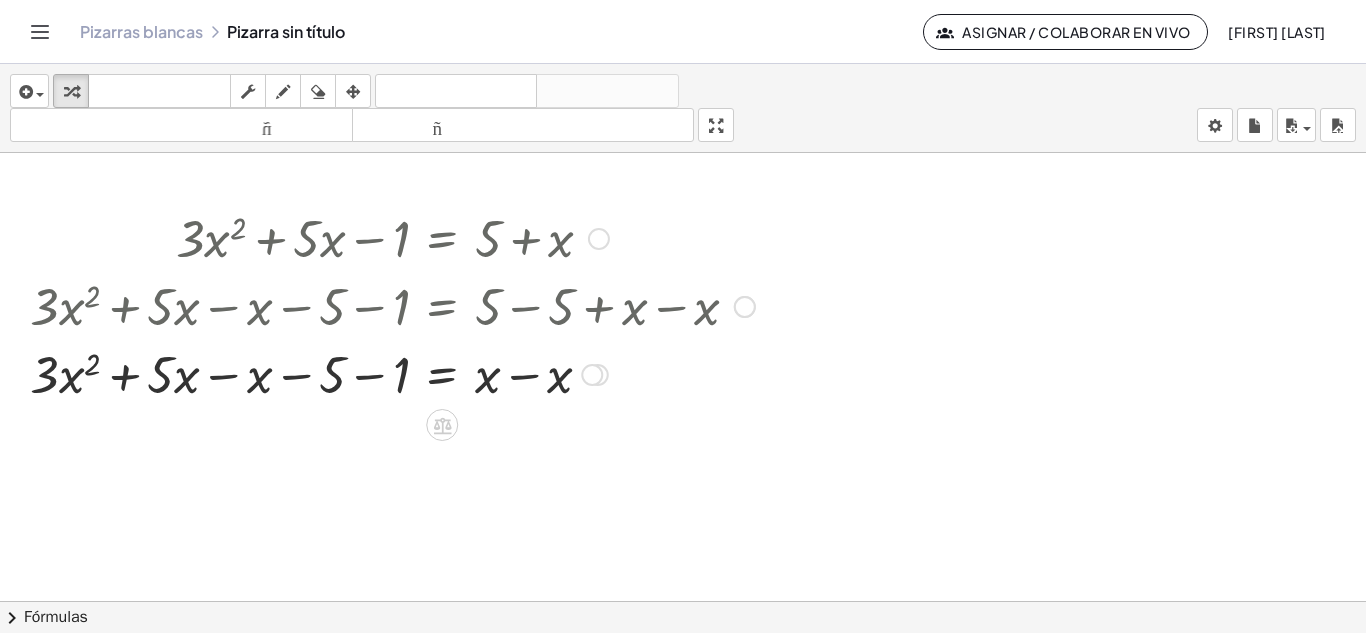 click at bounding box center (392, 373) 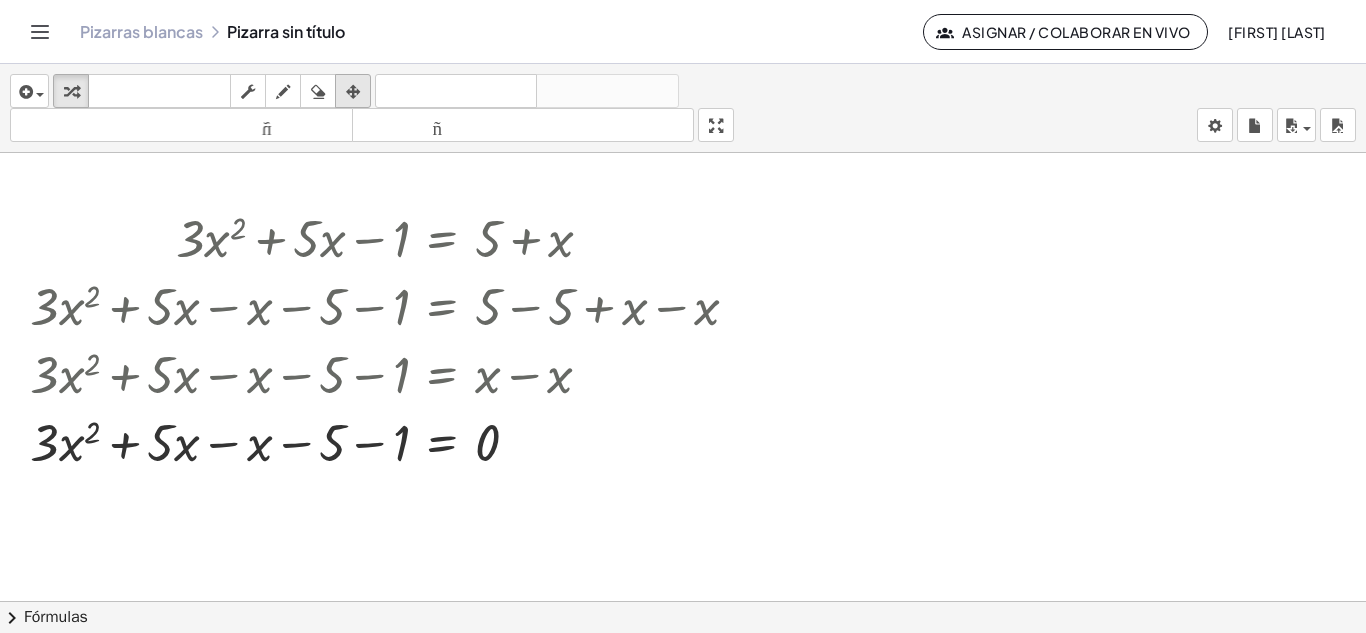 click at bounding box center [353, 92] 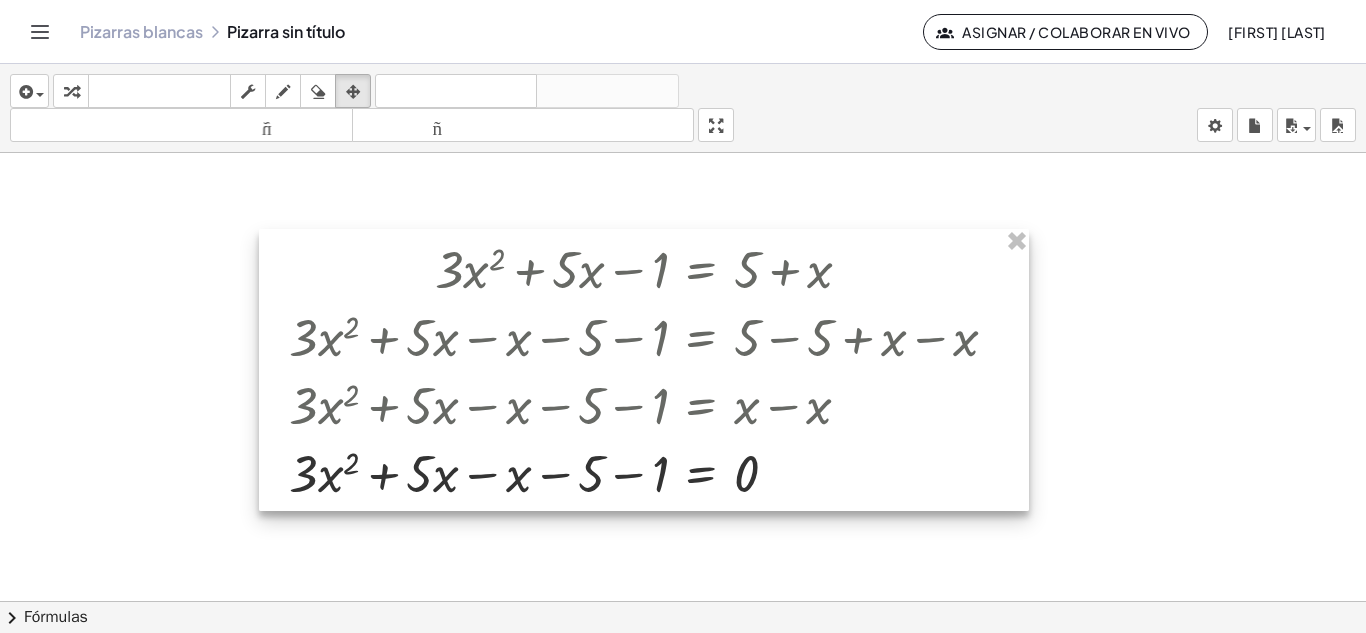 drag, startPoint x: 388, startPoint y: 285, endPoint x: 558, endPoint y: 309, distance: 171.68576 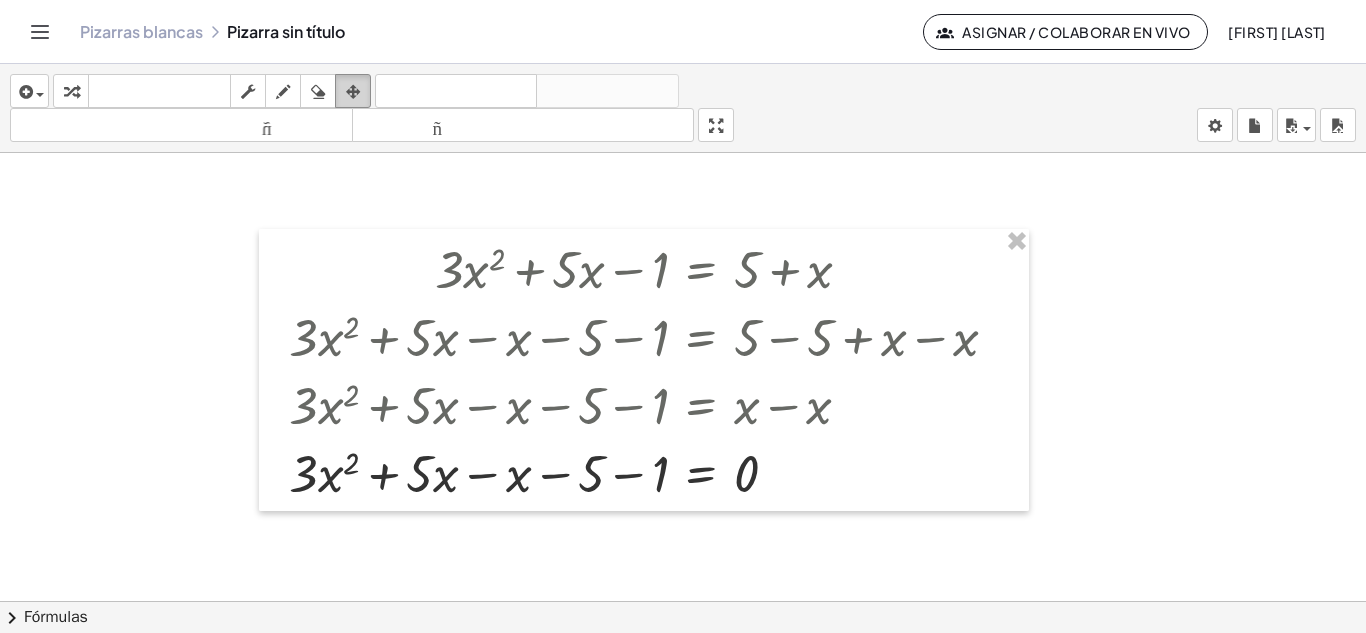 click at bounding box center [353, 92] 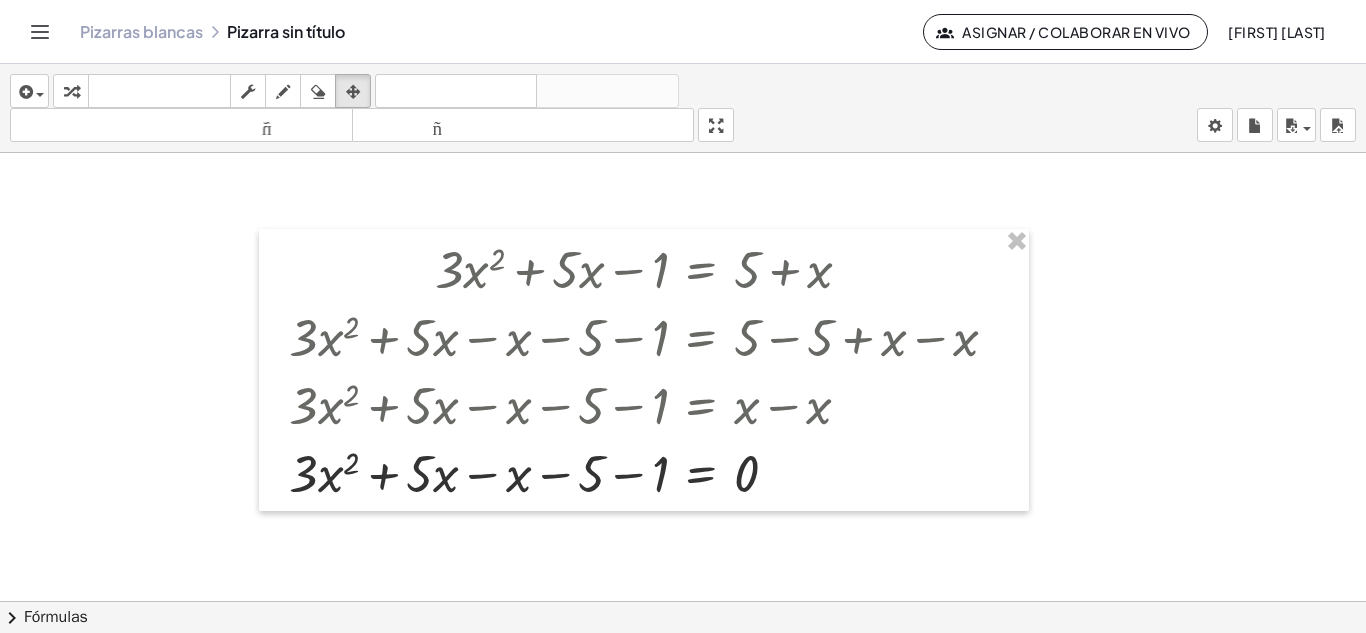 drag, startPoint x: 230, startPoint y: 218, endPoint x: 240, endPoint y: 214, distance: 10.770329 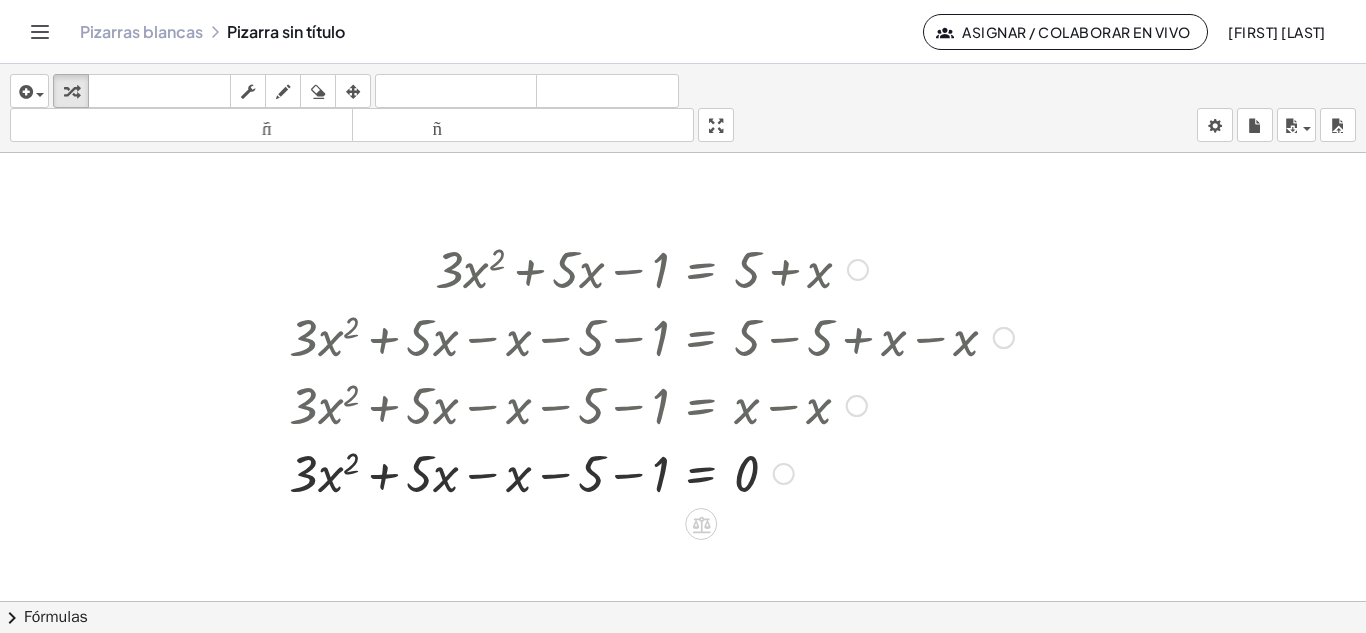 click at bounding box center (651, 472) 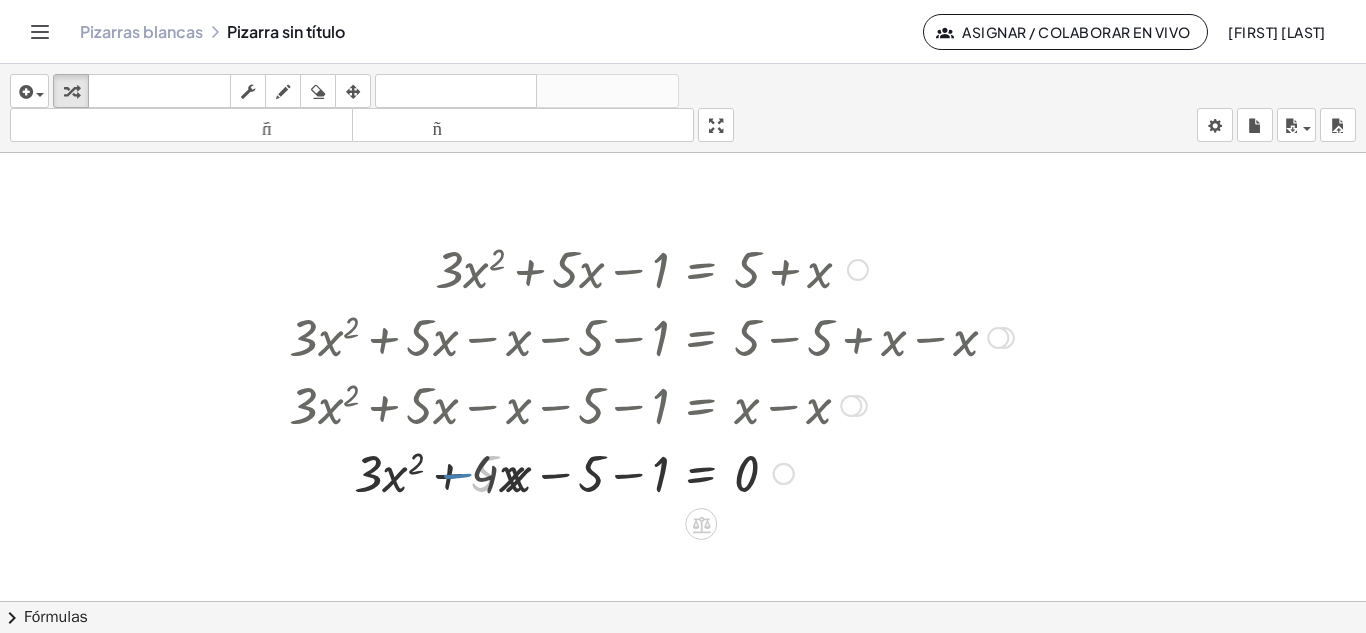 click at bounding box center [651, 472] 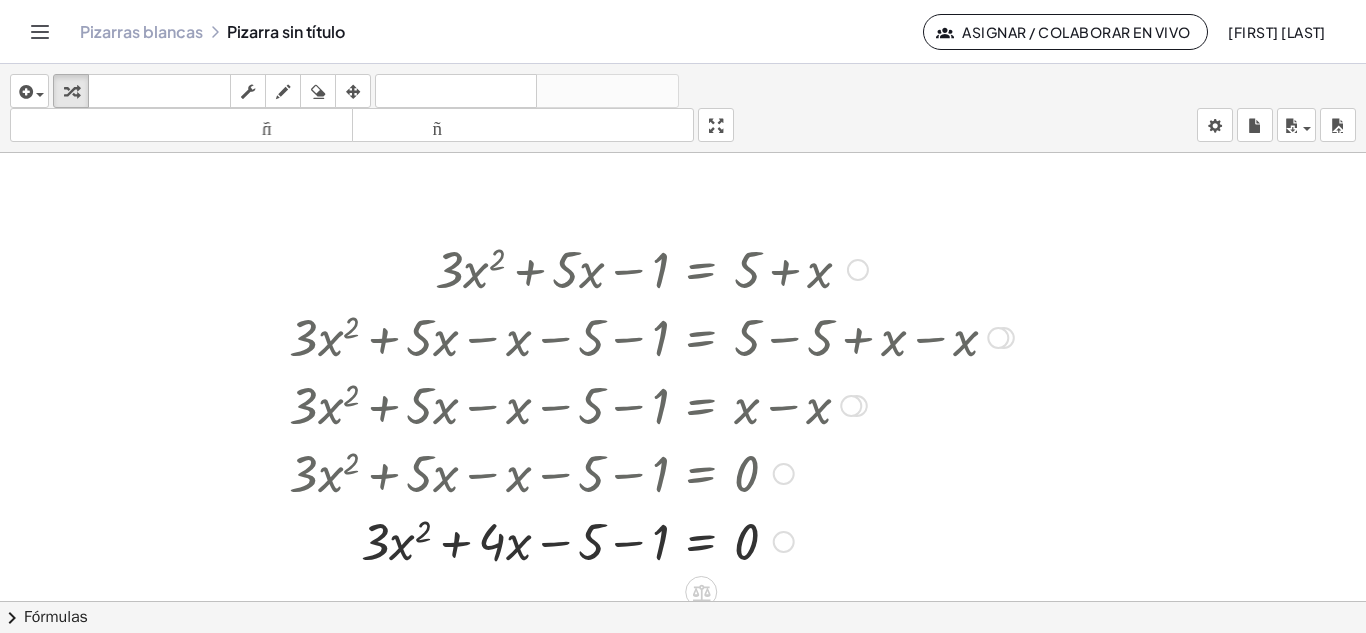click at bounding box center [651, 540] 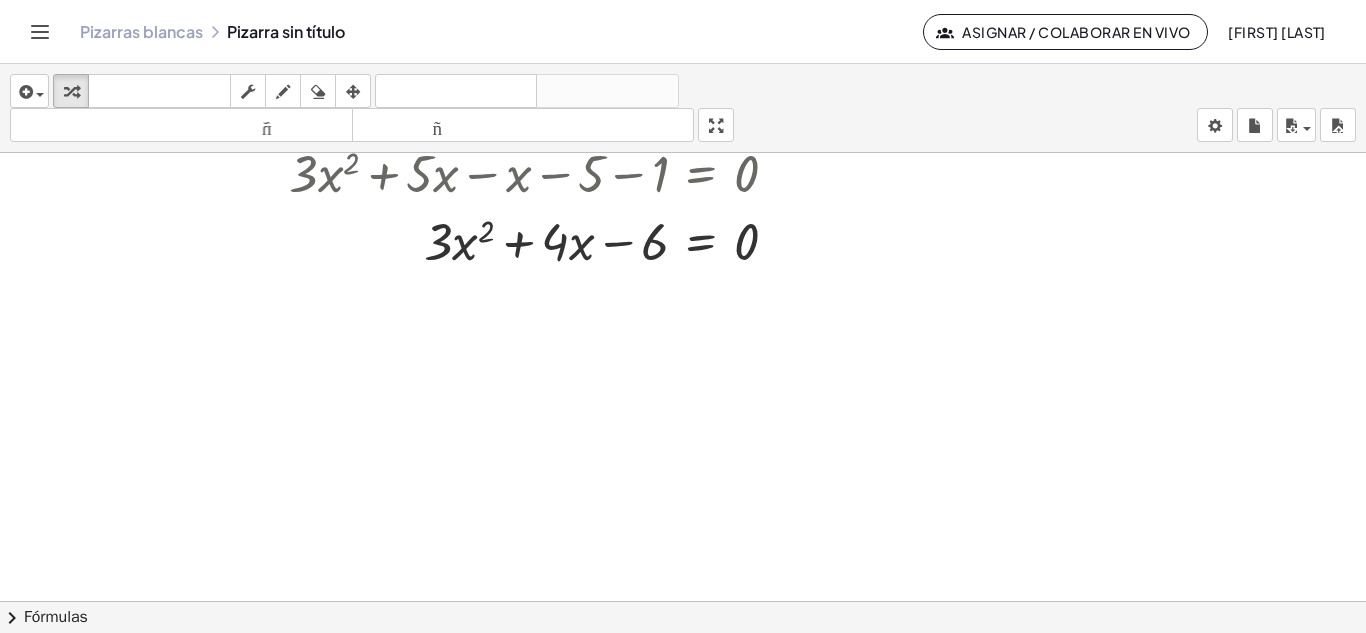 scroll, scrollTop: 100, scrollLeft: 0, axis: vertical 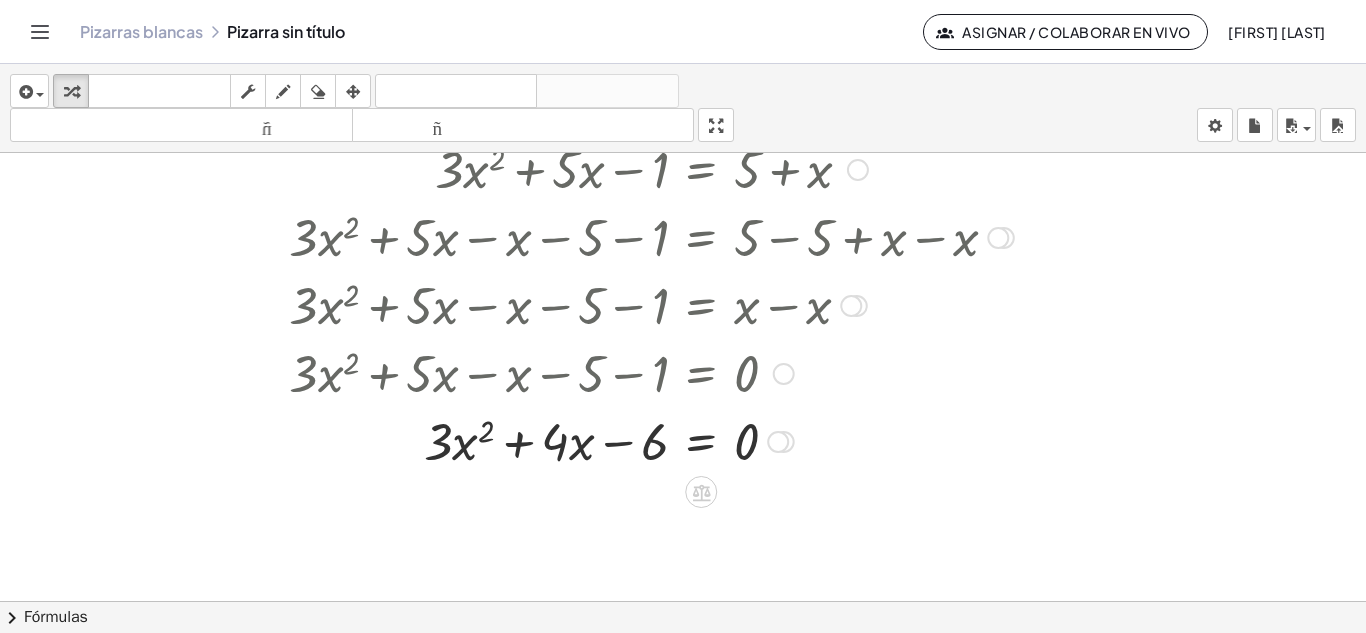 click at bounding box center (651, 440) 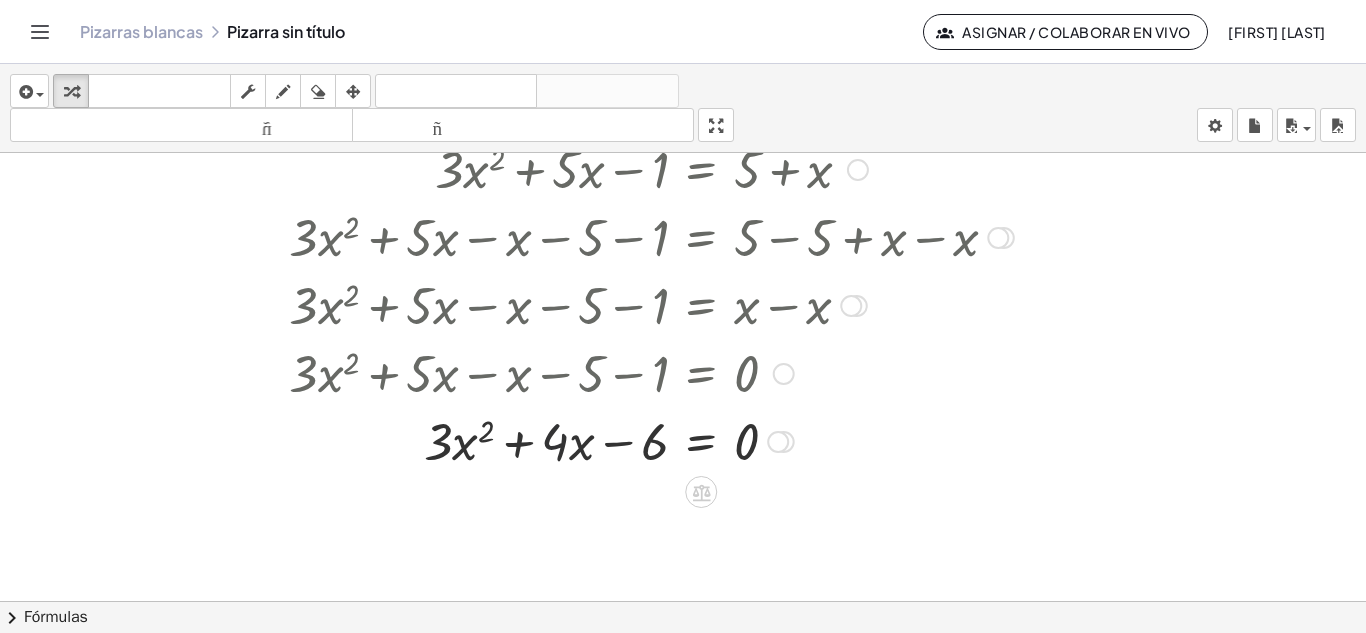 click at bounding box center [651, 440] 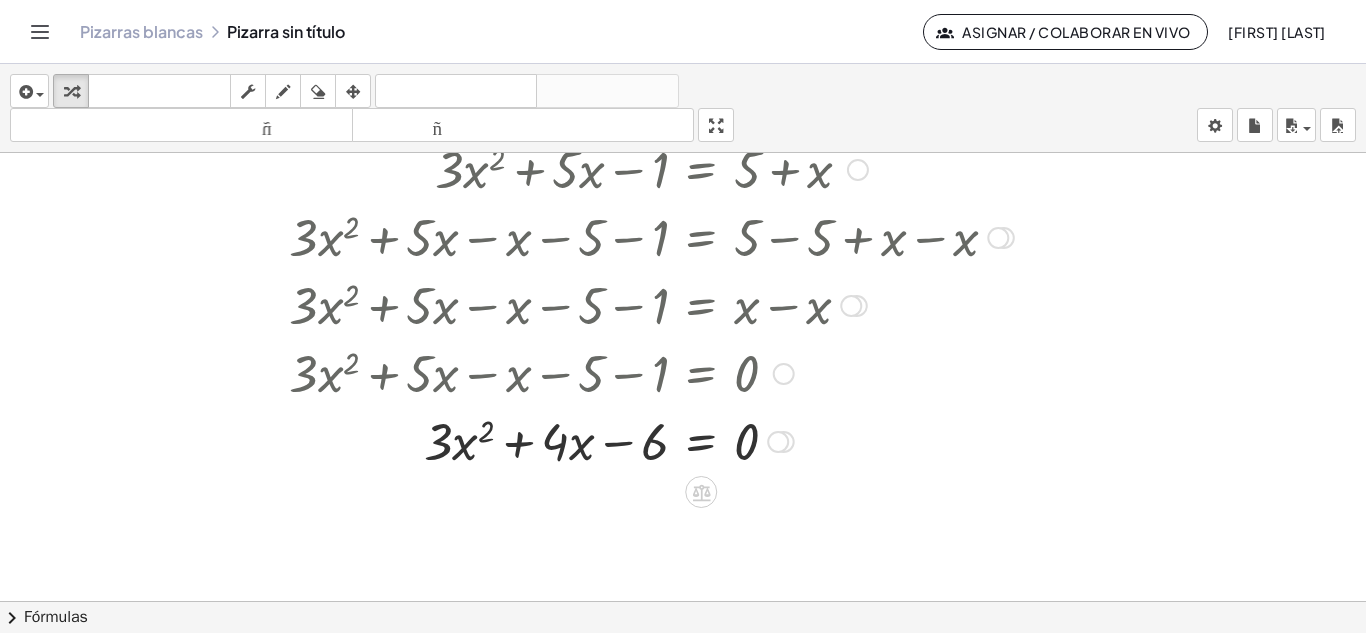 click at bounding box center [651, 440] 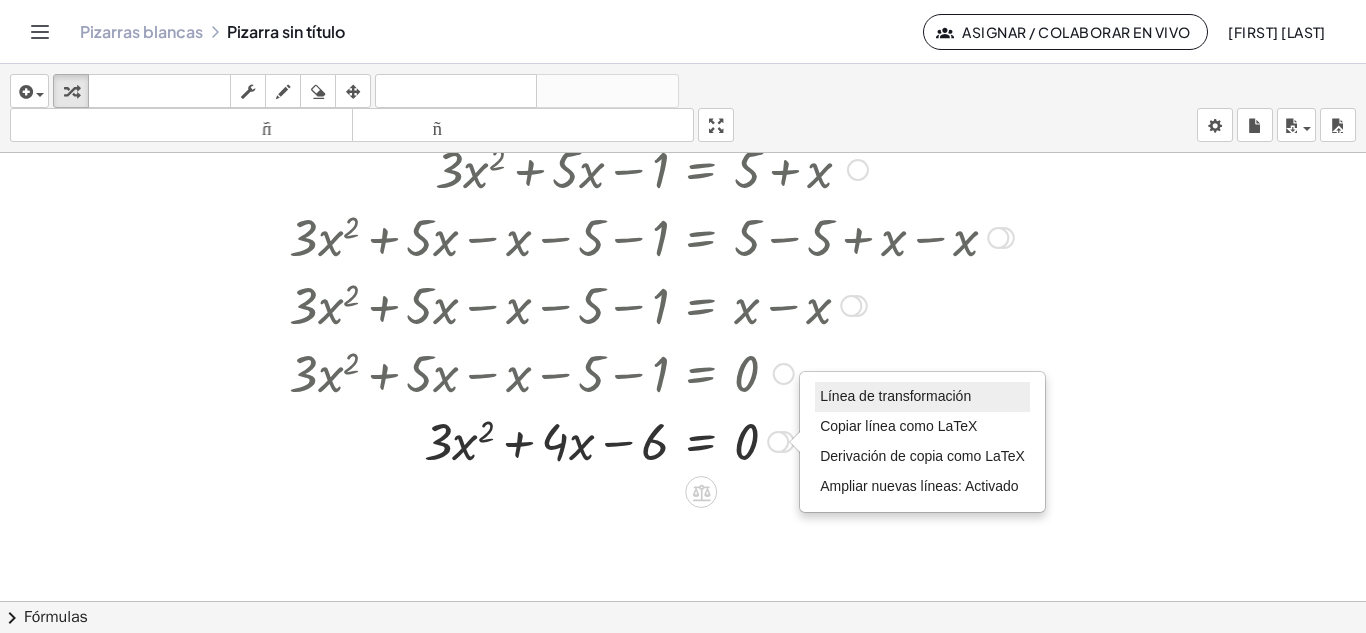 click on "Línea de transformación" at bounding box center [895, 396] 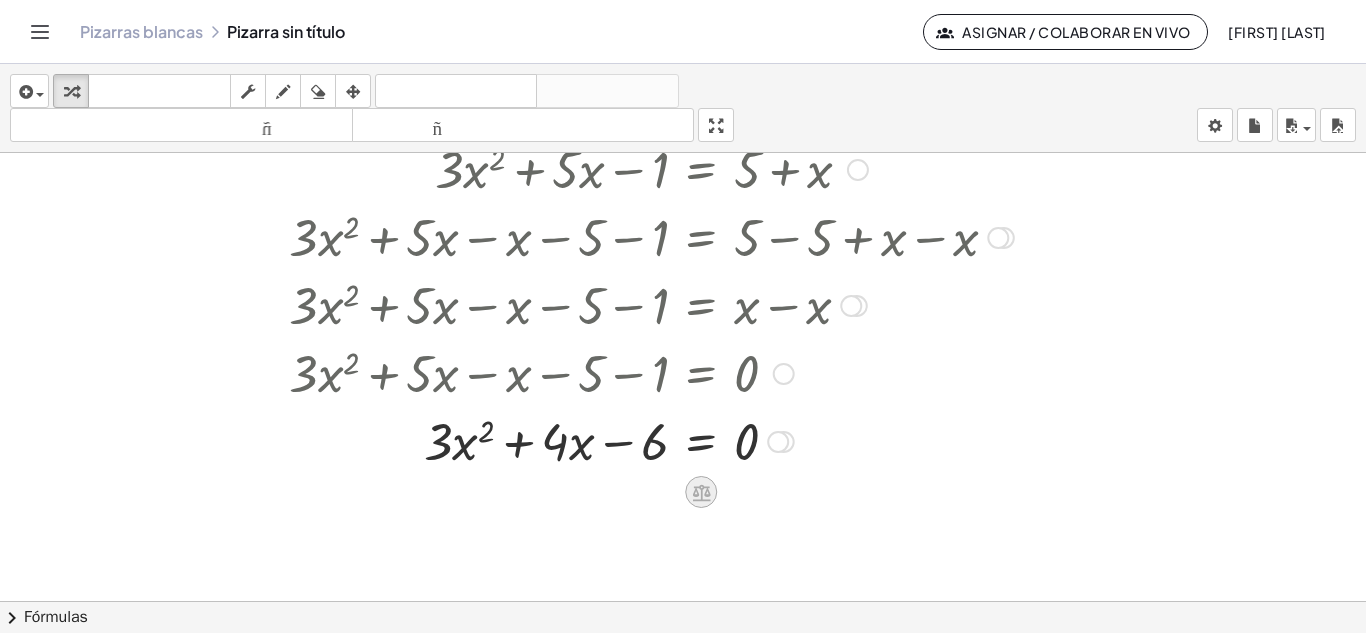click at bounding box center (701, 492) 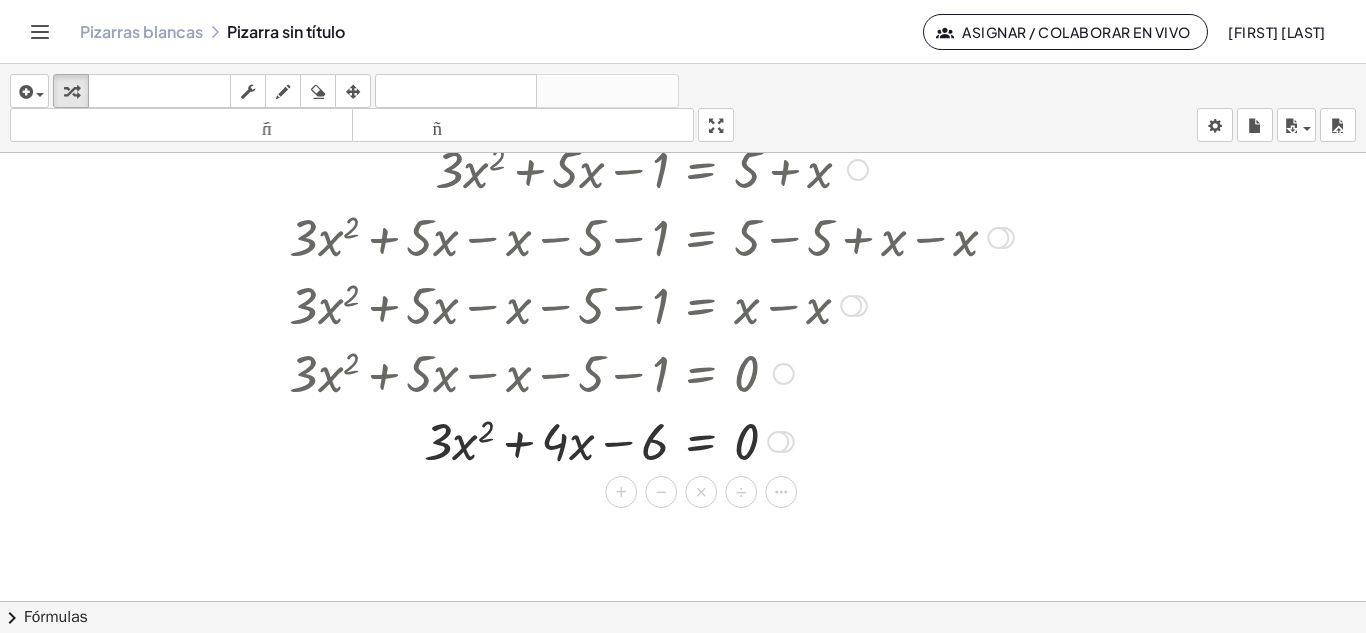 click on "+ − × ÷" at bounding box center (709, 489) 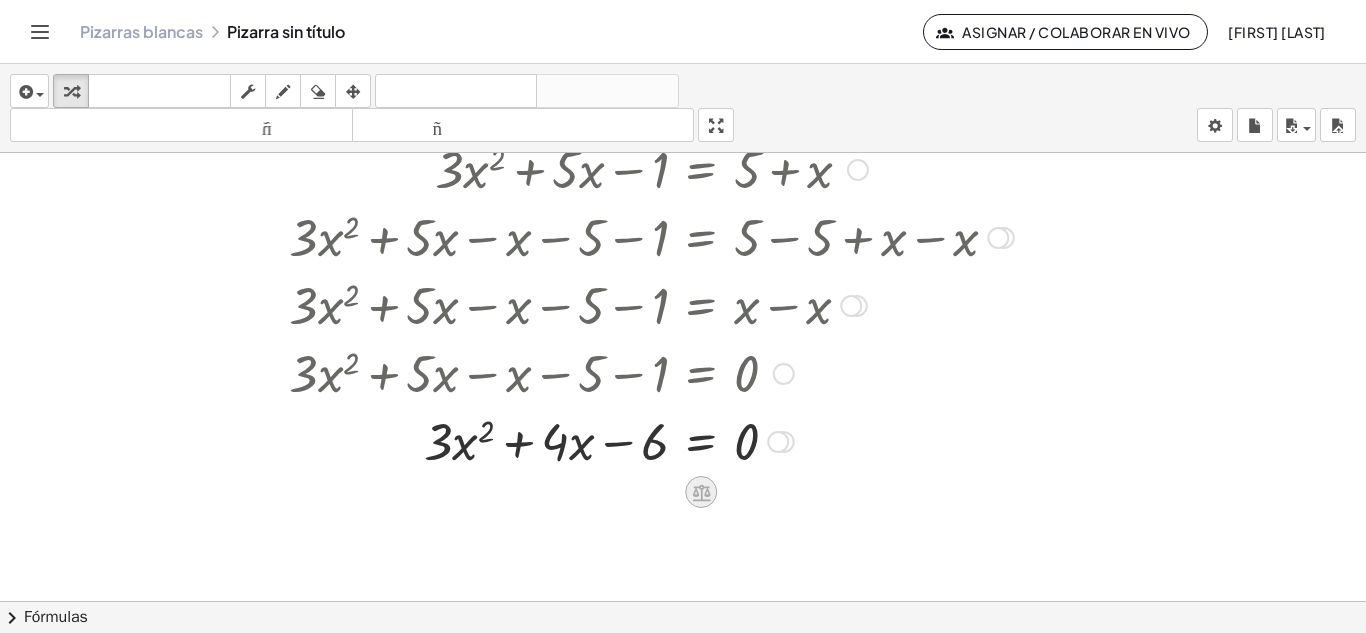 click 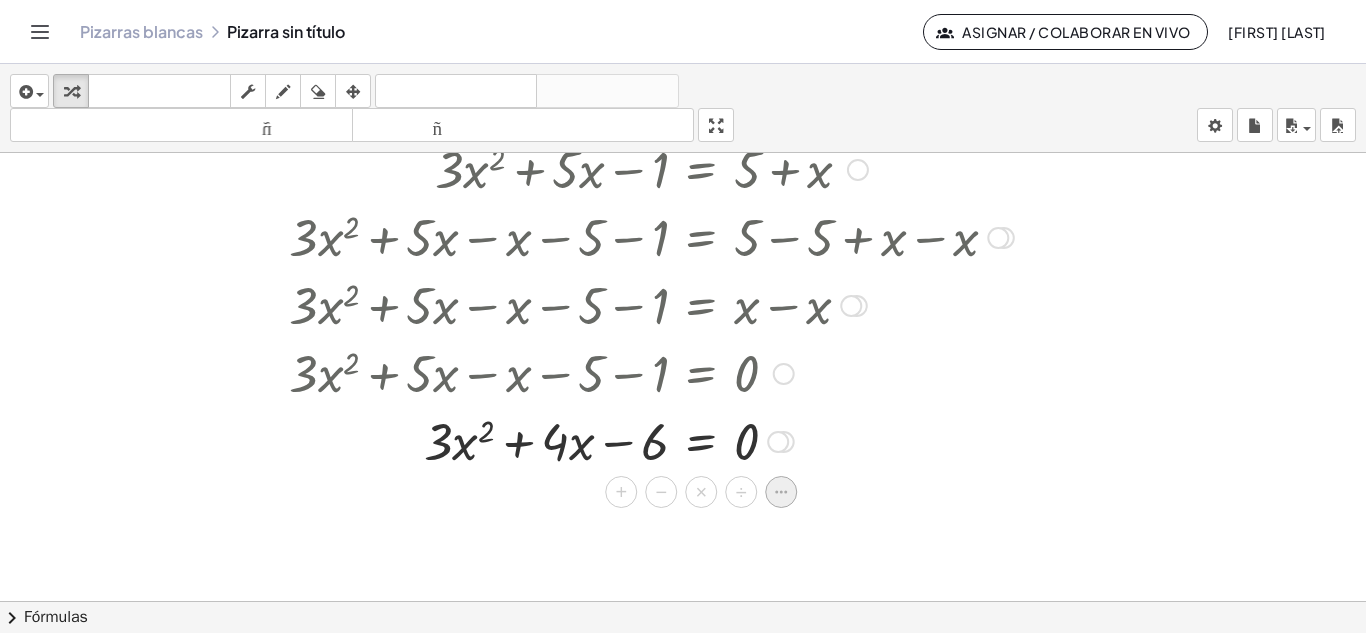 click 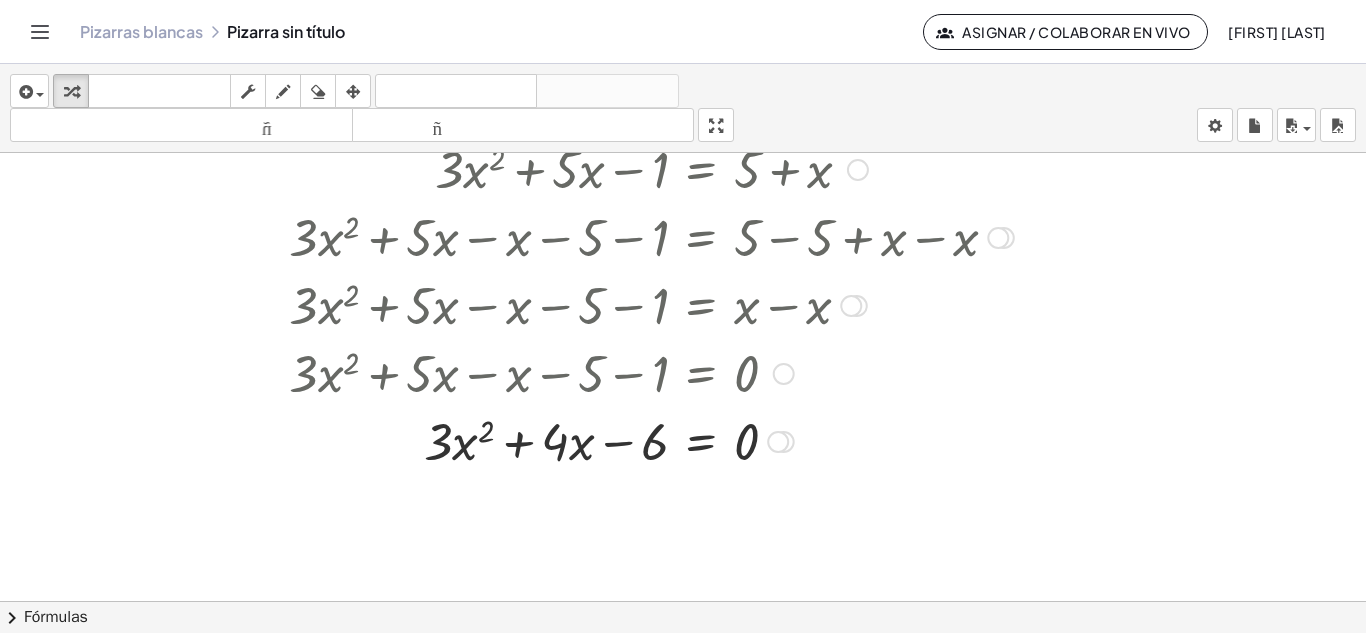 click at bounding box center [651, 440] 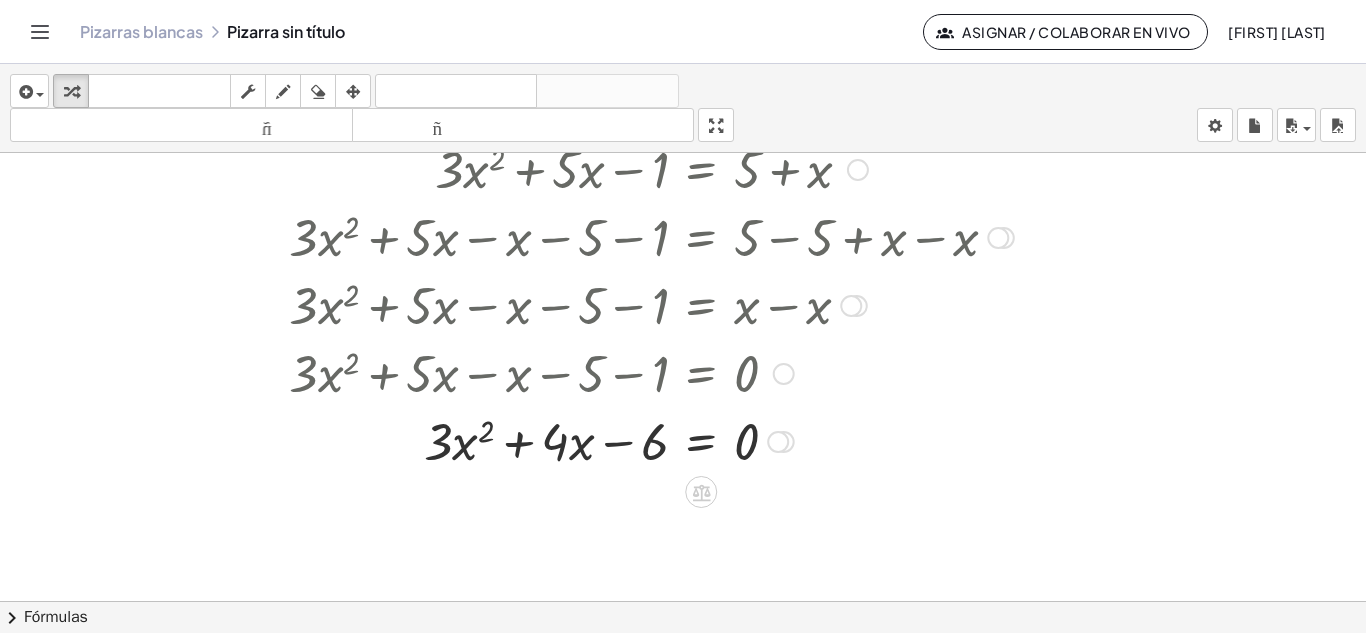 click on "Línea de transformación Copiar línea como LaTeX Derivación de copia como LaTeX Ampliar nuevas líneas: Activado" at bounding box center [778, 442] 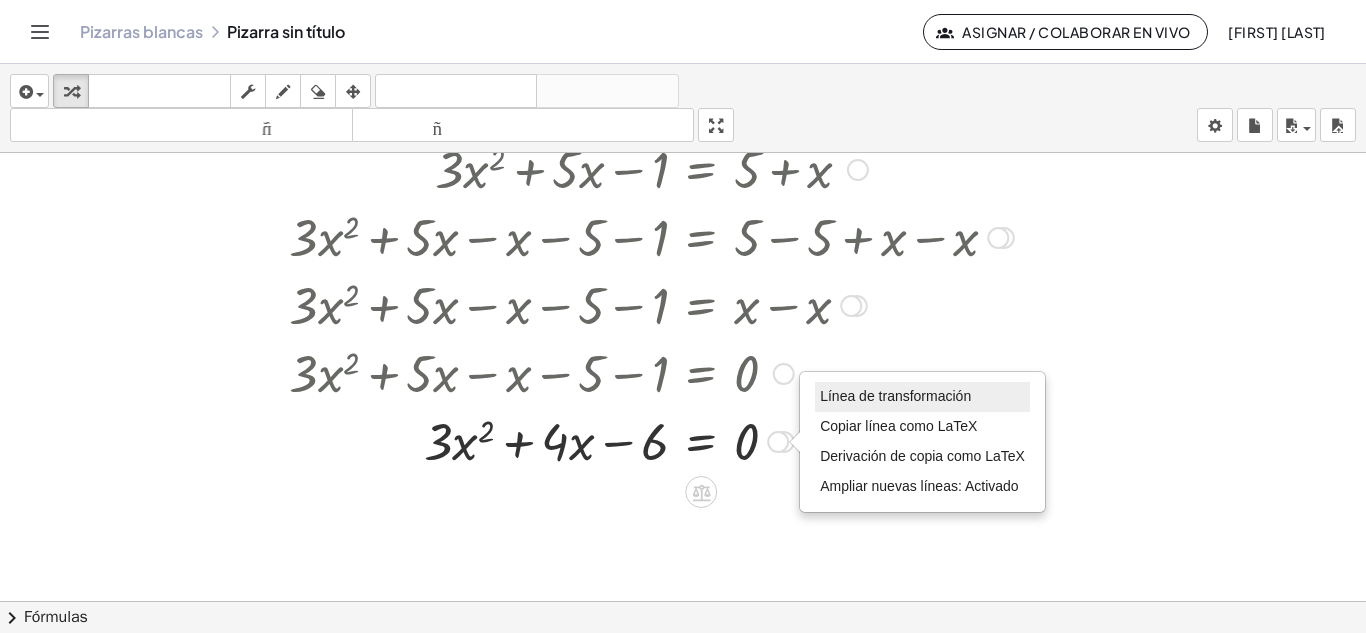 click on "Línea de transformación" at bounding box center [895, 396] 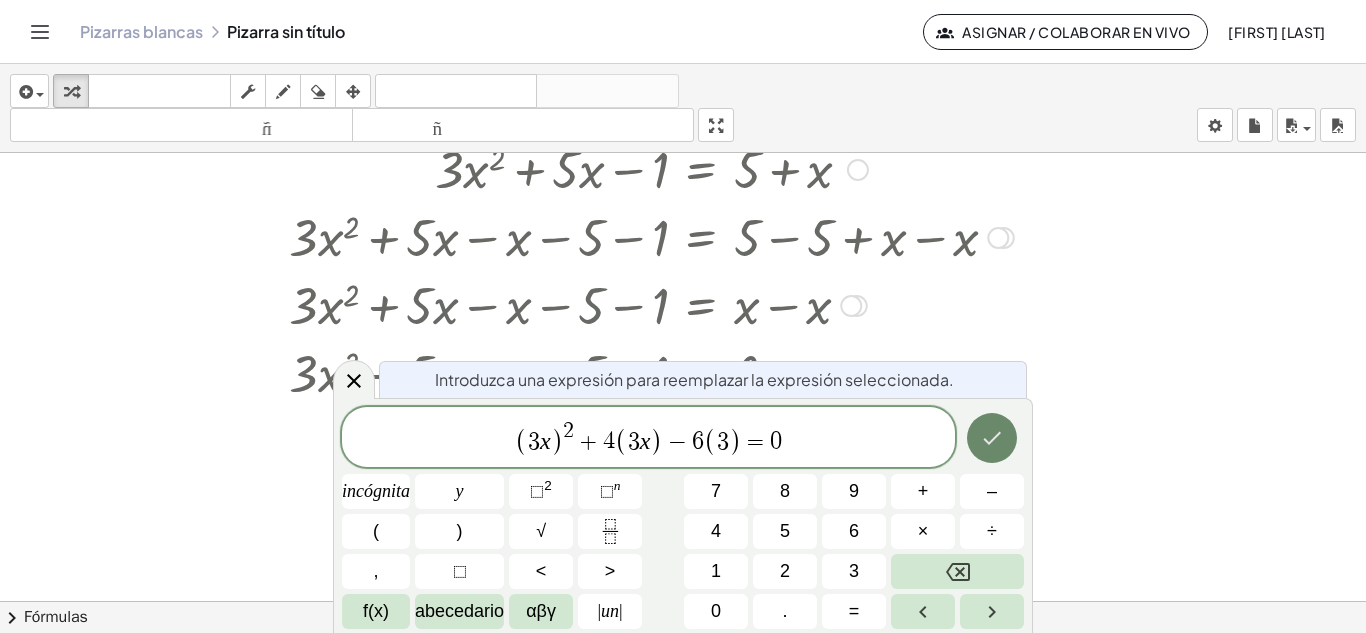 click 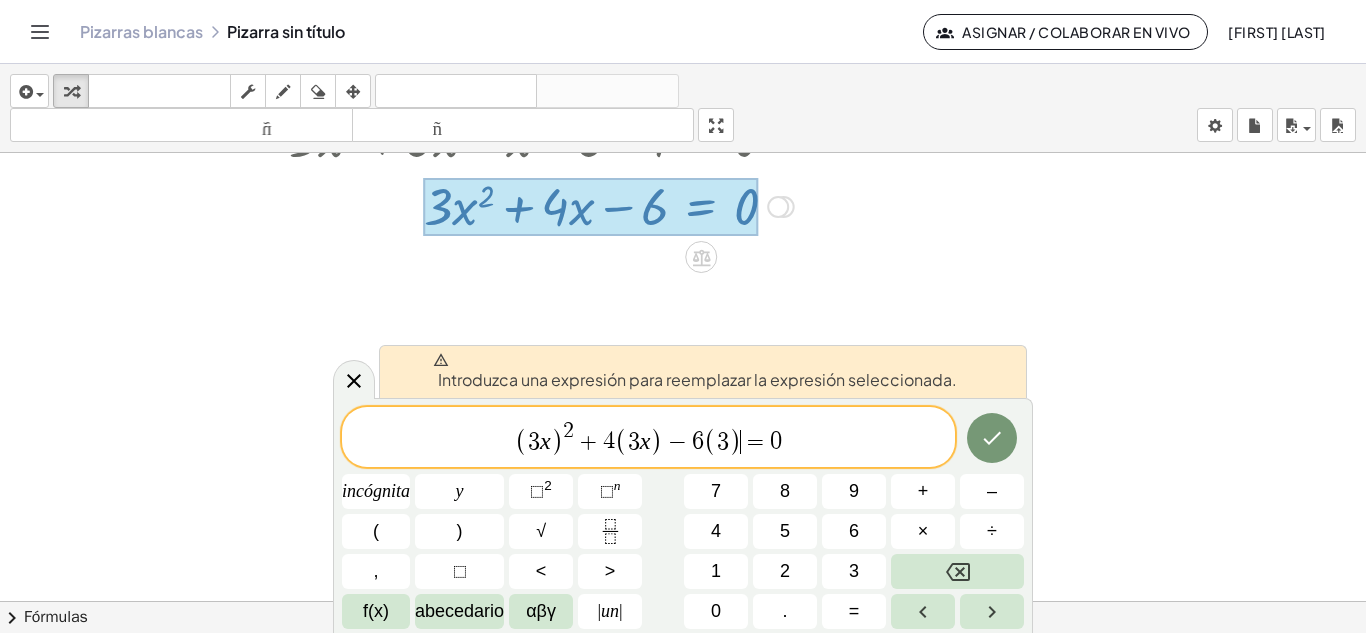 scroll, scrollTop: 300, scrollLeft: 0, axis: vertical 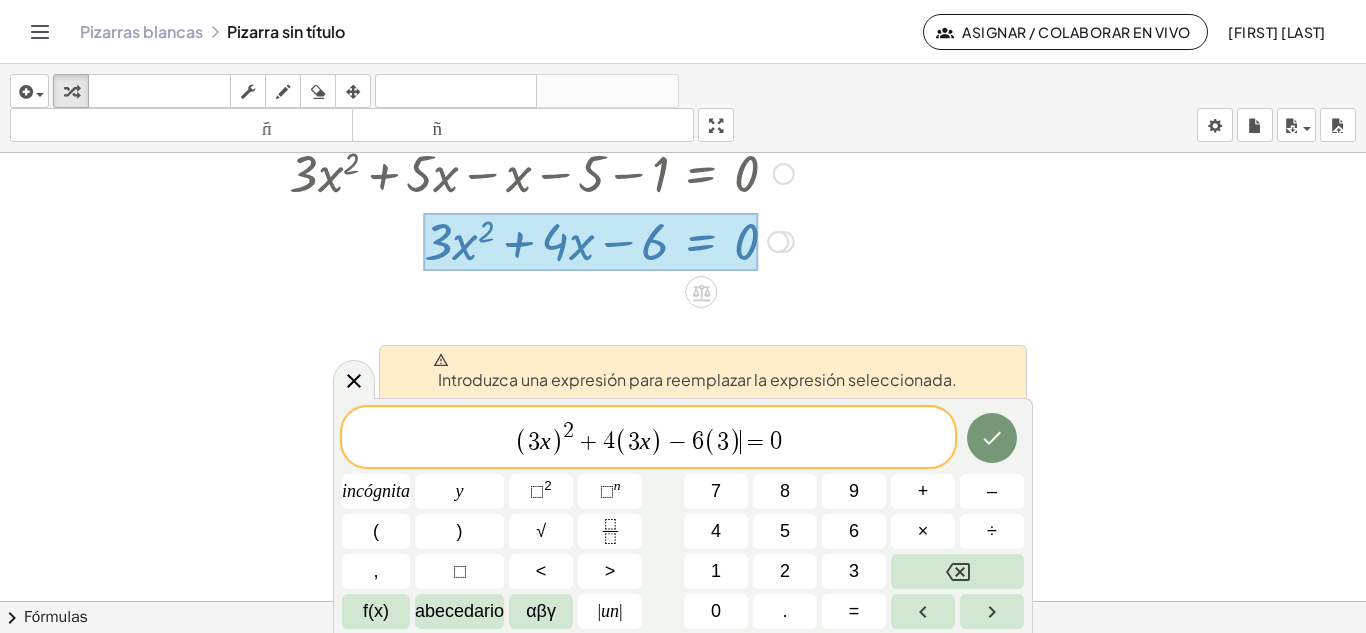 click at bounding box center (651, 240) 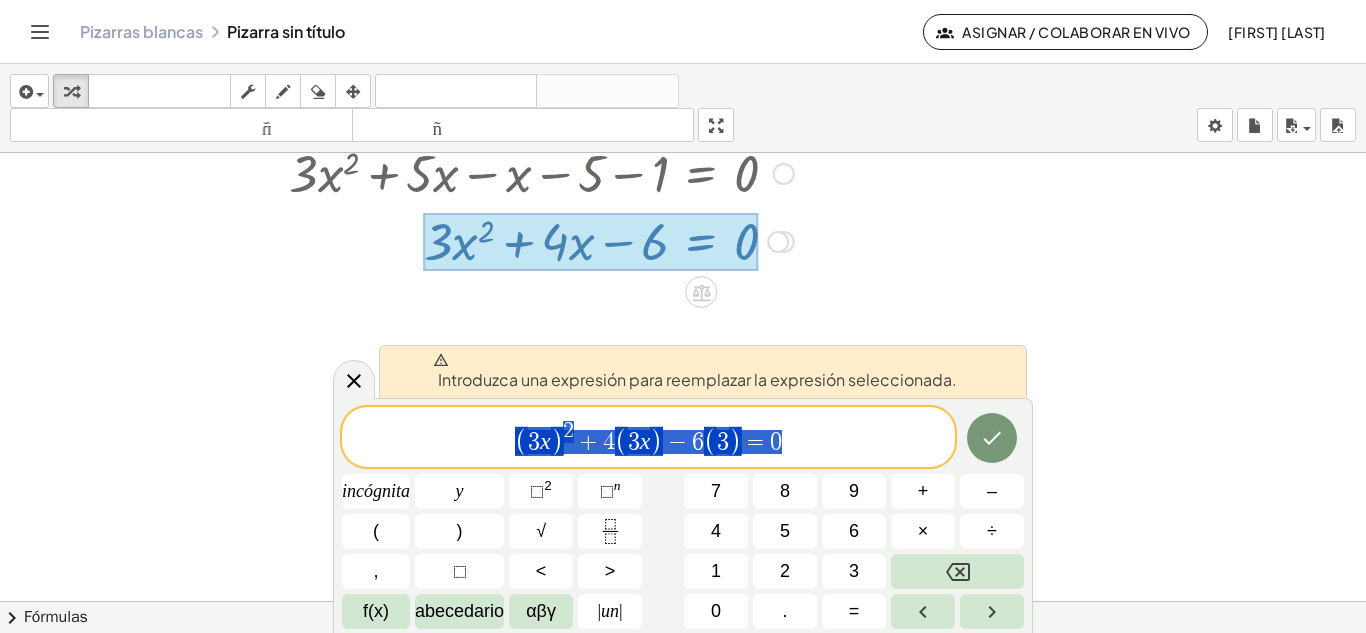drag, startPoint x: 501, startPoint y: 436, endPoint x: 861, endPoint y: 430, distance: 360.05 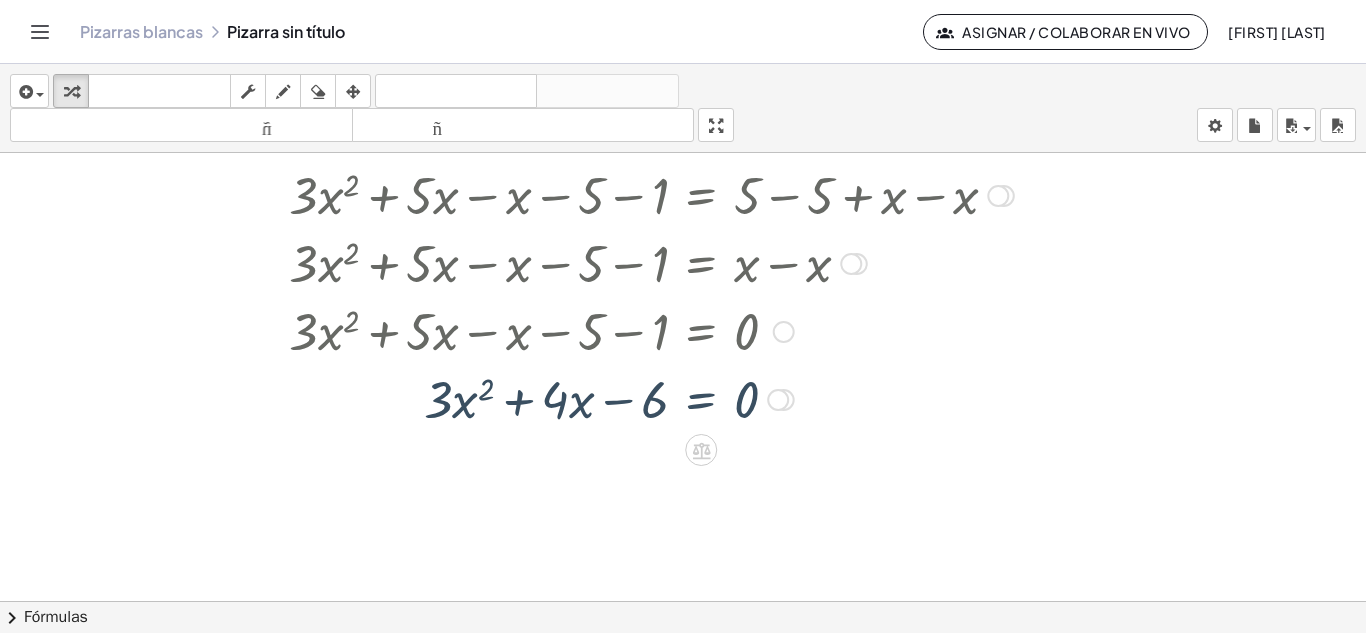 scroll, scrollTop: 100, scrollLeft: 0, axis: vertical 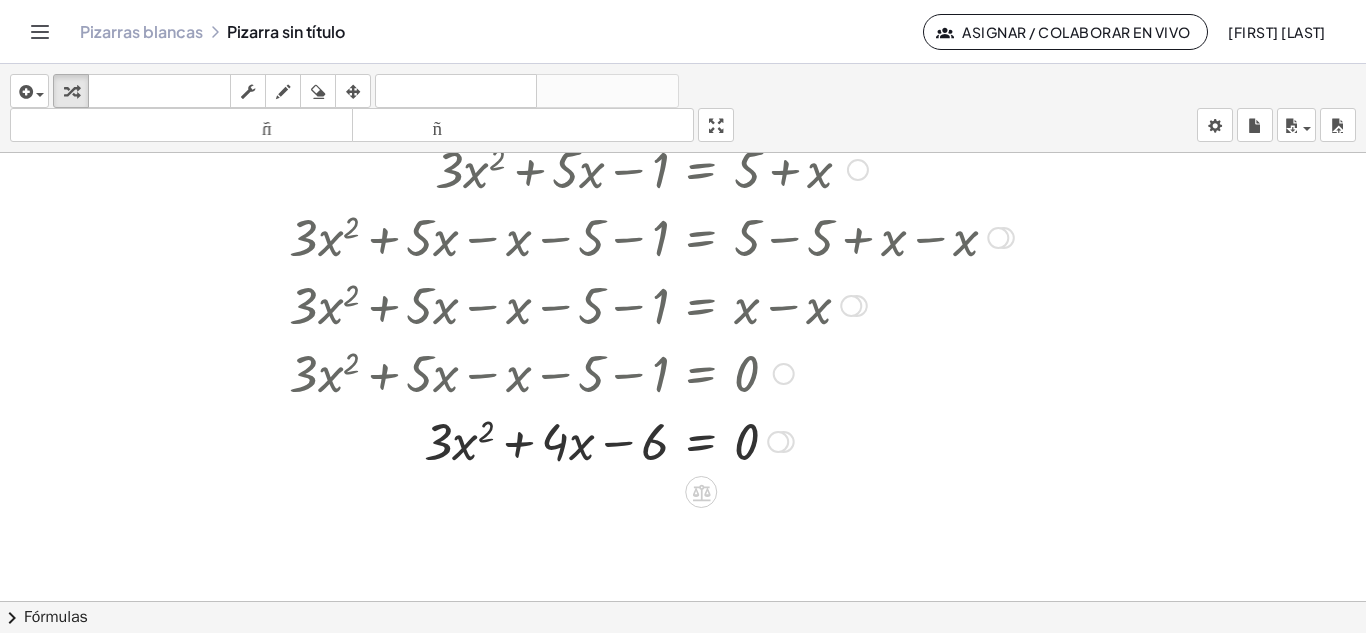 click at bounding box center (651, 440) 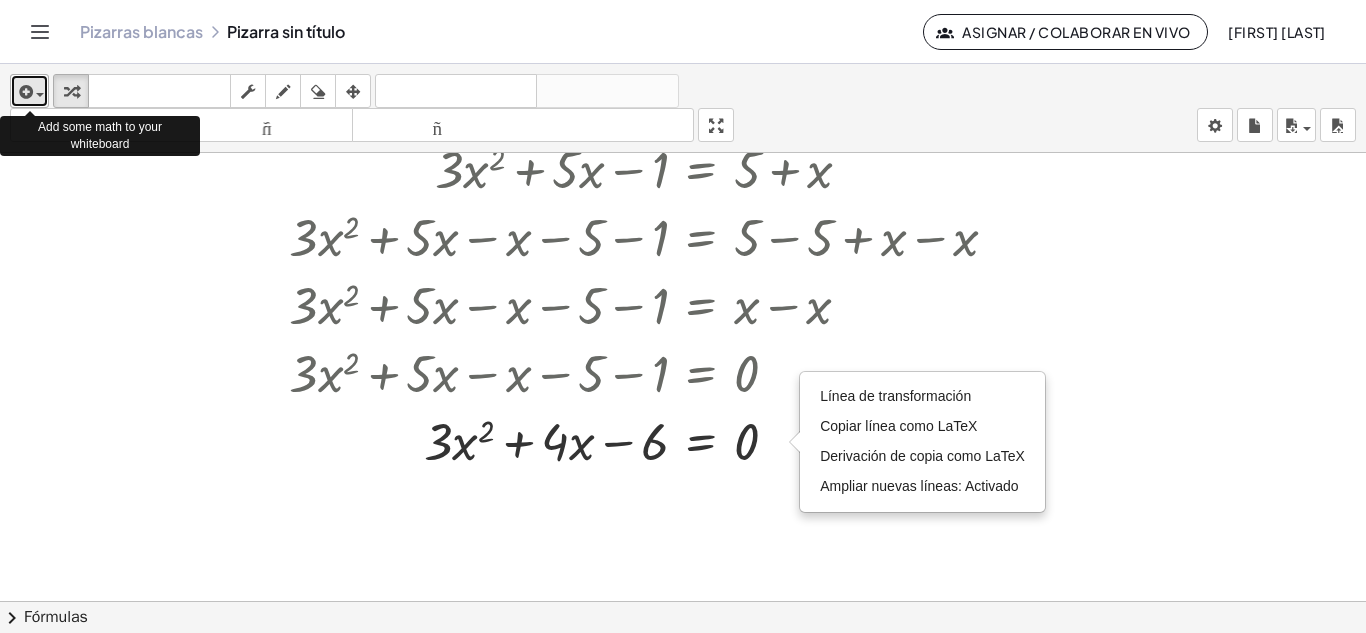click at bounding box center (35, 94) 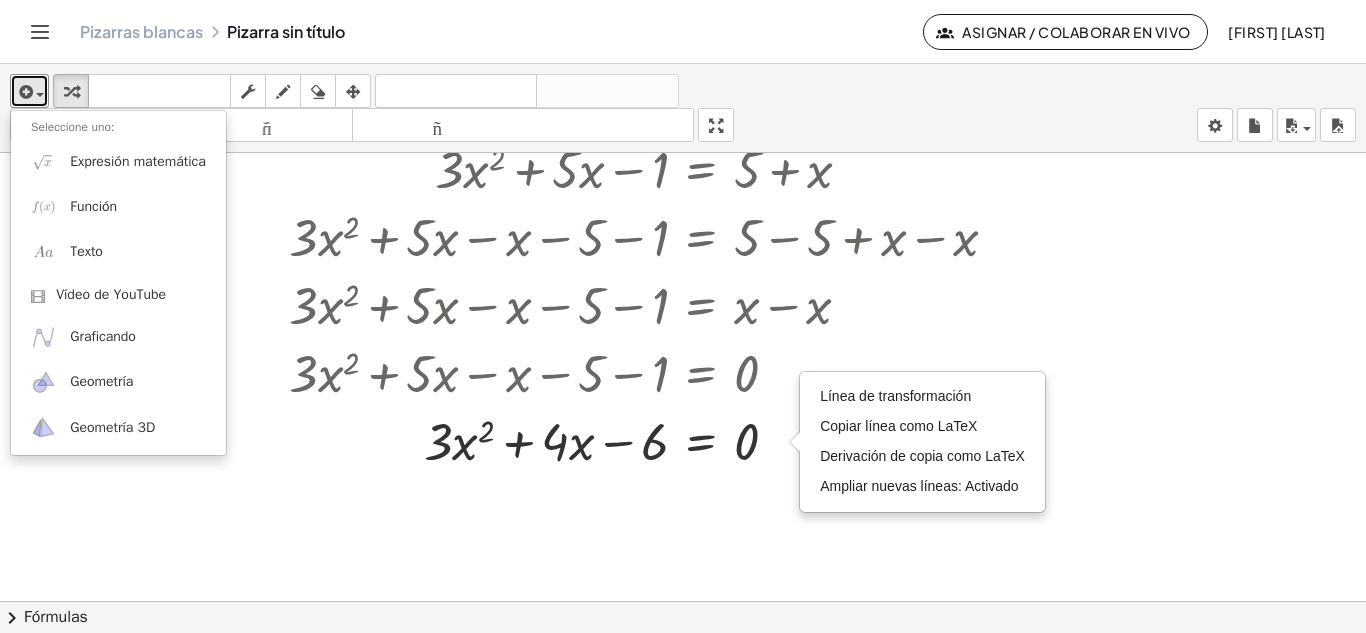 click at bounding box center (651, 440) 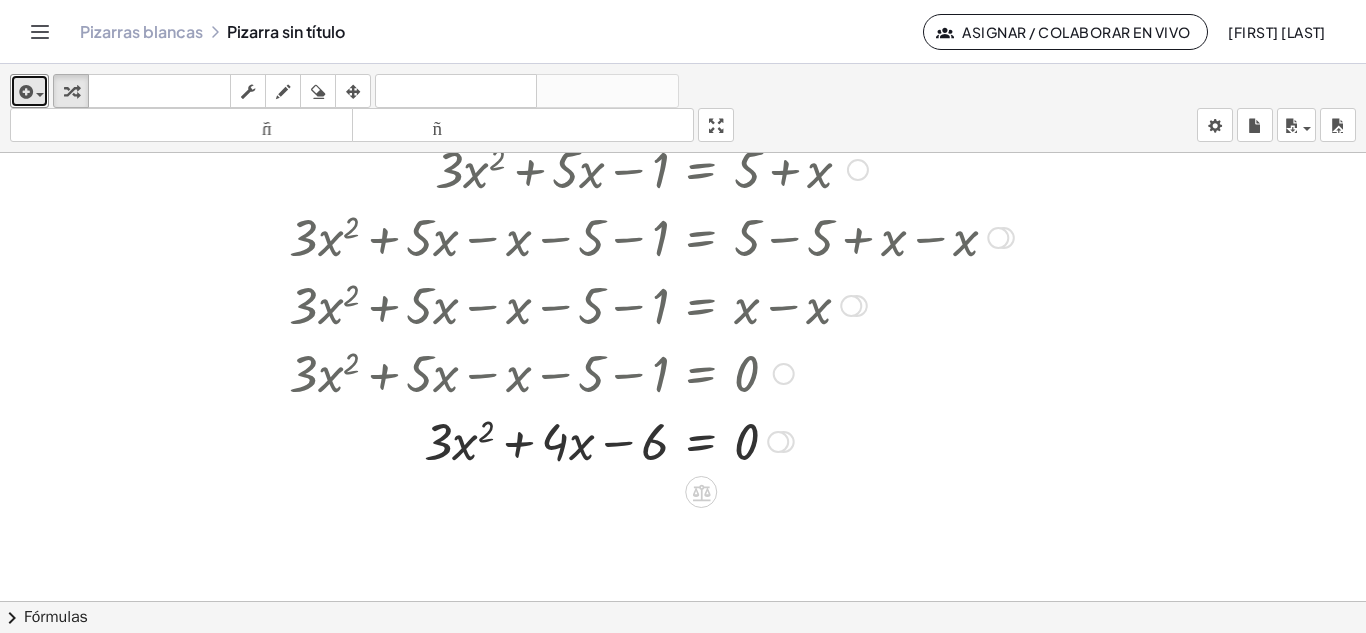 click at bounding box center [651, 440] 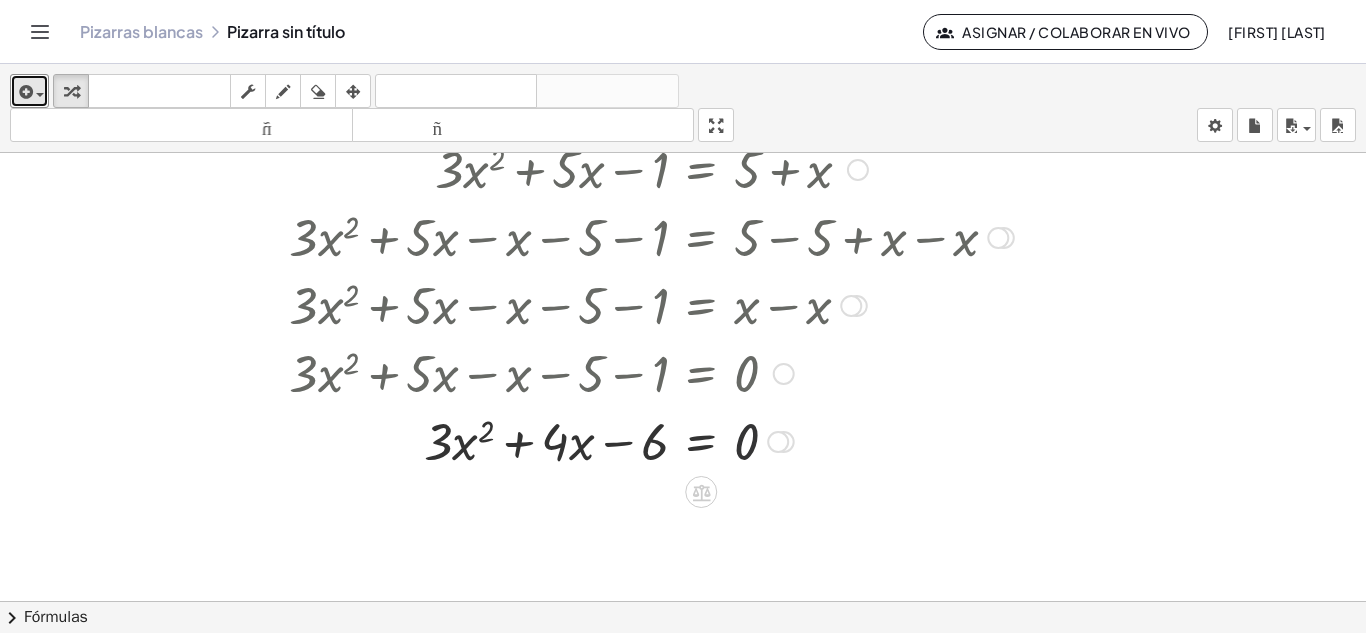 click on "Línea de transformación Copiar línea como LaTeX Derivación de copia como LaTeX Ampliar nuevas líneas: Activado" at bounding box center [778, 442] 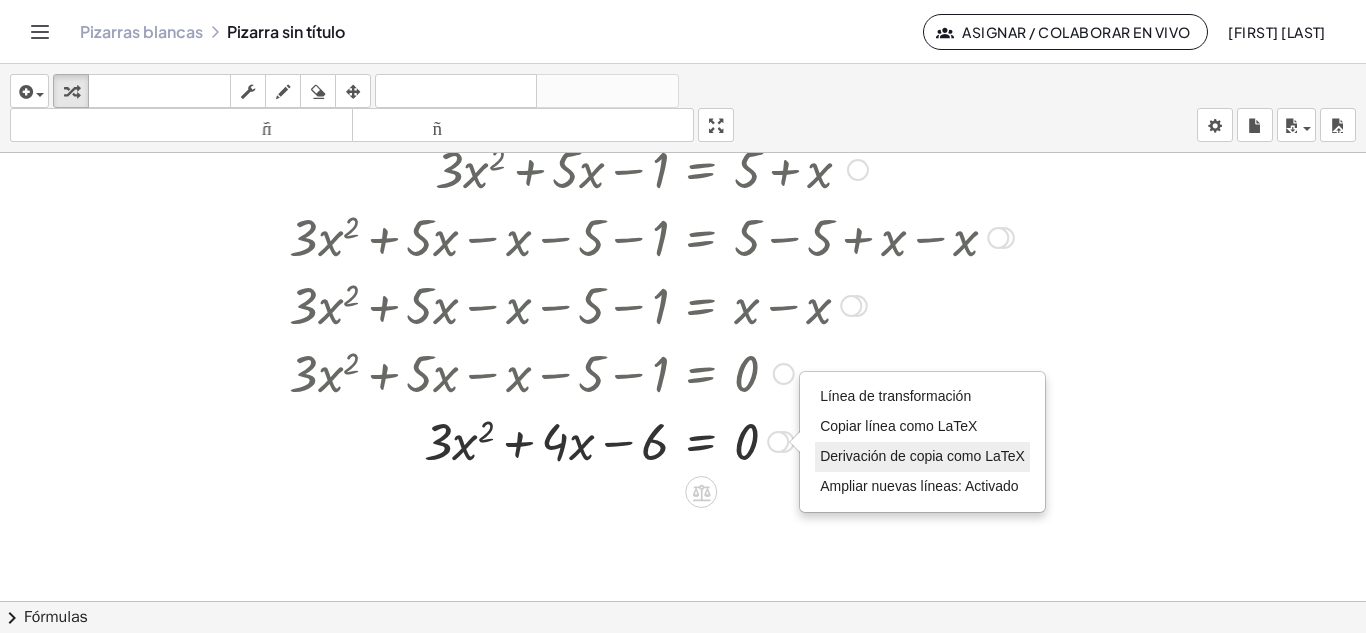 click on "Derivación de copia como LaTeX" at bounding box center [922, 457] 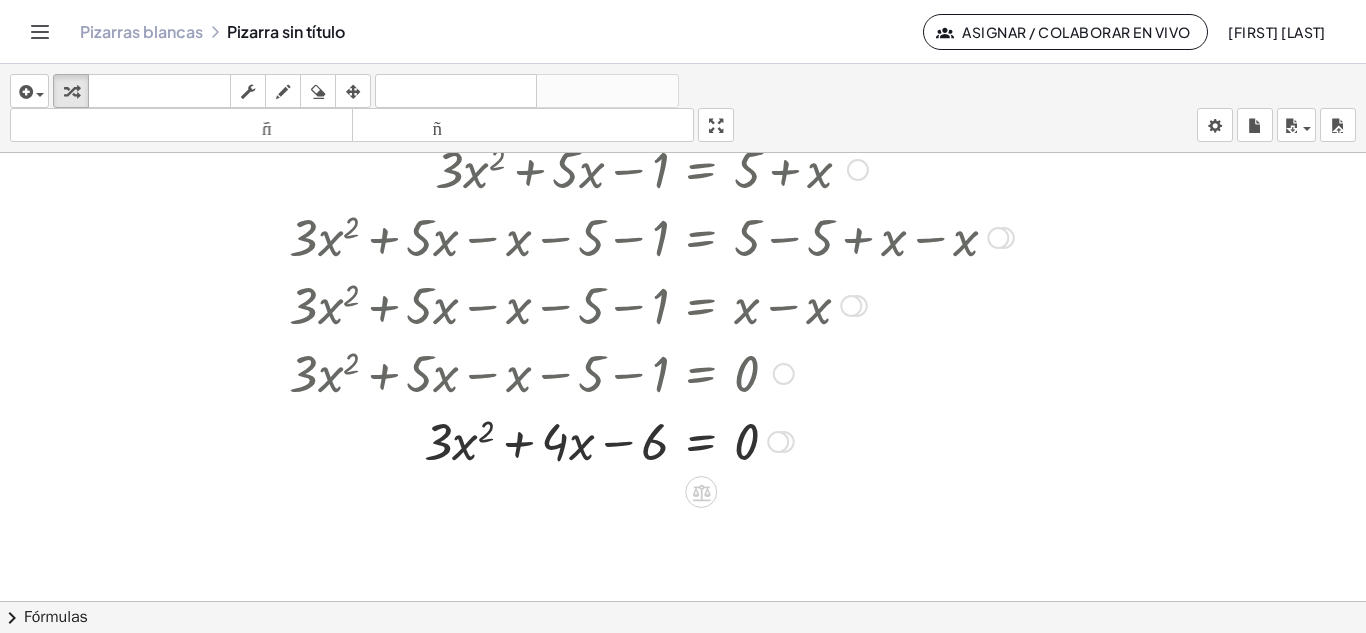 click on "Copiado done" at bounding box center (778, 442) 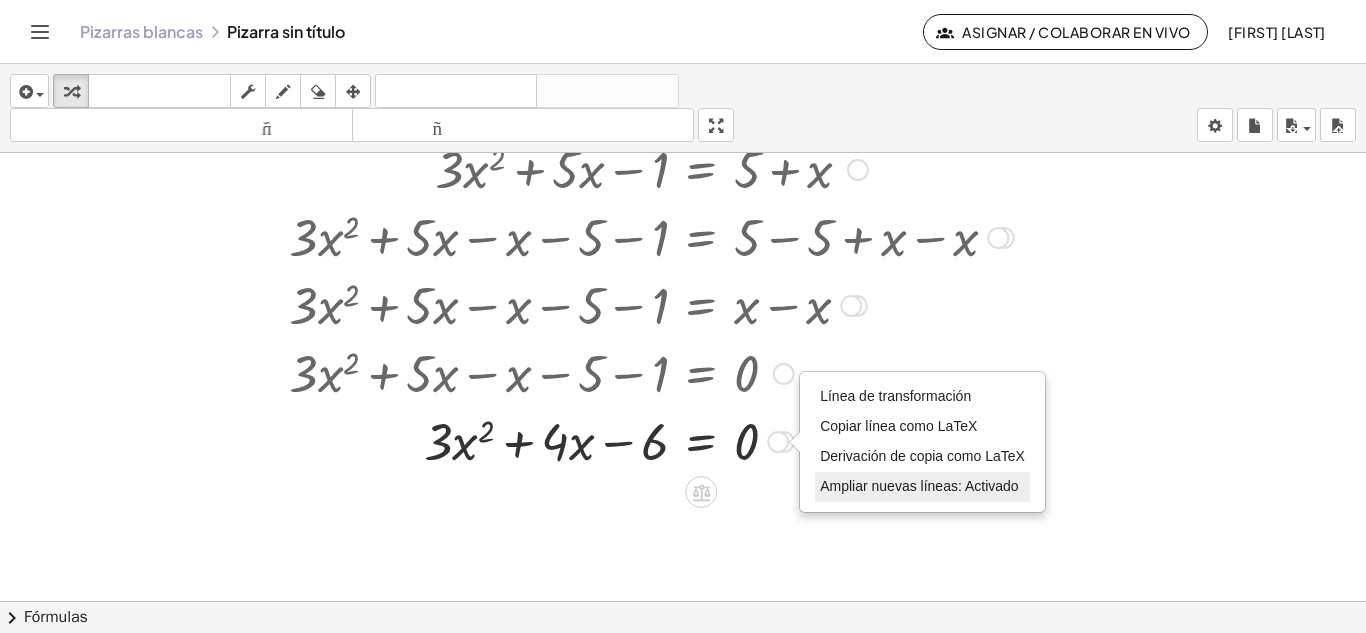 click on "Ampliar nuevas líneas: Activado" at bounding box center (919, 486) 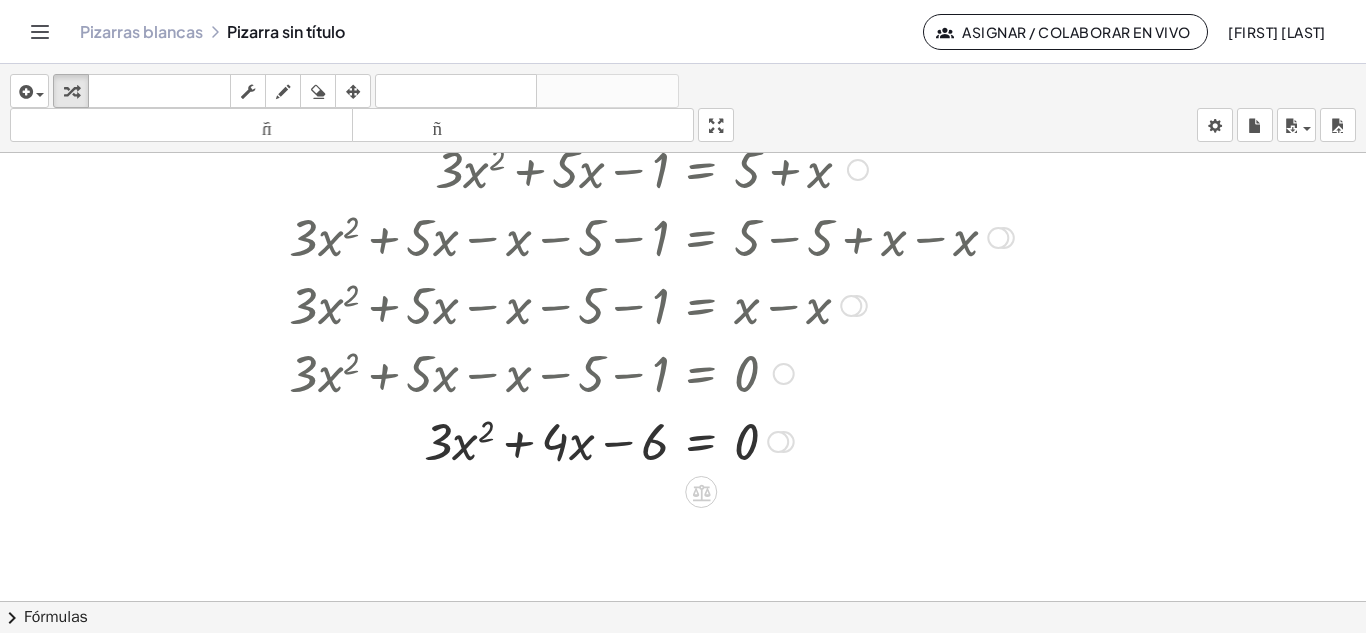 click at bounding box center [651, 440] 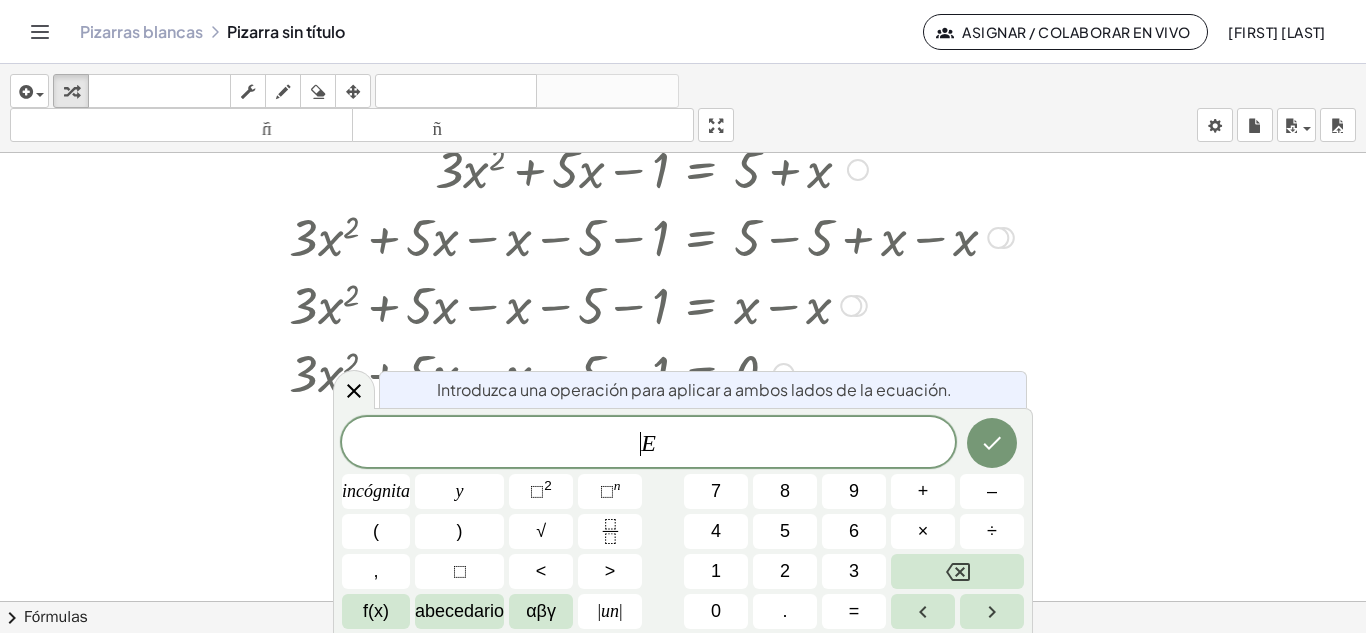 drag, startPoint x: 578, startPoint y: 435, endPoint x: 485, endPoint y: 432, distance: 93.04838 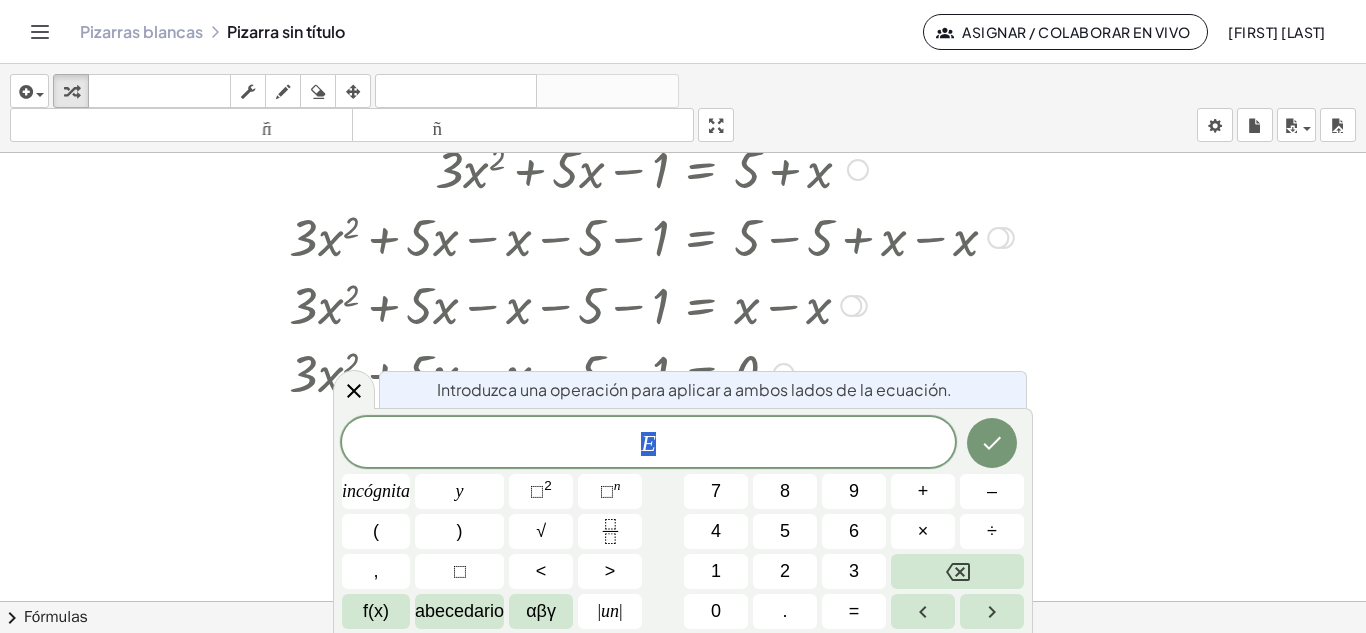 click on "E" at bounding box center [648, 444] 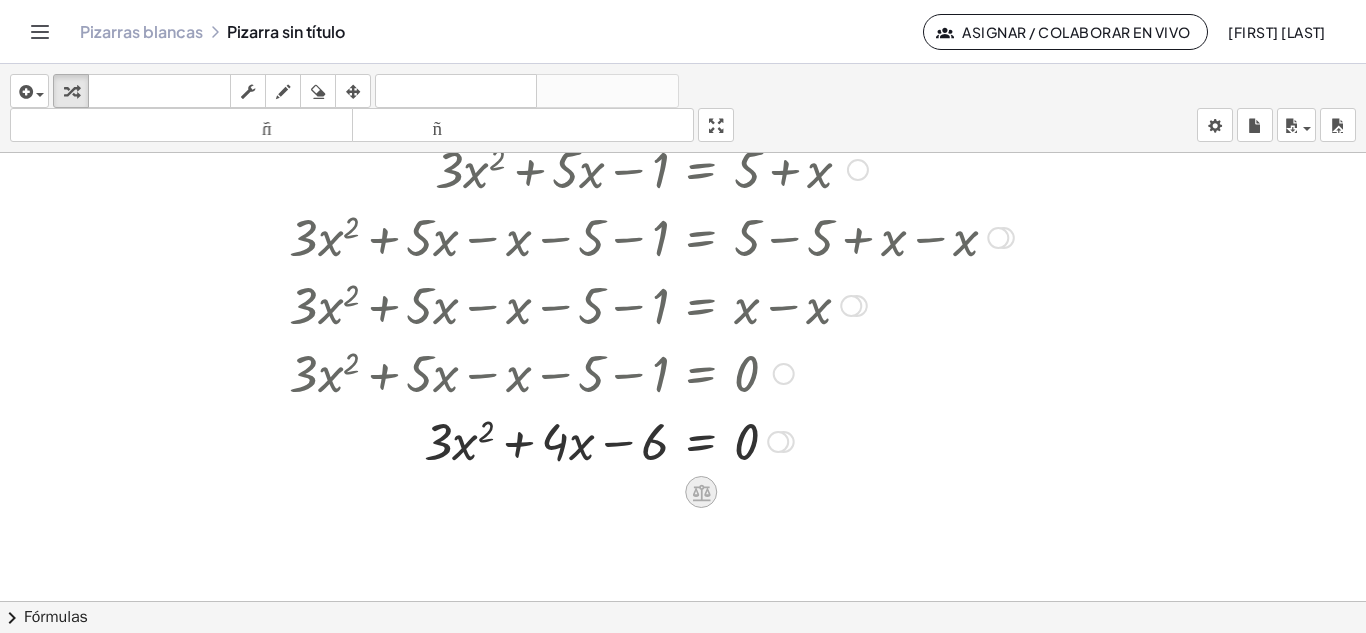 click 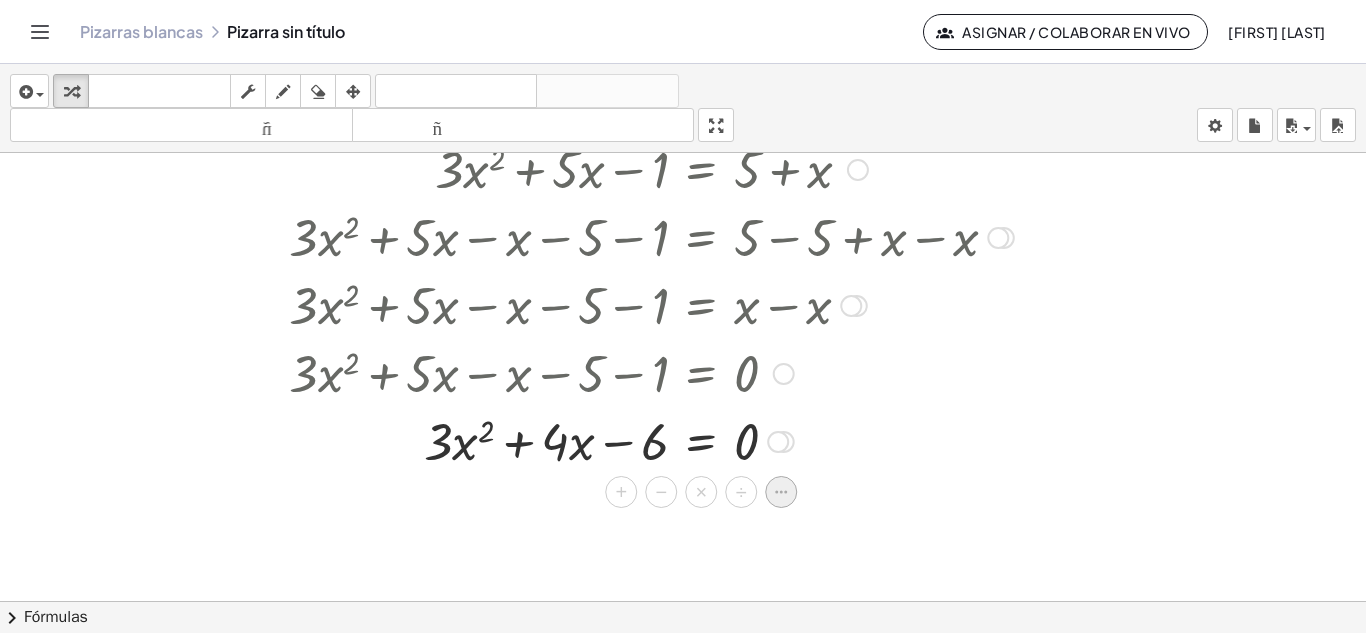click 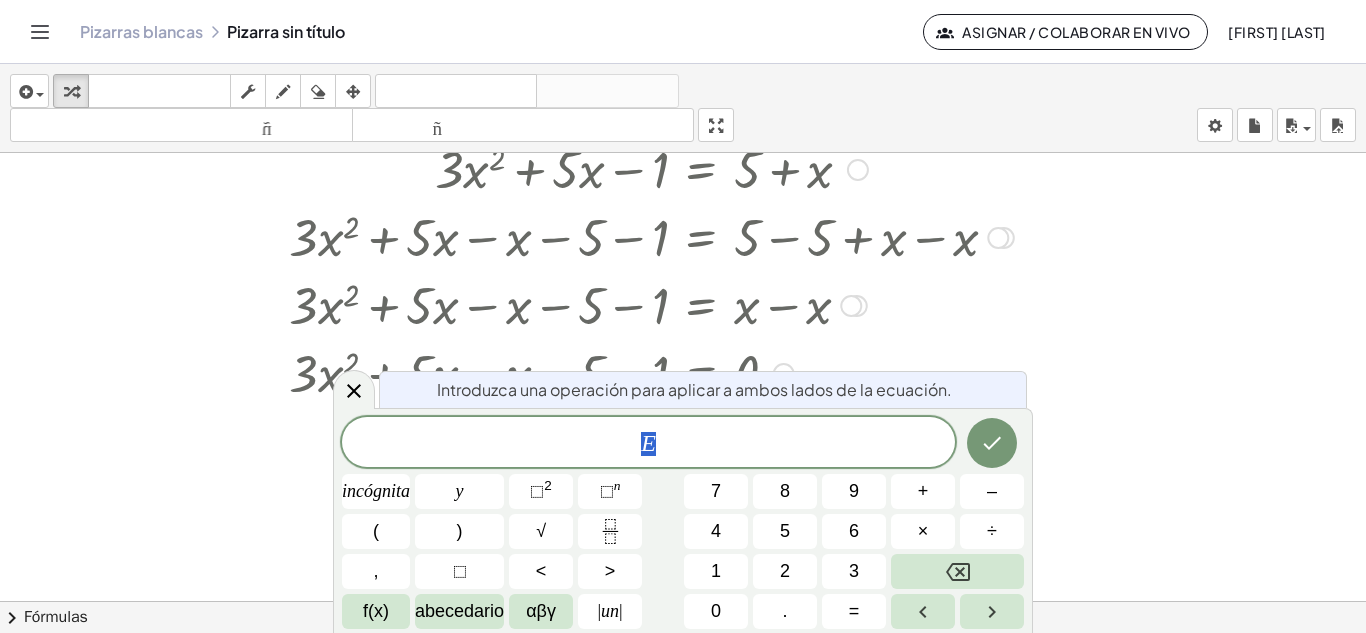 drag, startPoint x: 669, startPoint y: 449, endPoint x: 553, endPoint y: 455, distance: 116.15507 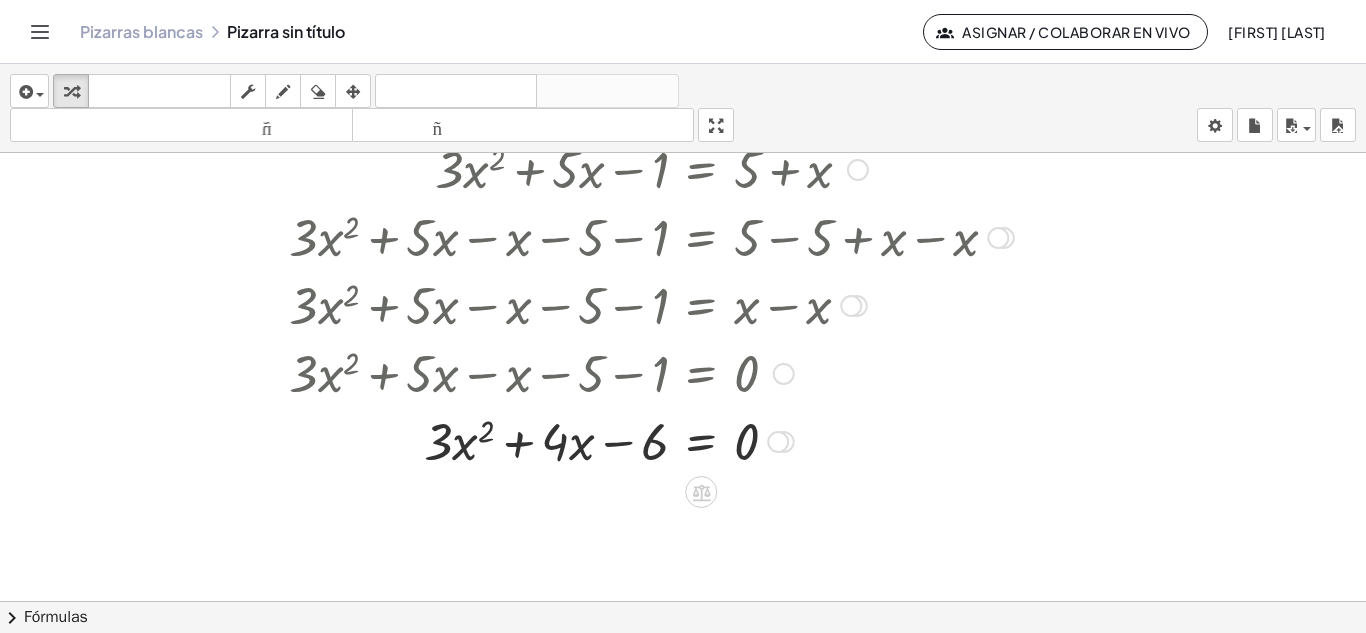 click at bounding box center [651, 440] 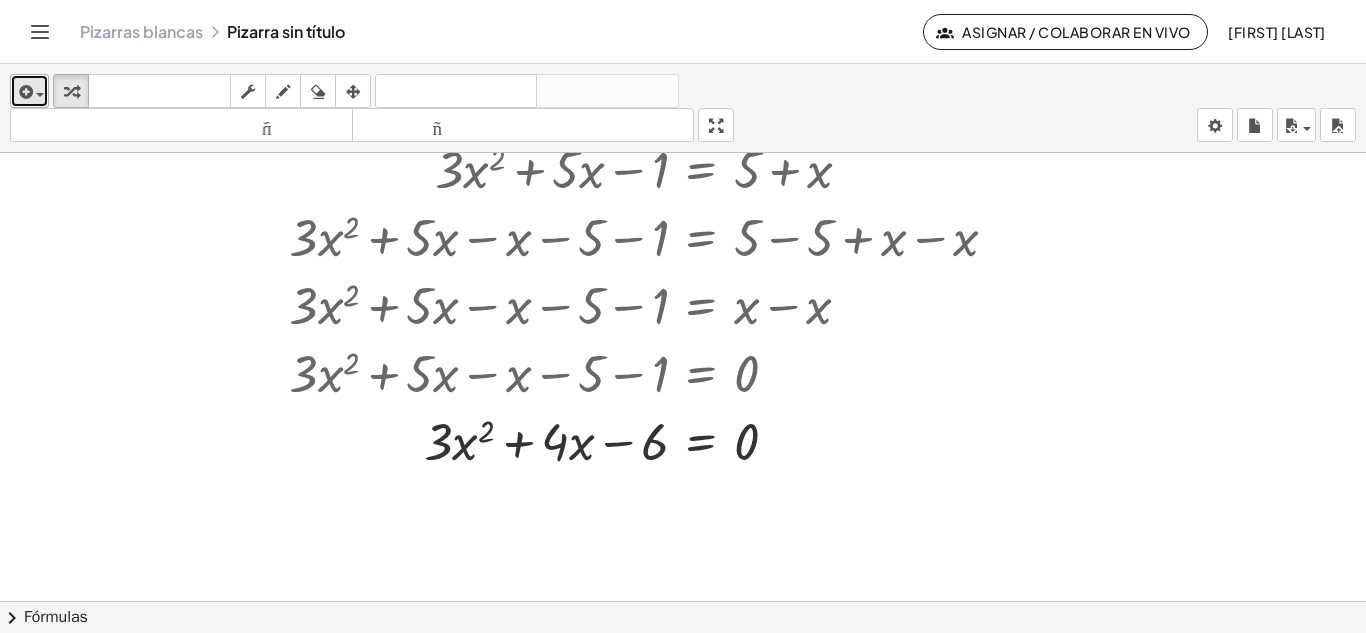 click at bounding box center [35, 94] 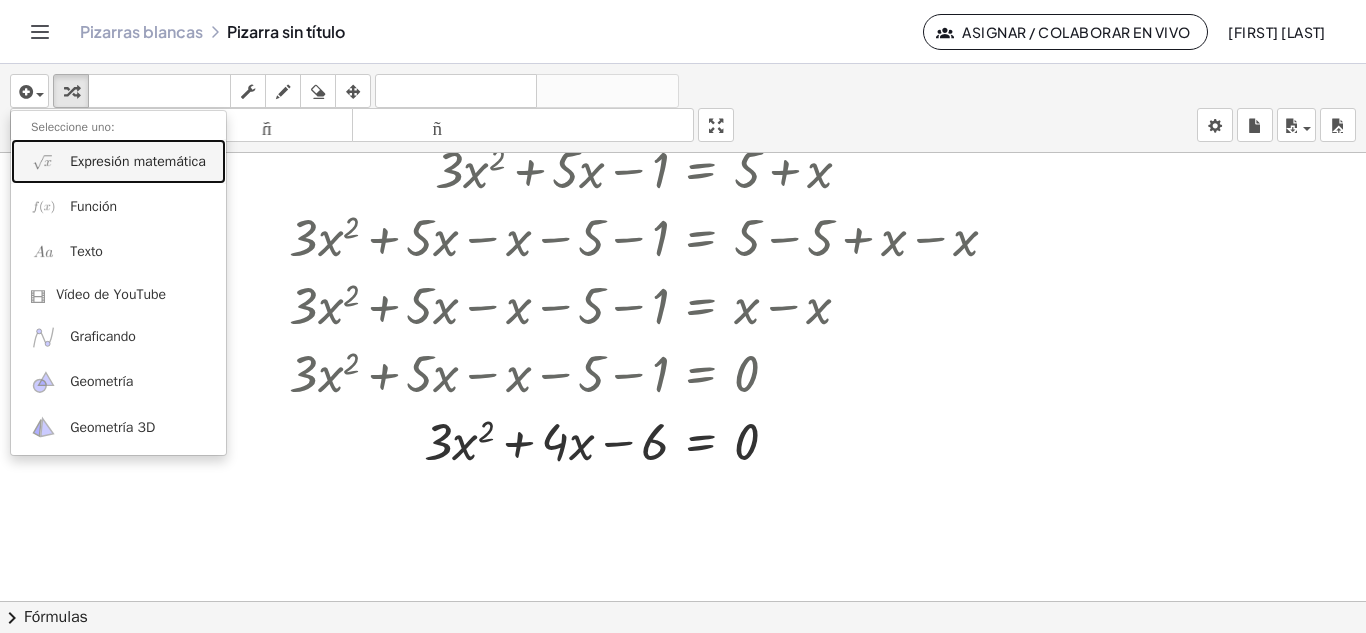 click on "Expresión matemática" at bounding box center (138, 161) 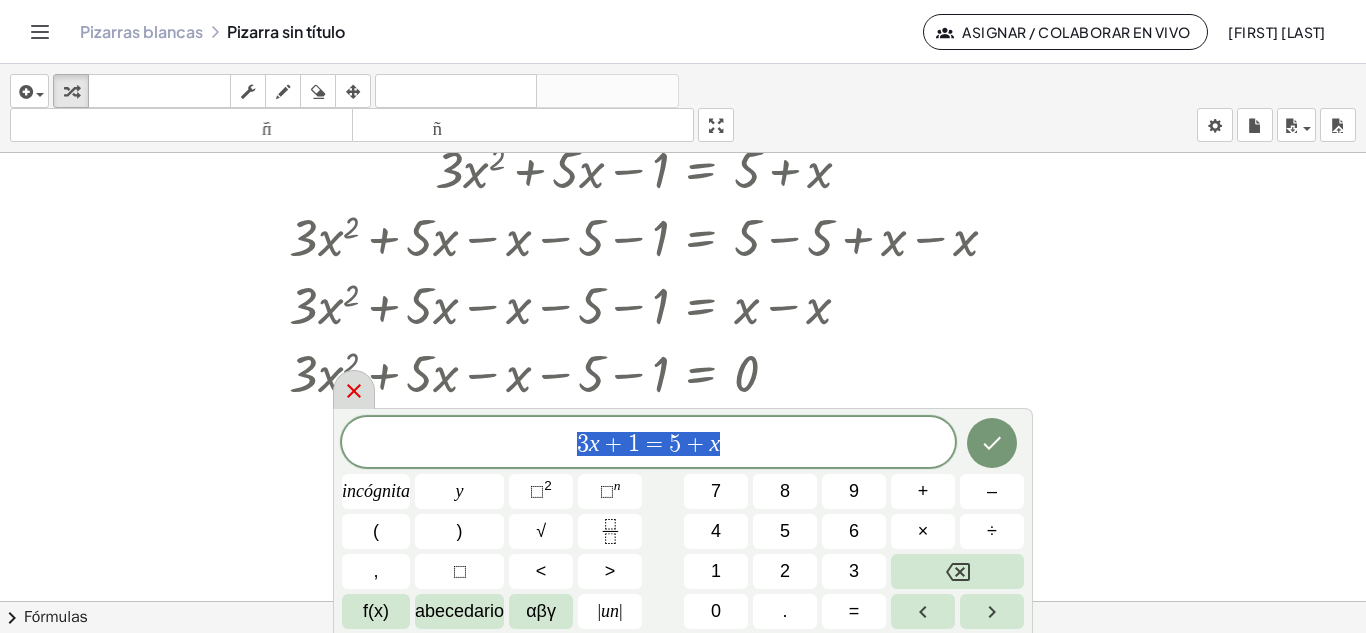 drag, startPoint x: 780, startPoint y: 447, endPoint x: 336, endPoint y: 401, distance: 446.37653 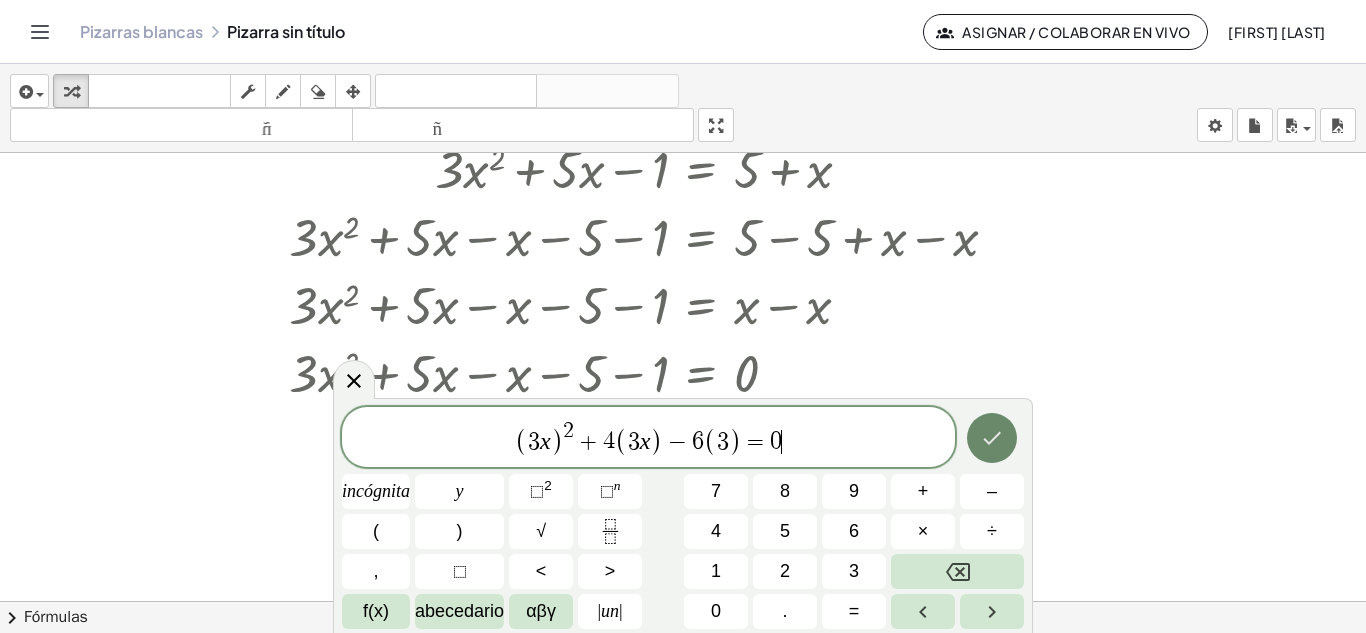 click 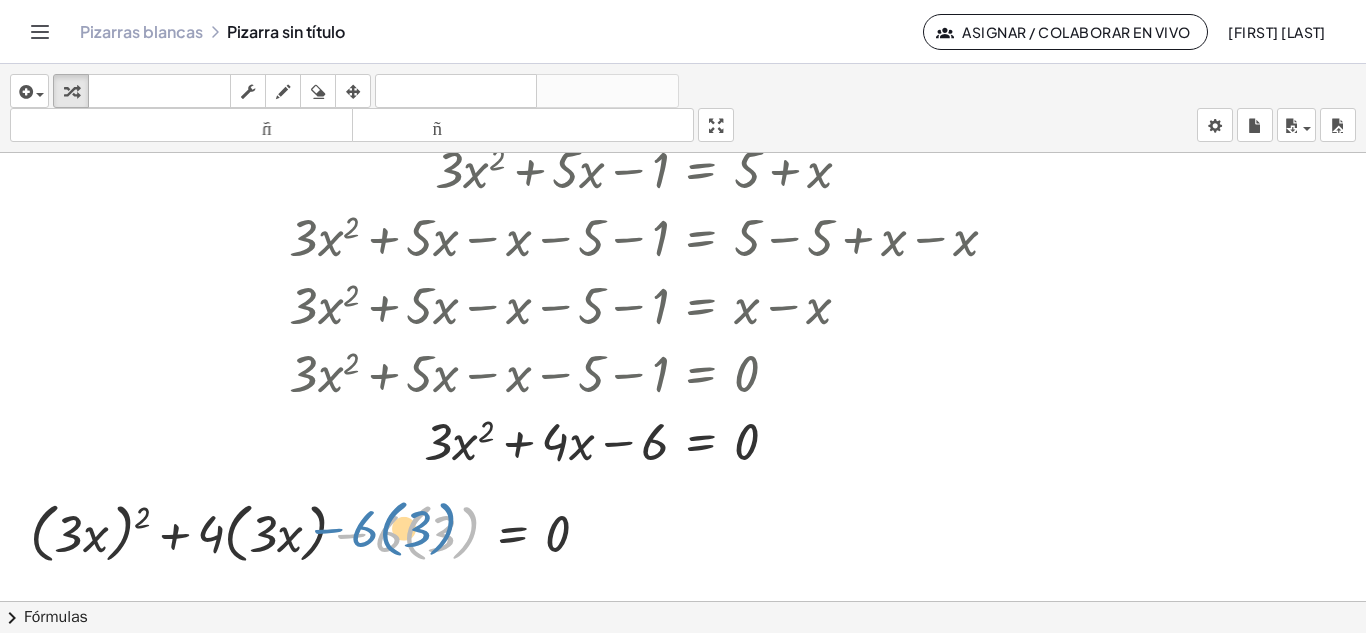 drag, startPoint x: 374, startPoint y: 532, endPoint x: 354, endPoint y: 529, distance: 20.22375 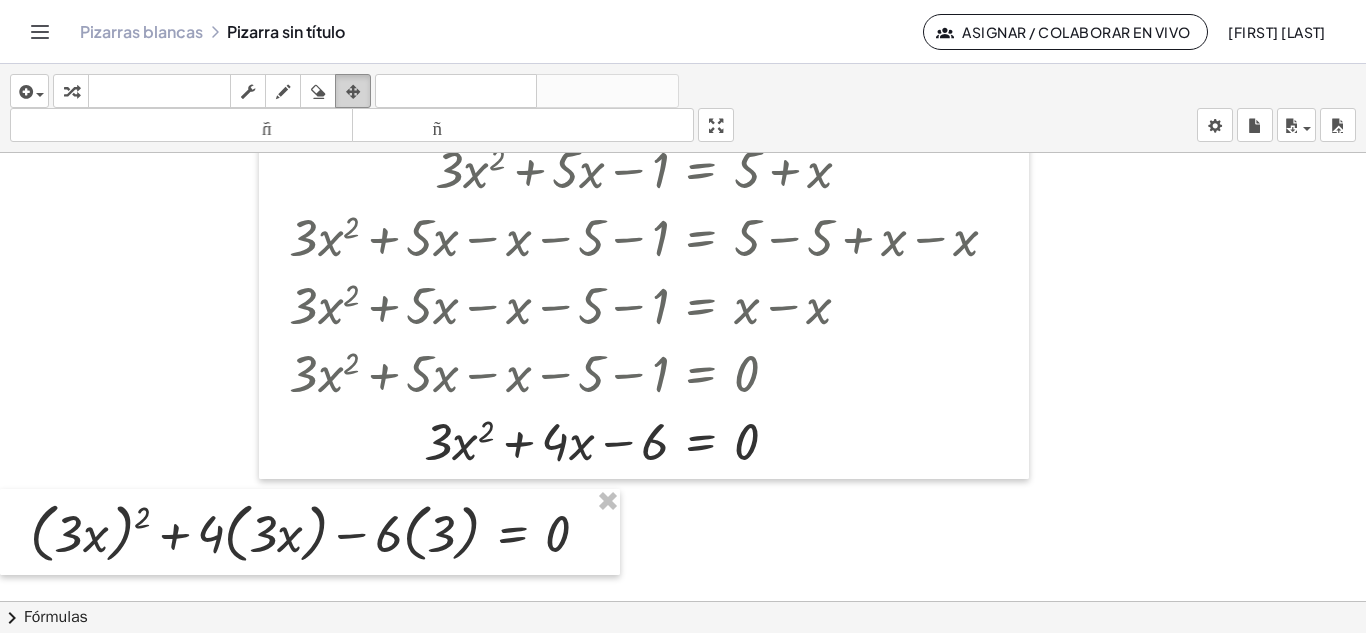 click at bounding box center (353, 92) 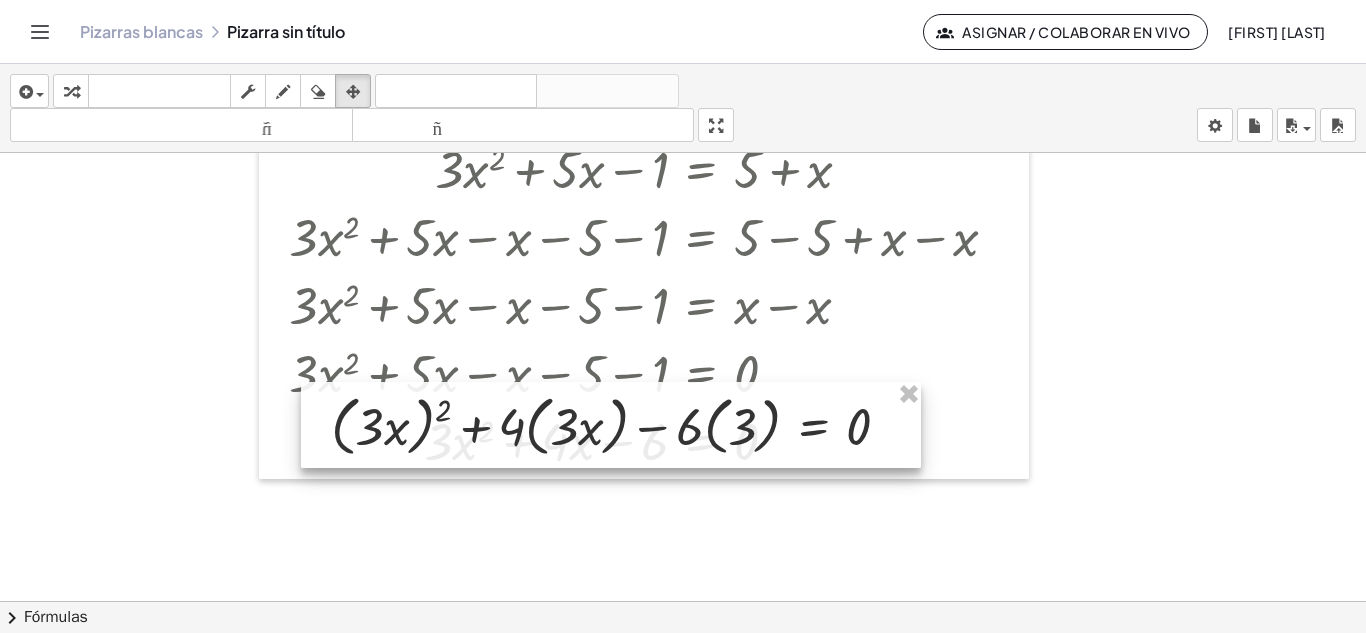 drag, startPoint x: 294, startPoint y: 529, endPoint x: 595, endPoint y: 422, distance: 319.45267 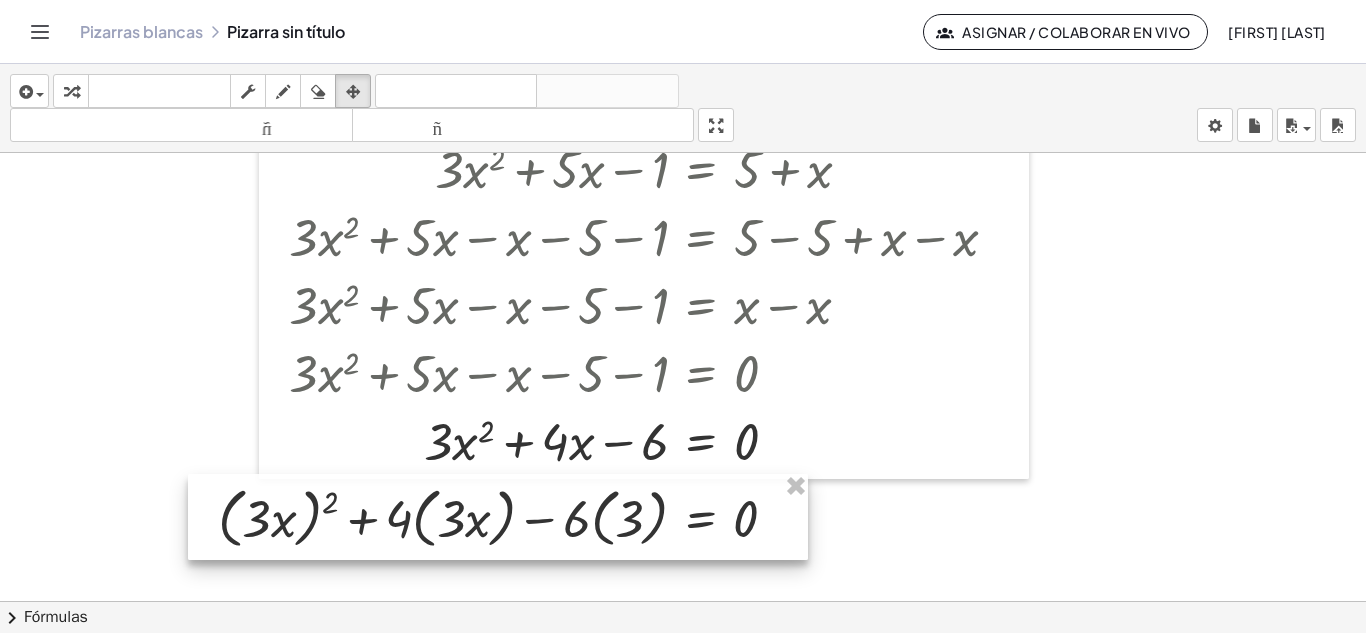 drag, startPoint x: 632, startPoint y: 436, endPoint x: 518, endPoint y: 528, distance: 146.49232 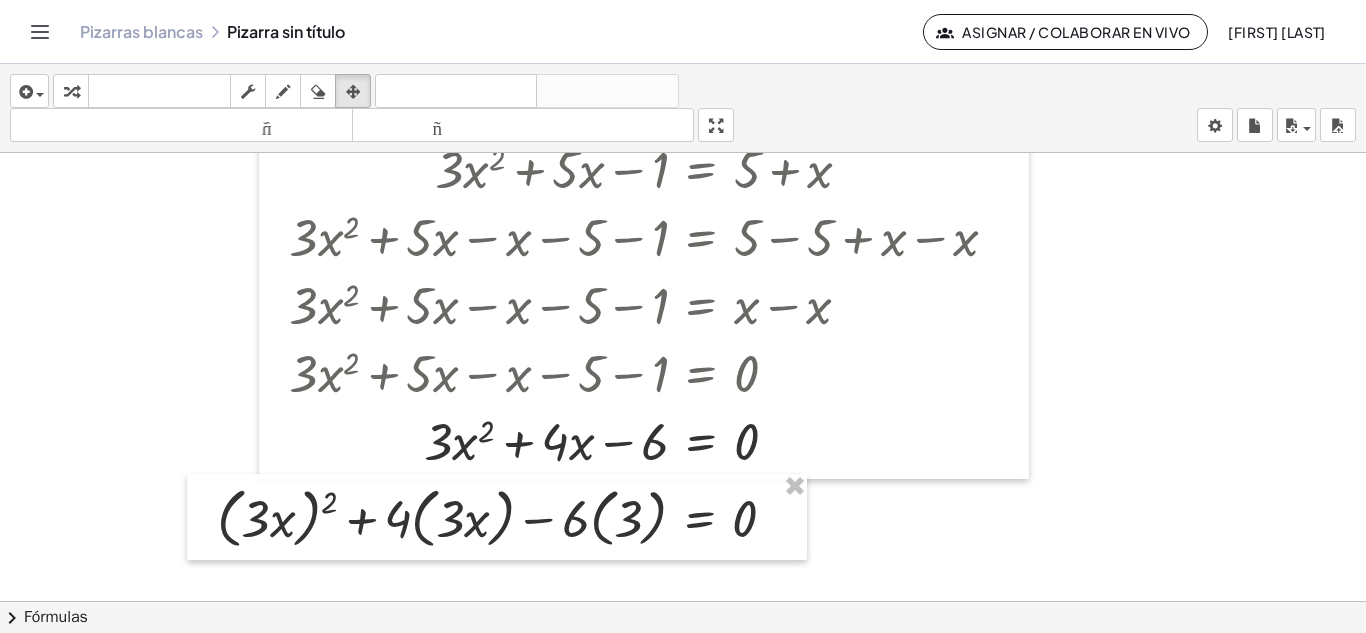 click at bounding box center [683, 515] 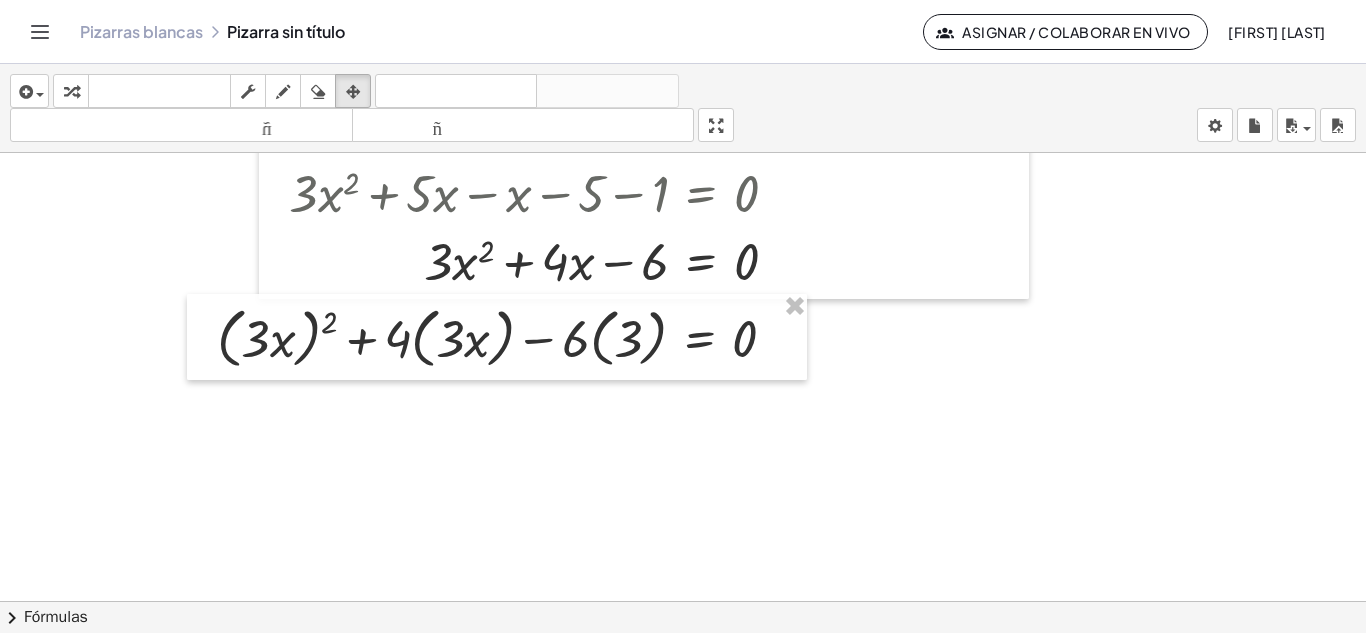 scroll, scrollTop: 300, scrollLeft: 0, axis: vertical 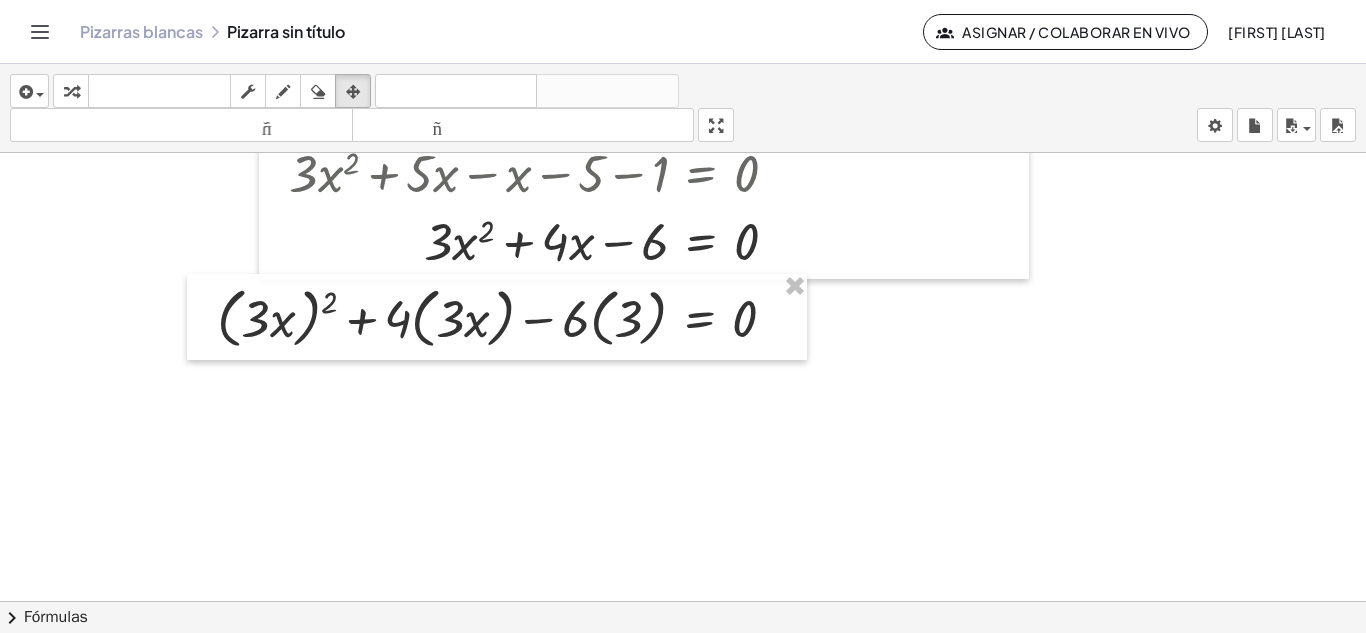 drag, startPoint x: 915, startPoint y: 399, endPoint x: 884, endPoint y: 357, distance: 52.201534 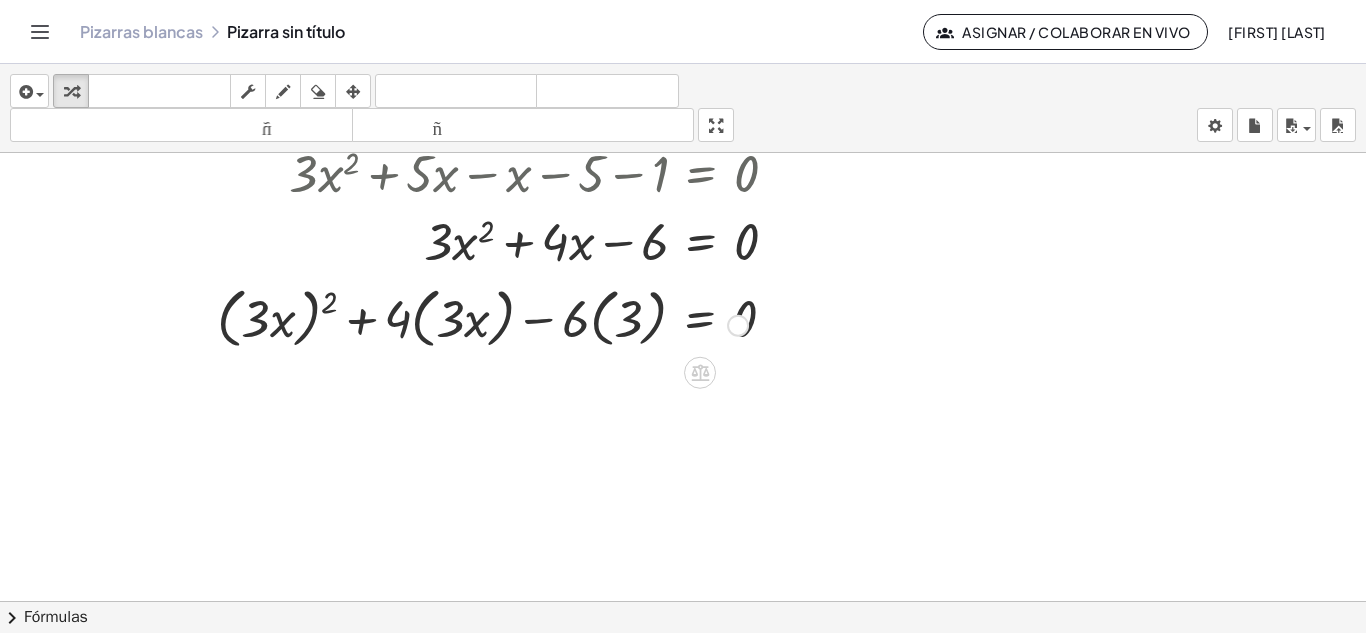 click at bounding box center [683, 315] 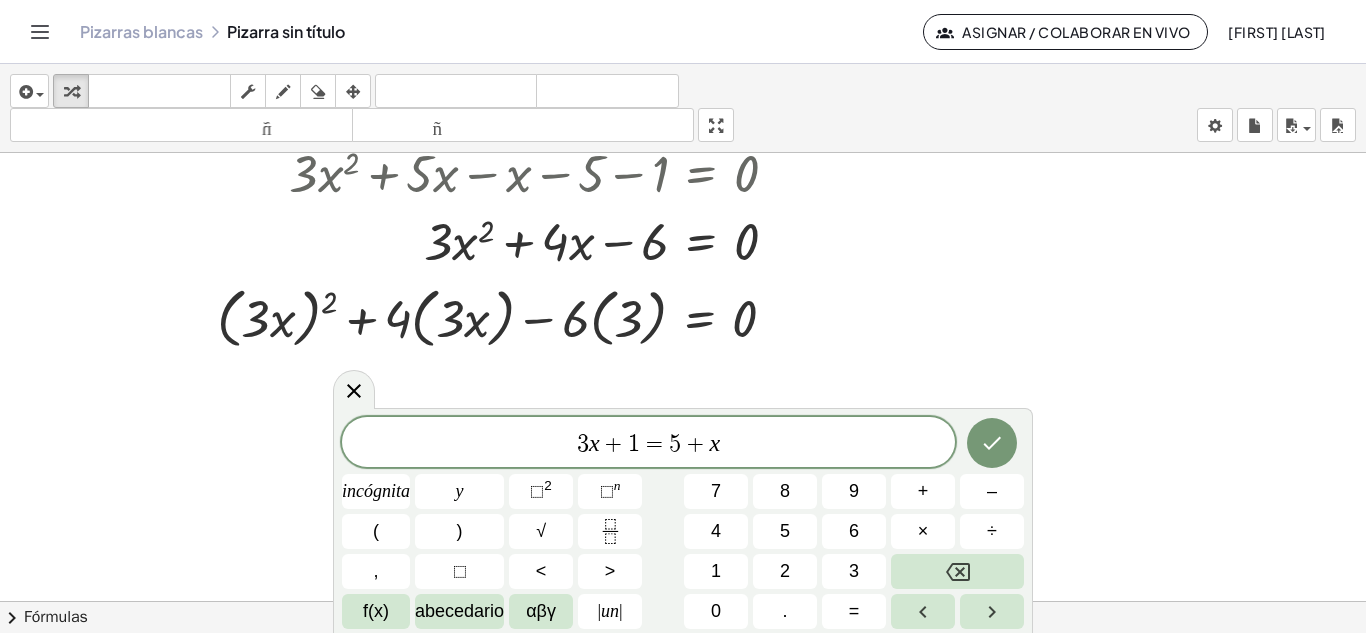 click at bounding box center [683, 315] 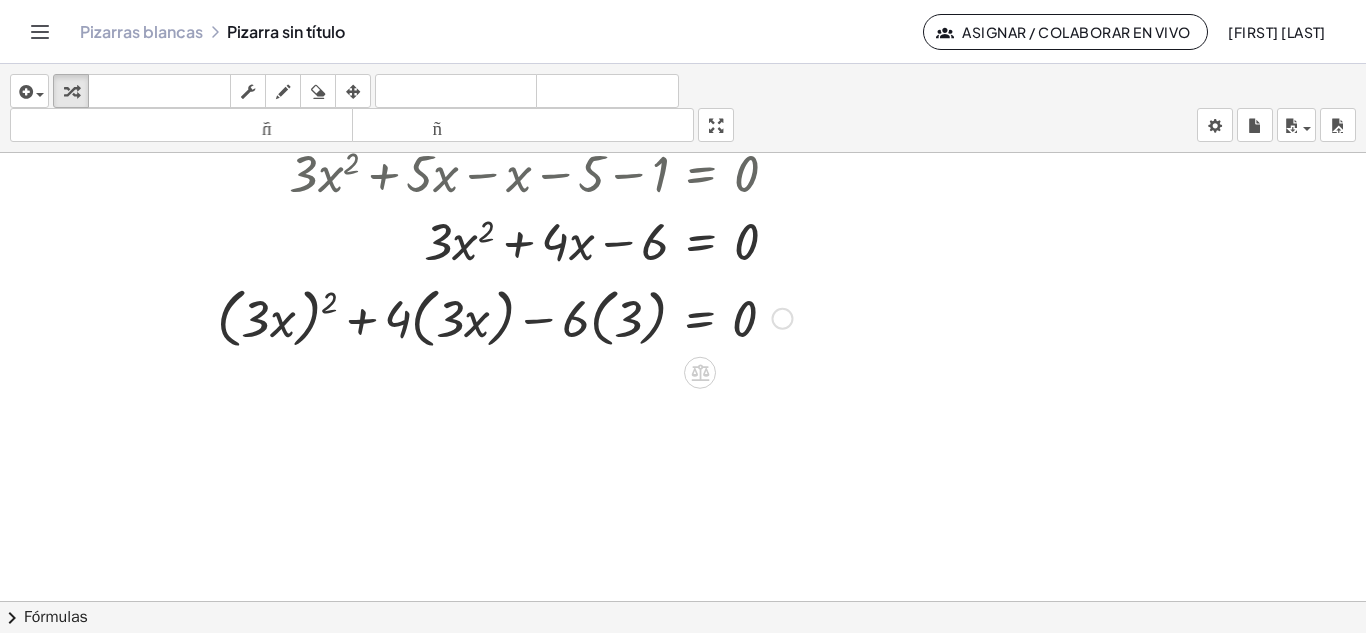 click at bounding box center (504, 317) 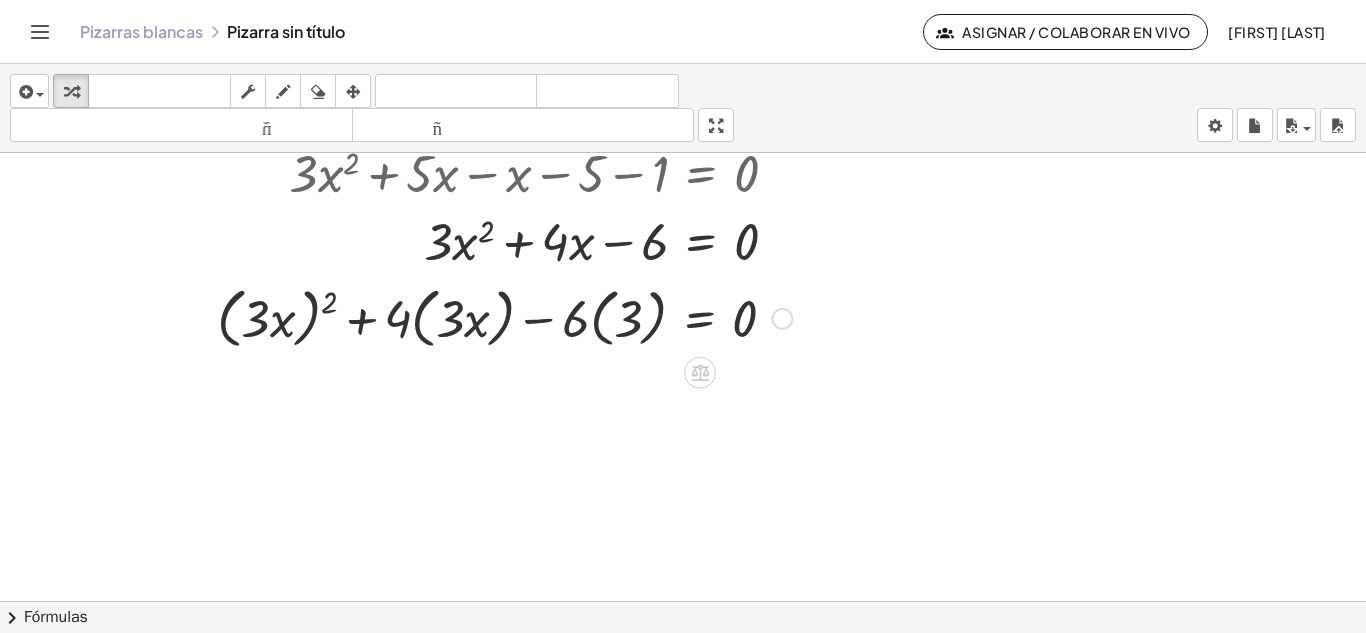 click at bounding box center [504, 317] 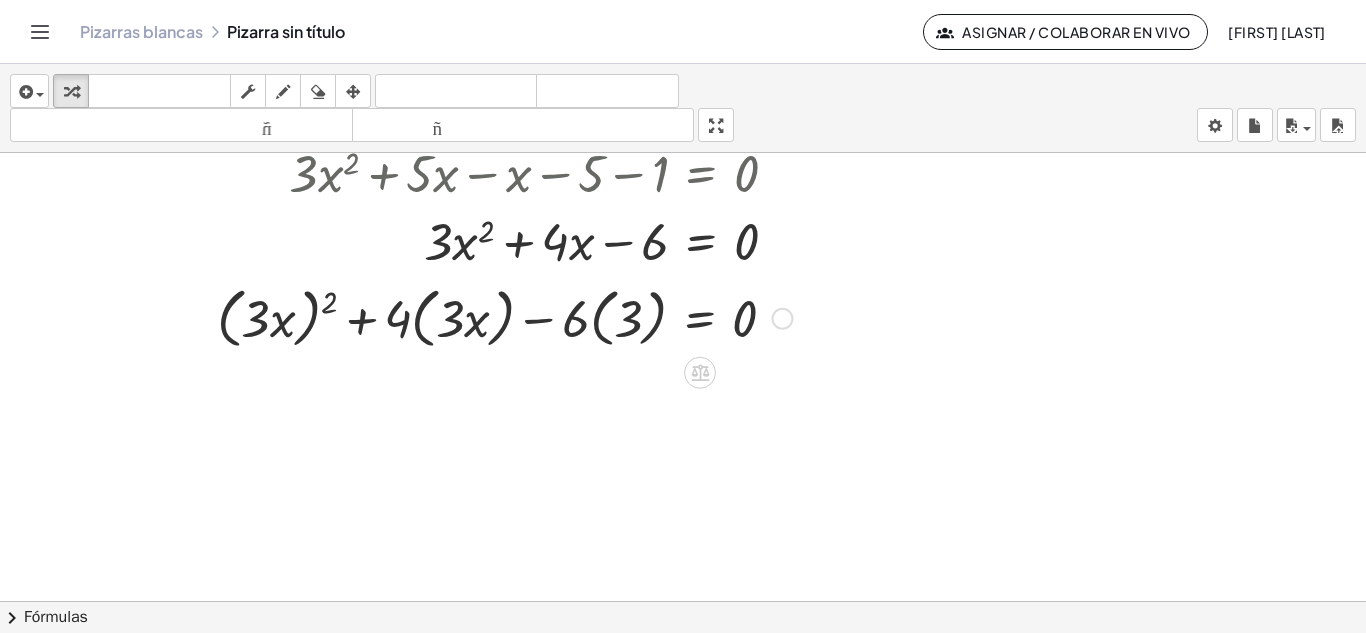 click at bounding box center [504, 317] 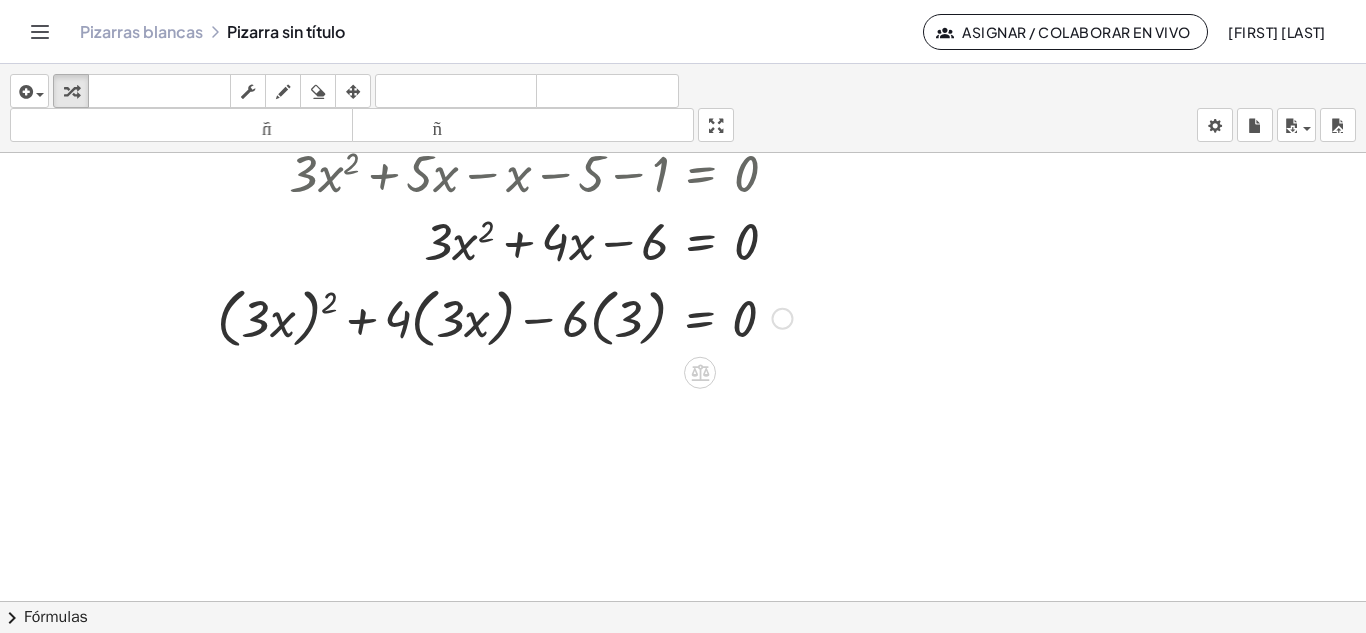 click at bounding box center [504, 317] 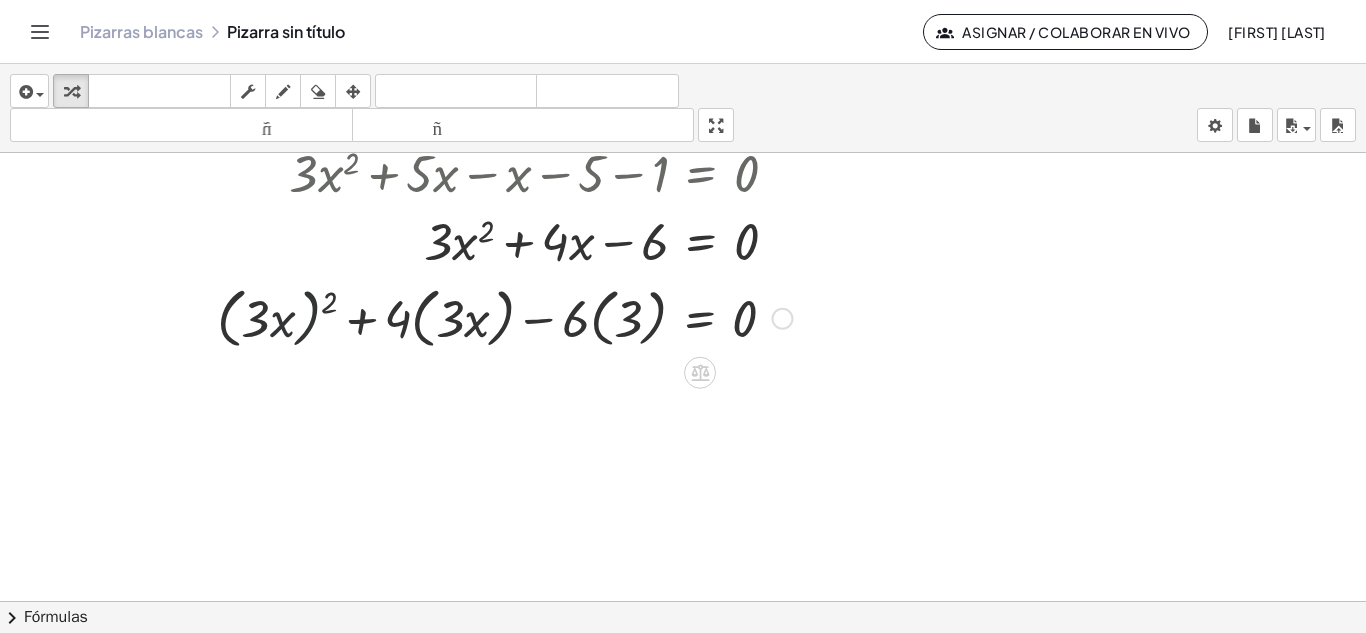 click at bounding box center [504, 317] 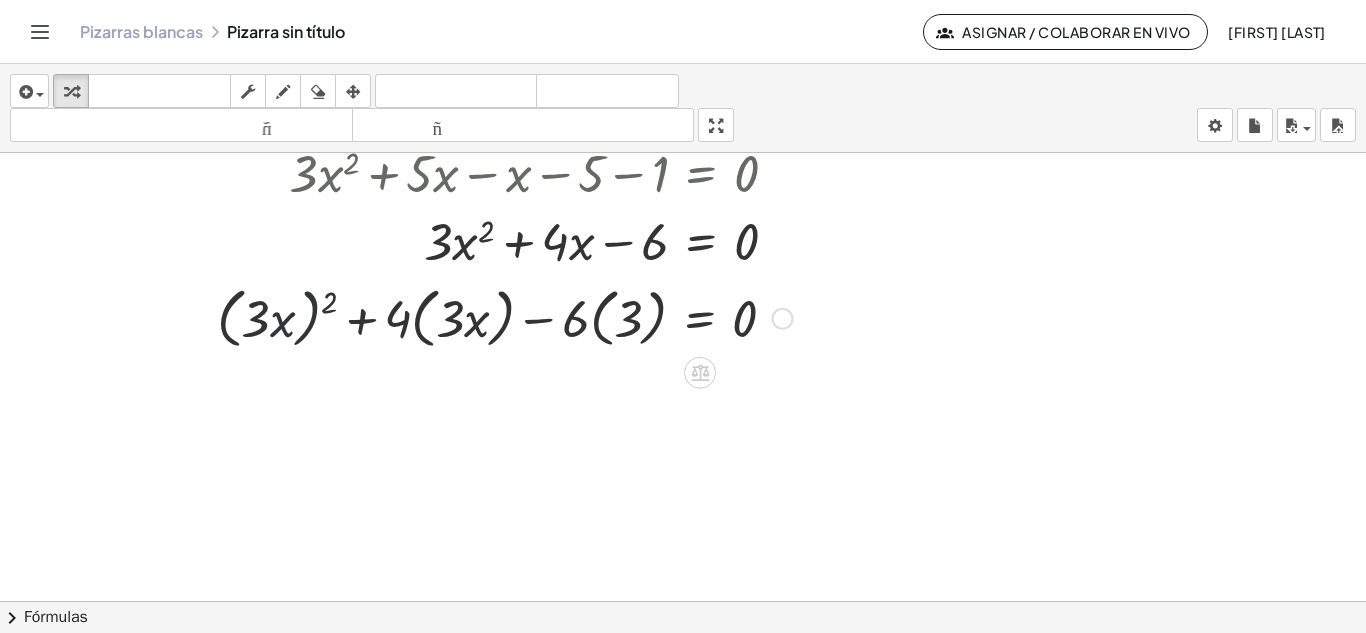 drag, startPoint x: 309, startPoint y: 302, endPoint x: 318, endPoint y: 297, distance: 10.29563 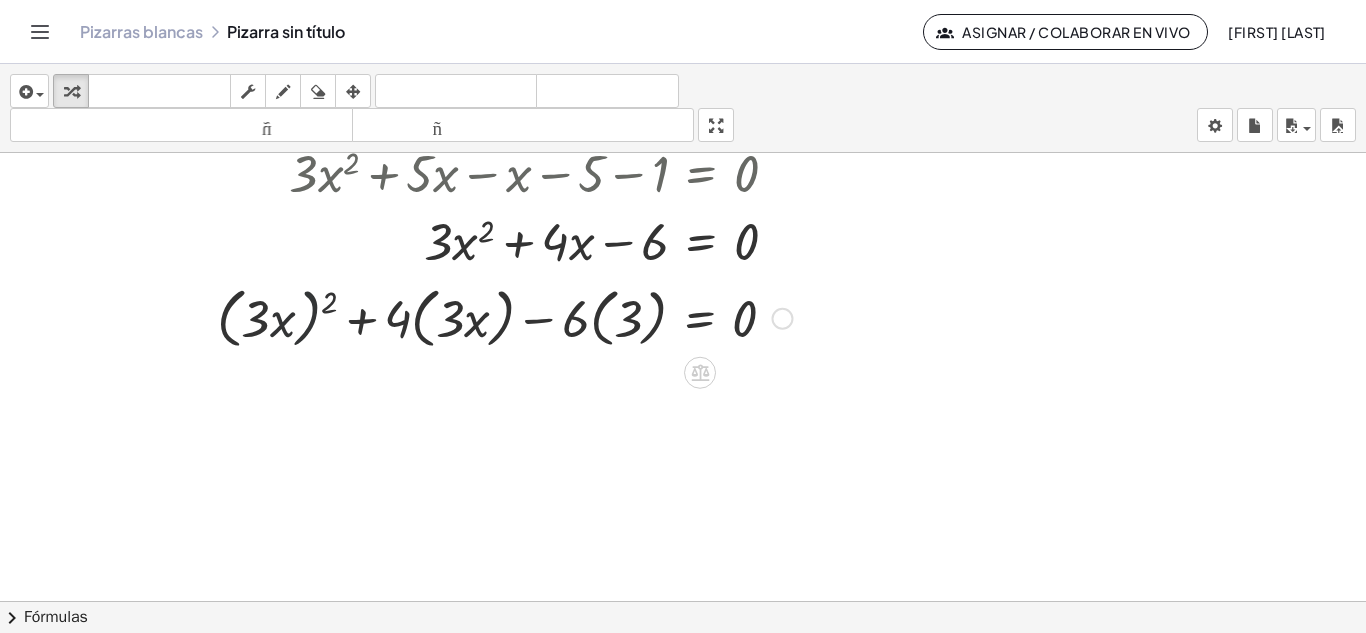 click at bounding box center (504, 317) 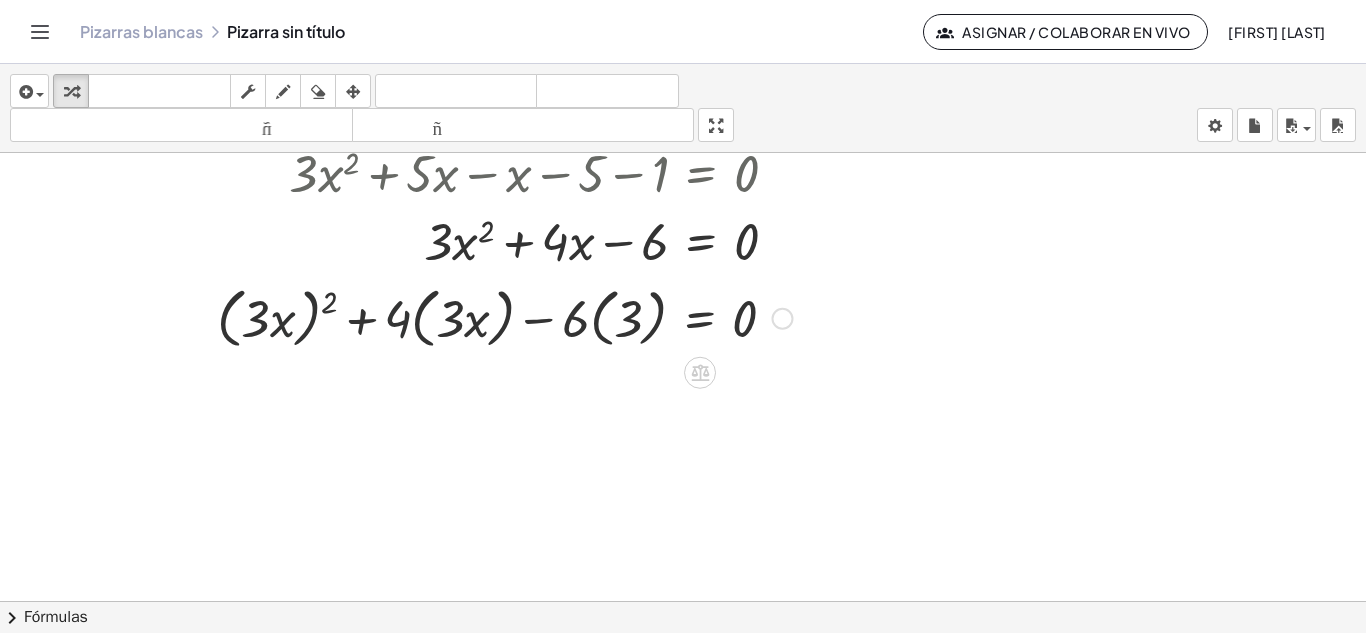 click at bounding box center [504, 317] 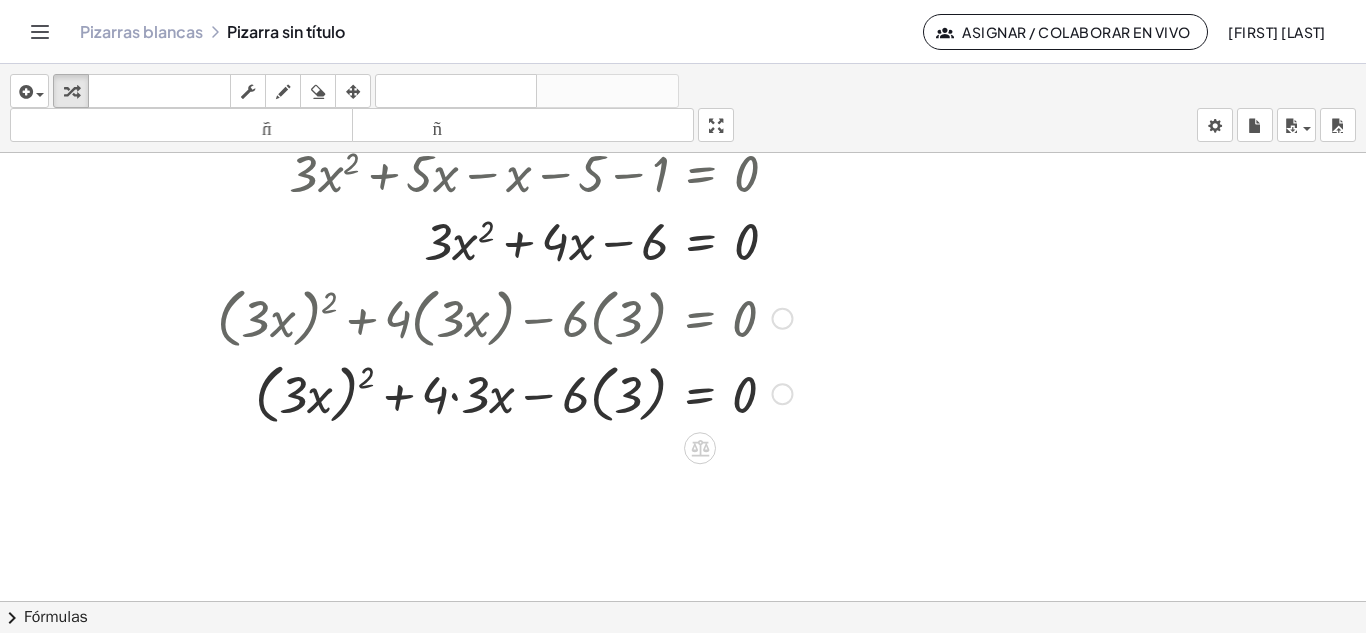 click at bounding box center (504, 393) 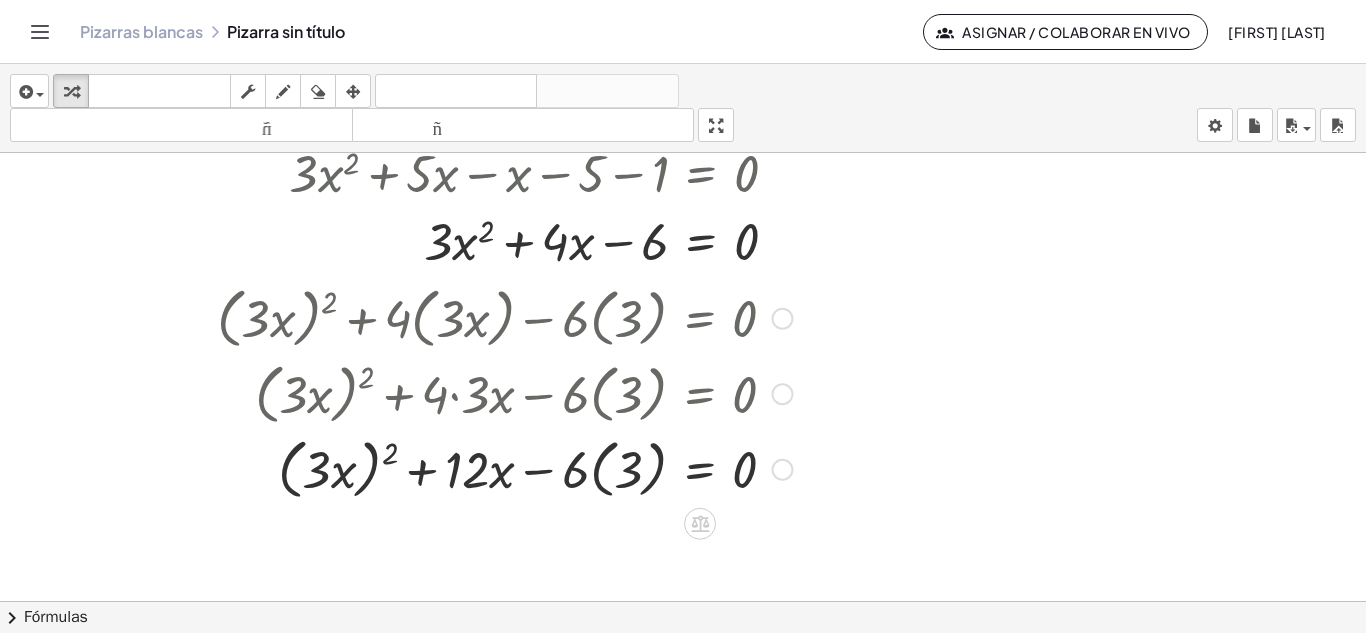 click at bounding box center [504, 468] 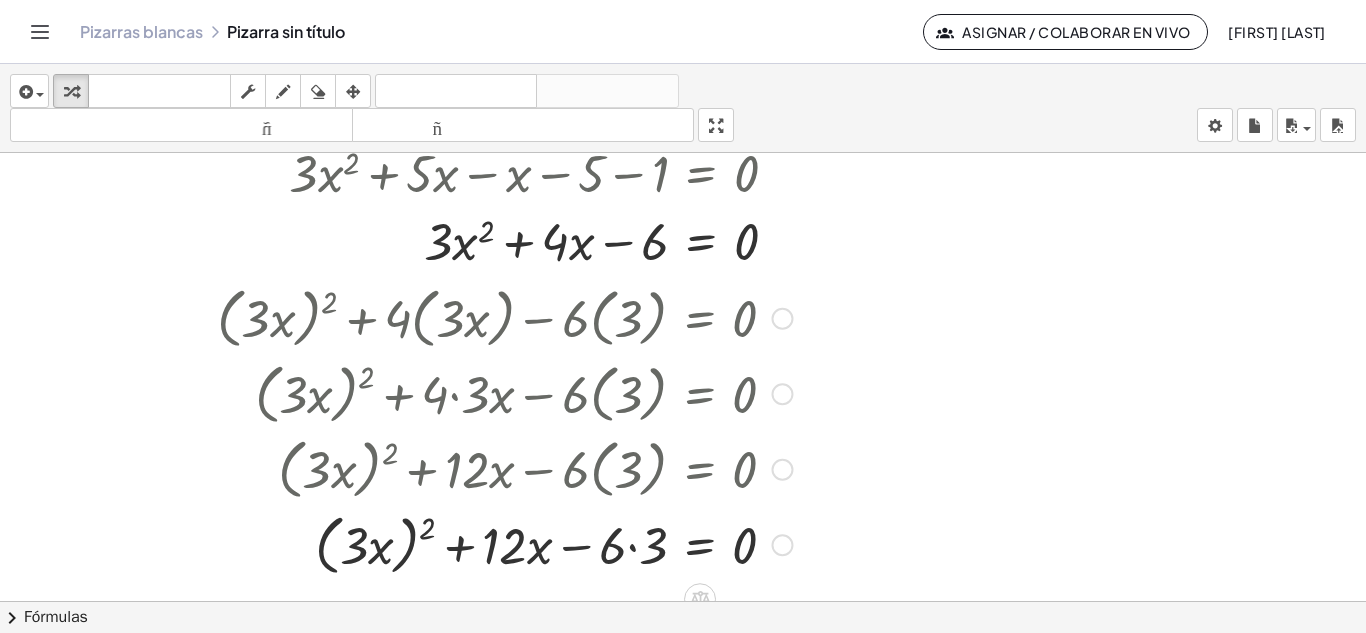 click at bounding box center (504, 544) 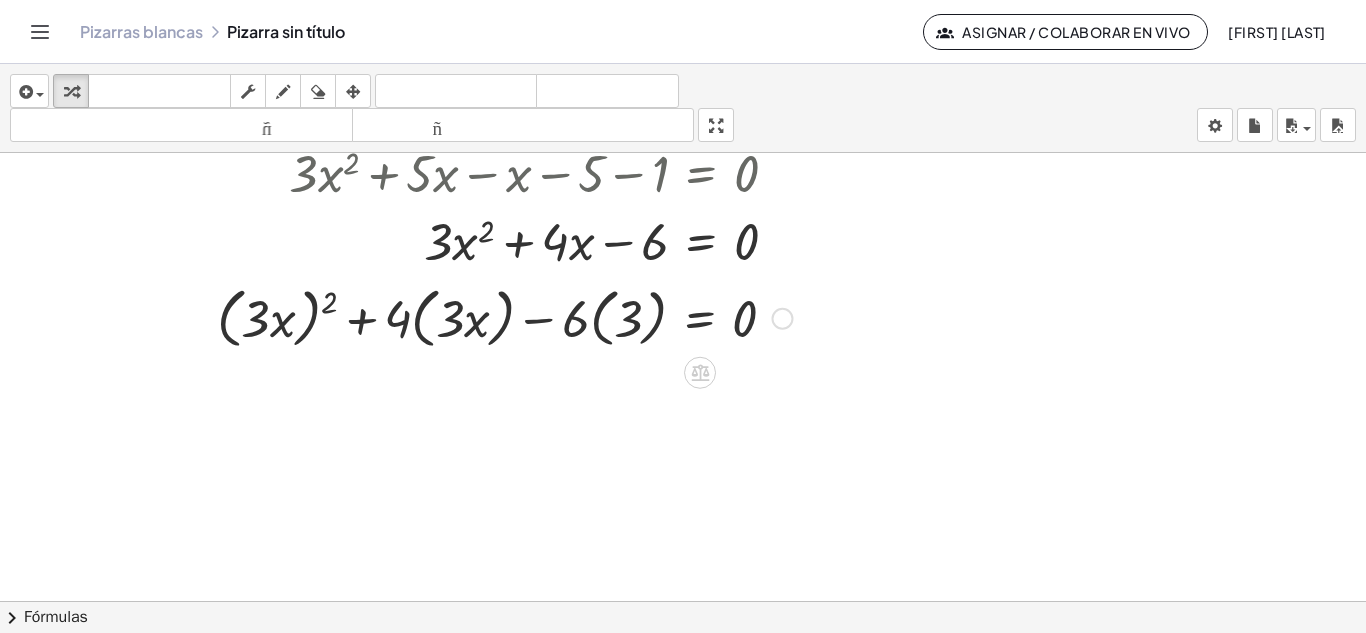 click at bounding box center (504, 317) 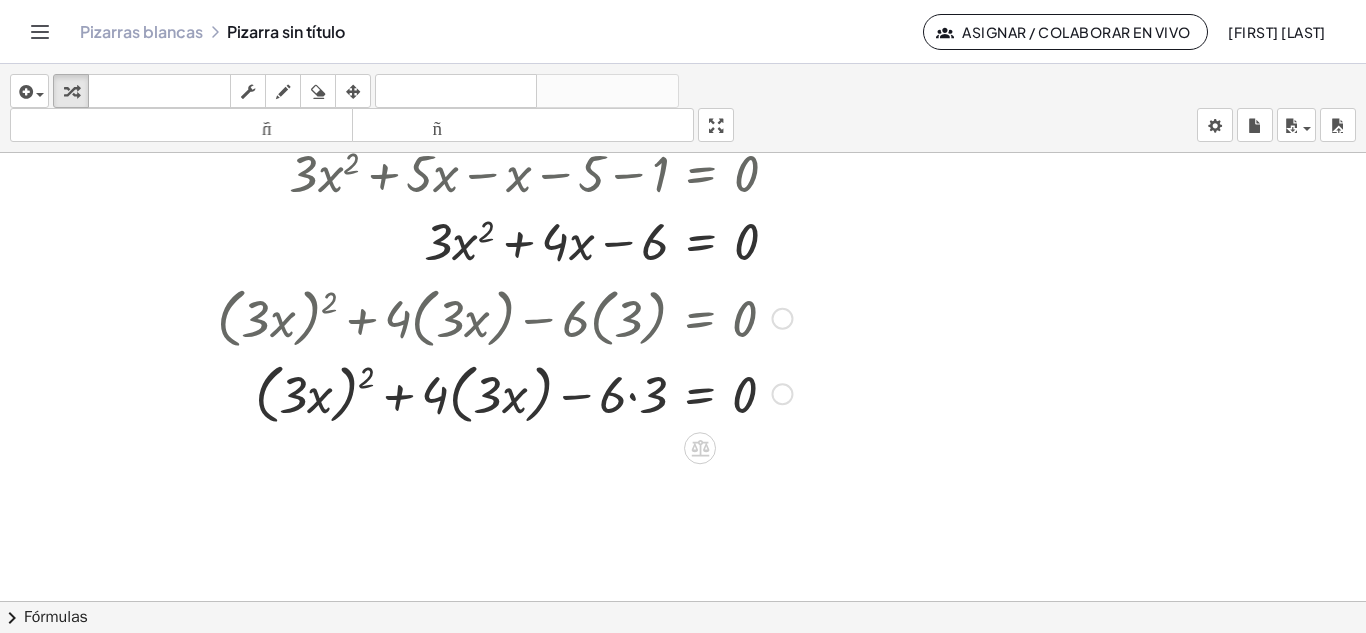click at bounding box center (504, 393) 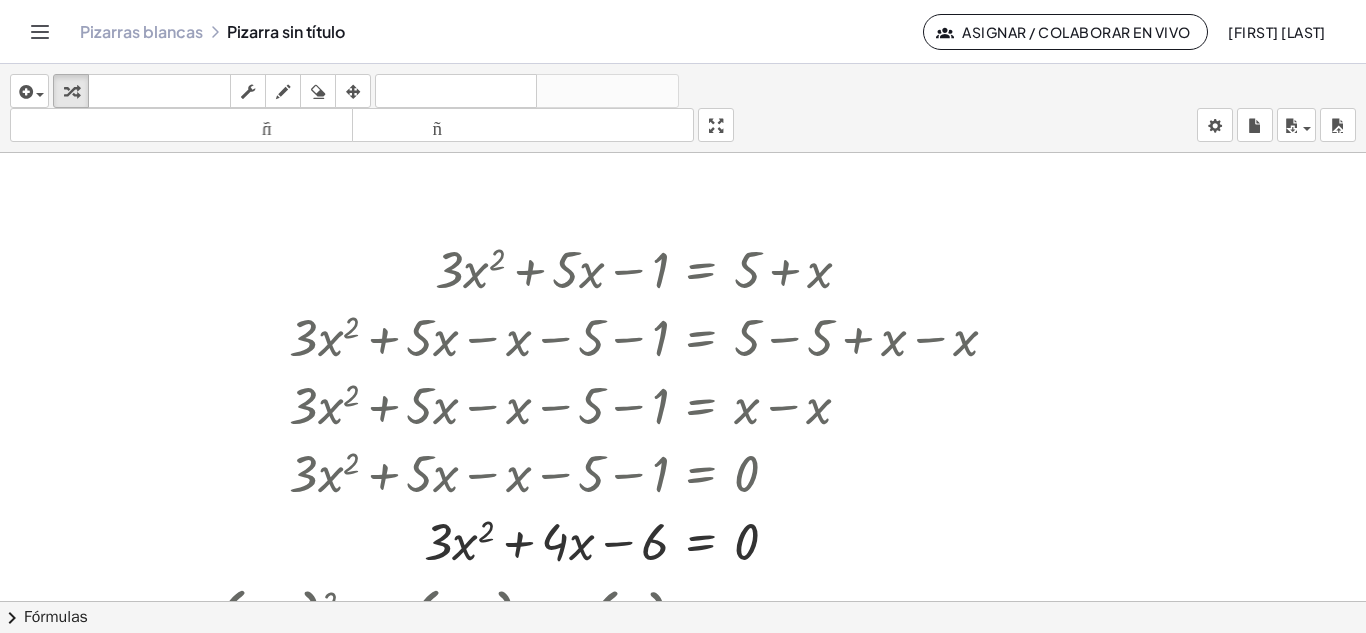 scroll, scrollTop: 400, scrollLeft: 0, axis: vertical 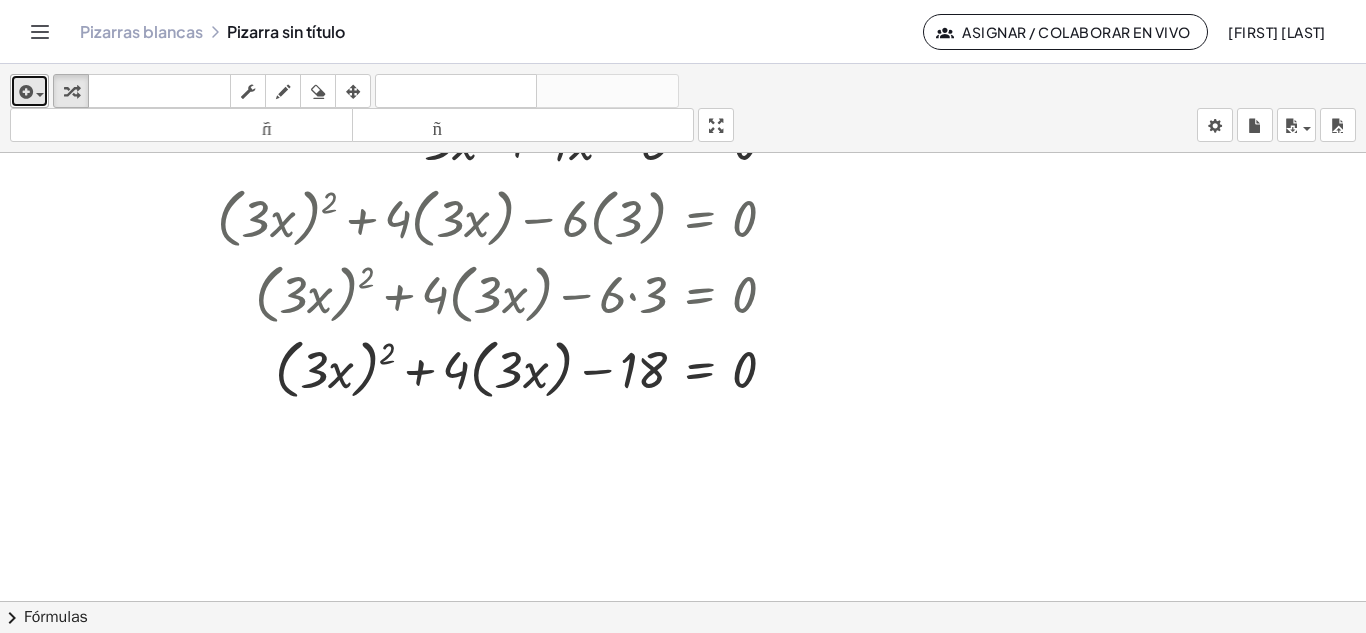 click on "insertar" at bounding box center (29, 91) 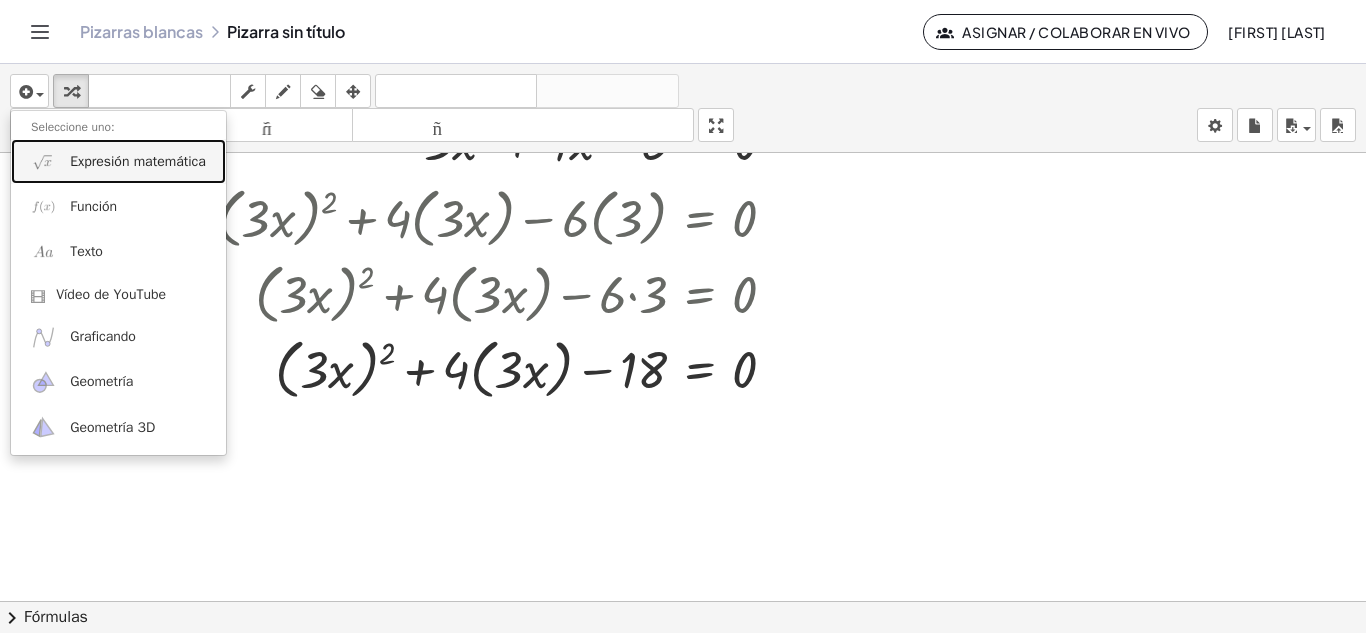 click on "Expresión matemática" at bounding box center [138, 161] 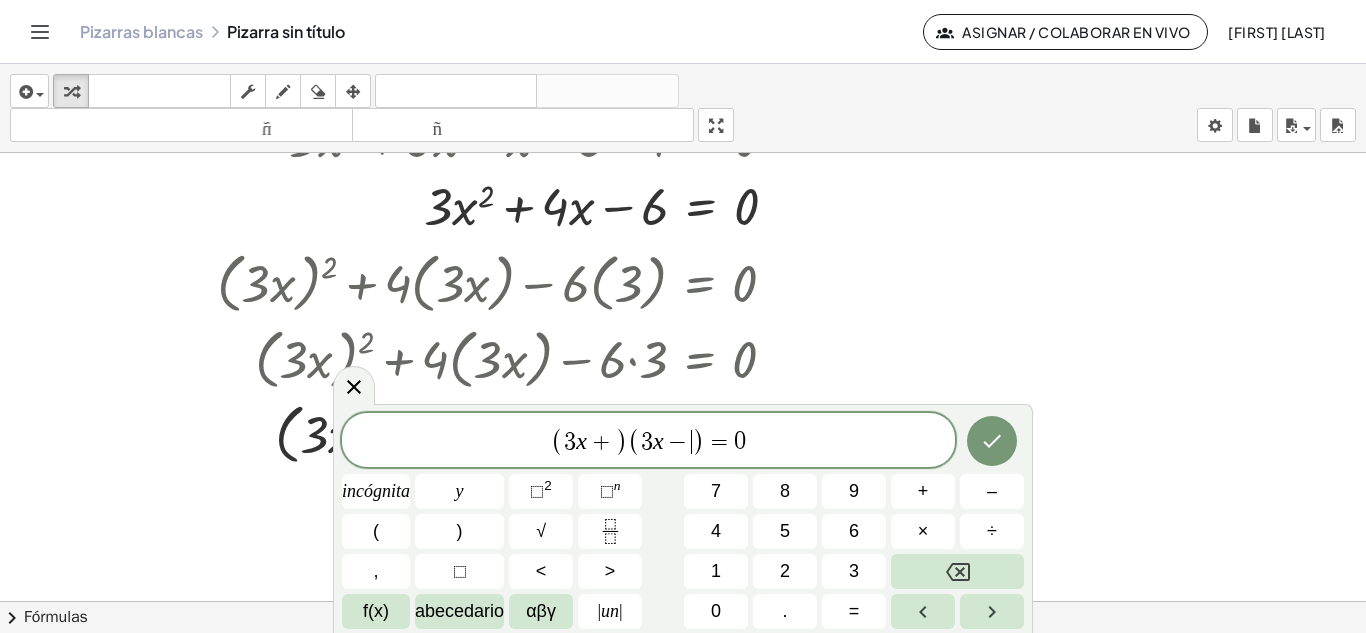 scroll, scrollTop: 300, scrollLeft: 0, axis: vertical 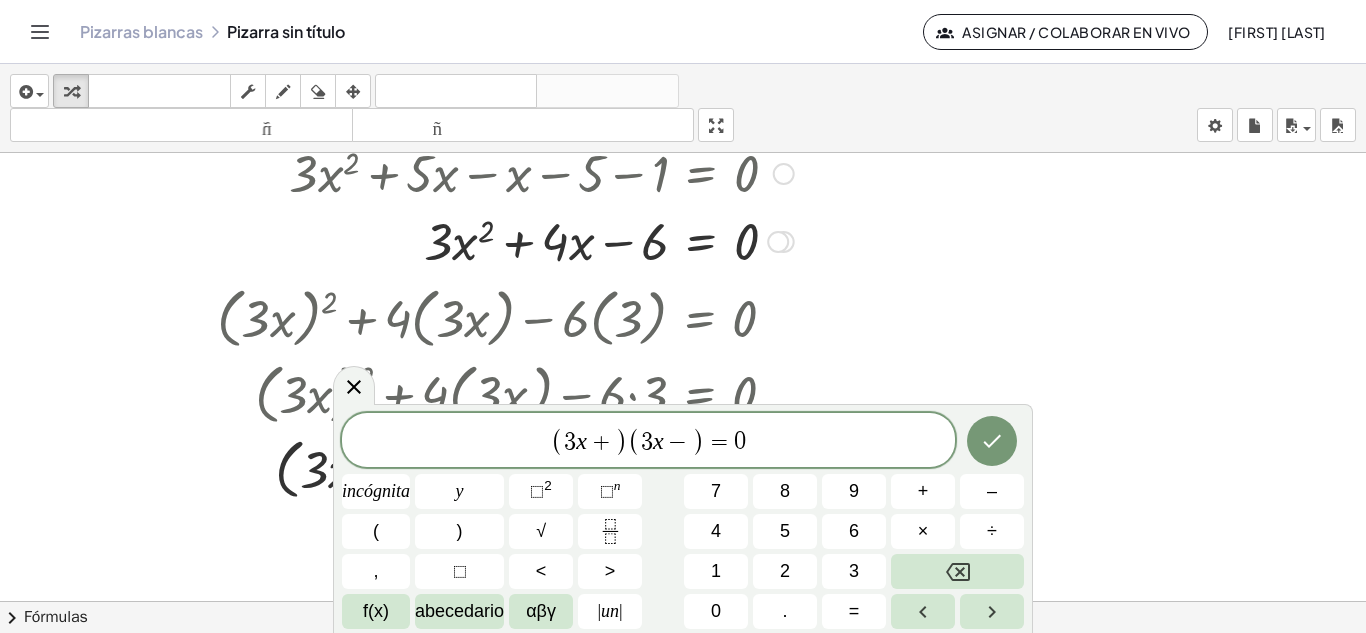 click at bounding box center (651, 240) 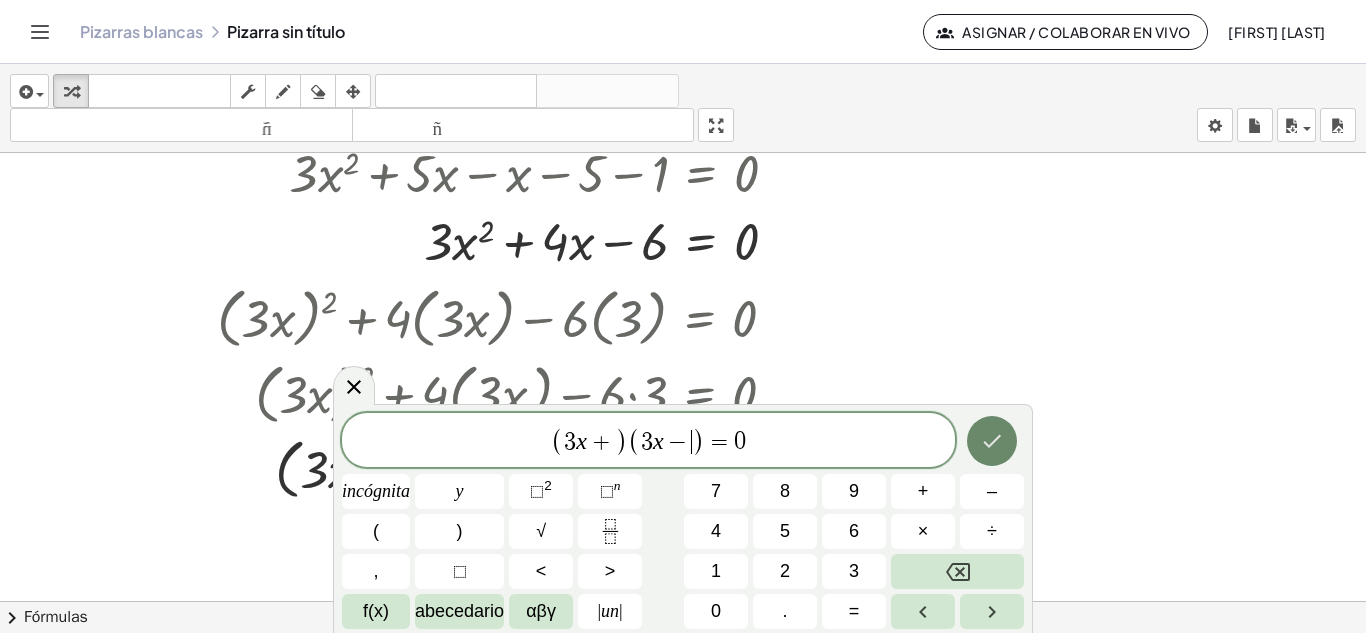 click at bounding box center (992, 441) 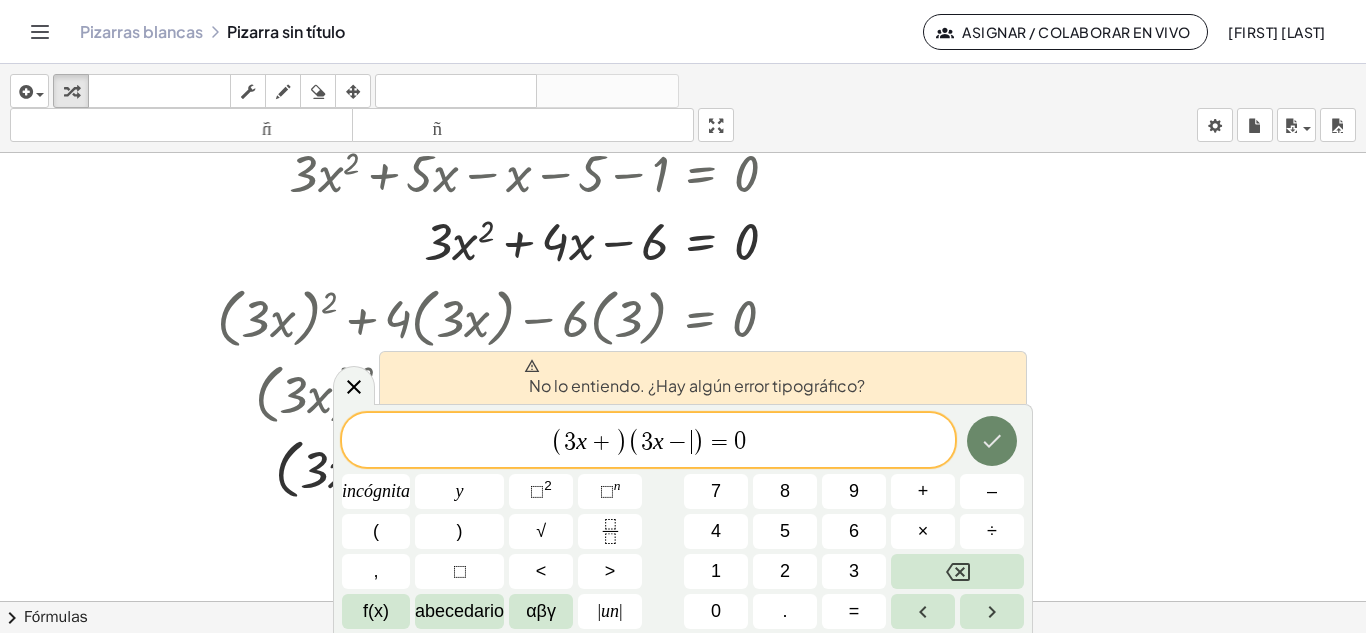 click at bounding box center (992, 441) 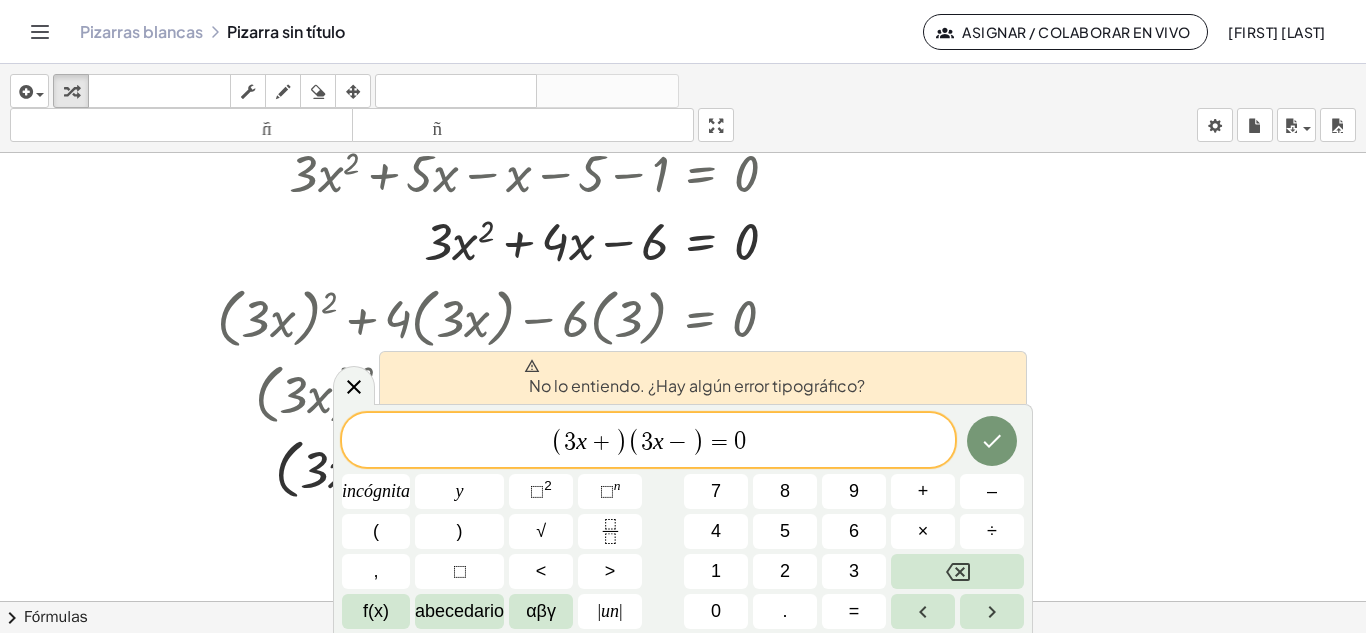 click on "+" at bounding box center [601, 442] 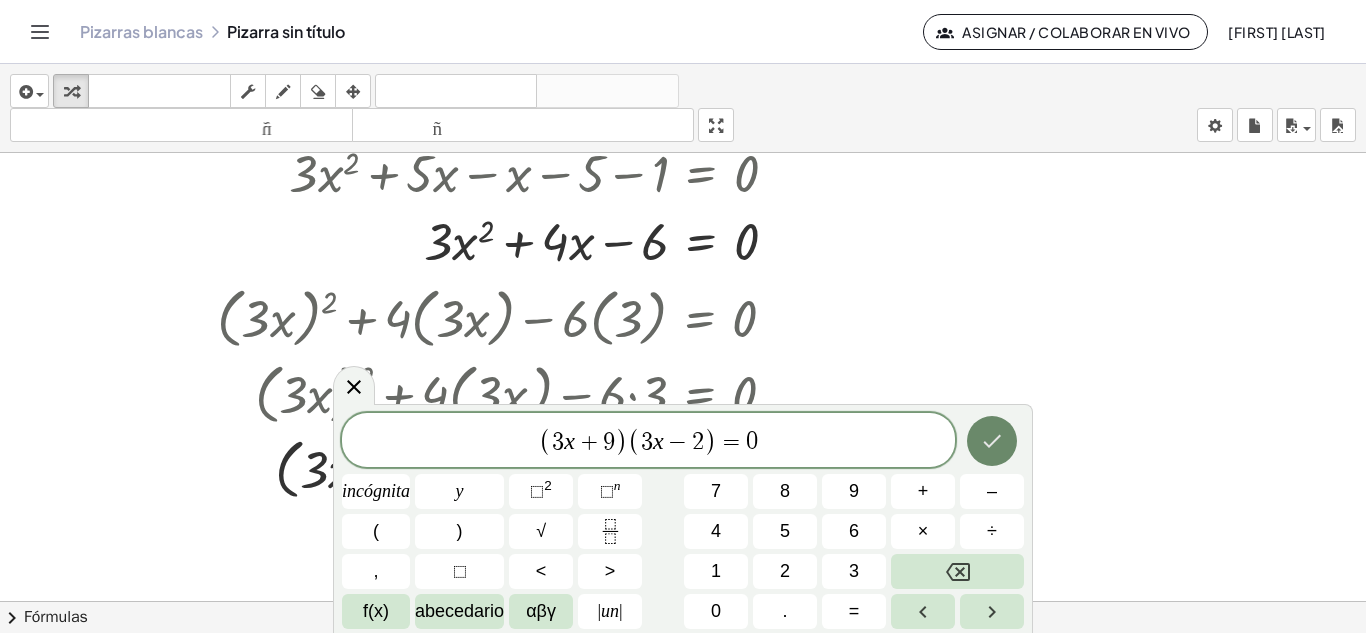 click 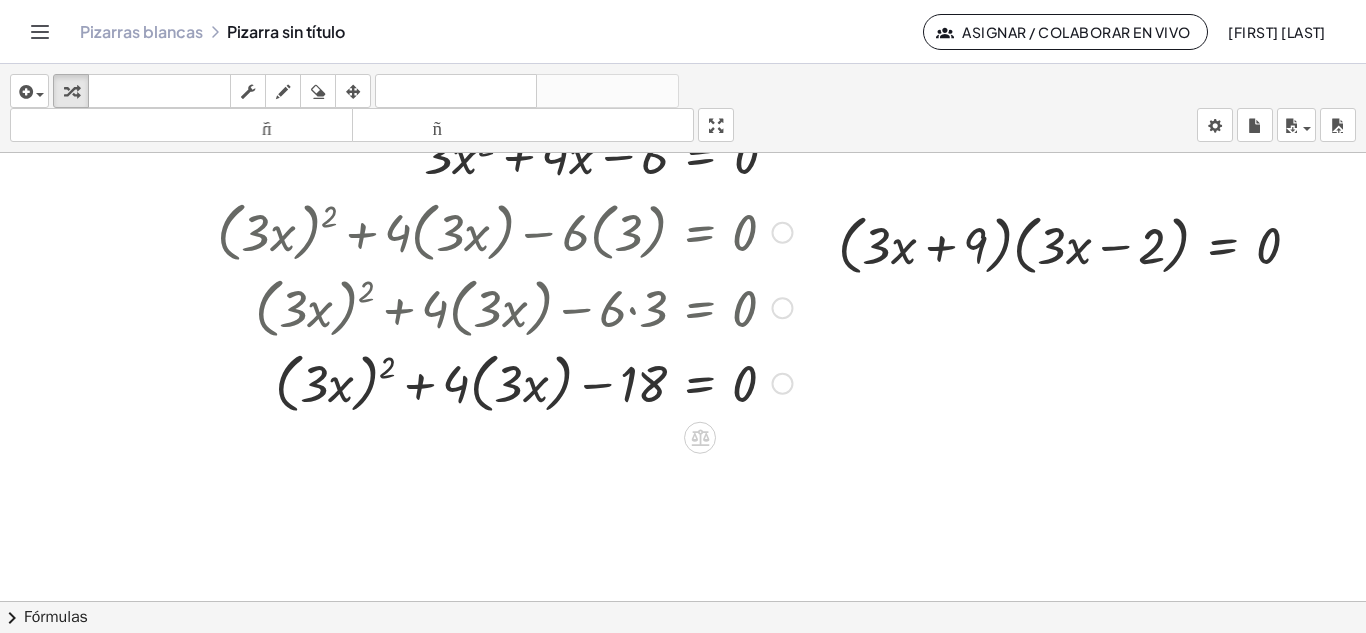 scroll, scrollTop: 476, scrollLeft: 0, axis: vertical 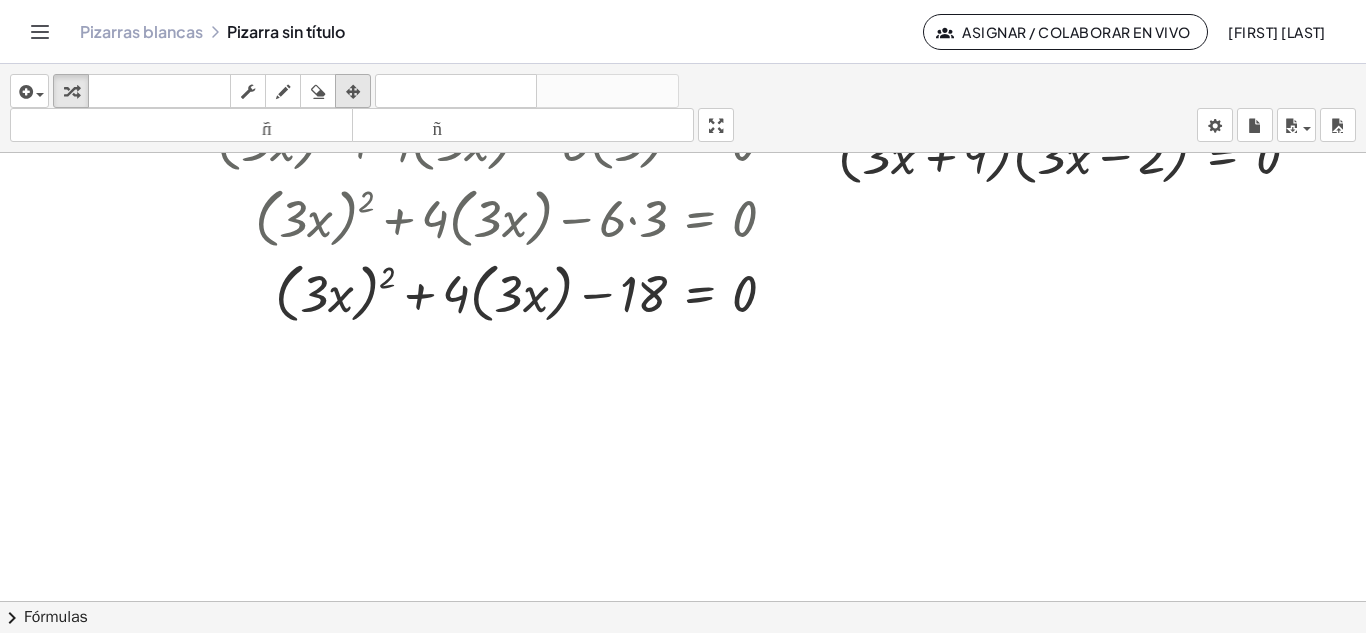 click at bounding box center (353, 92) 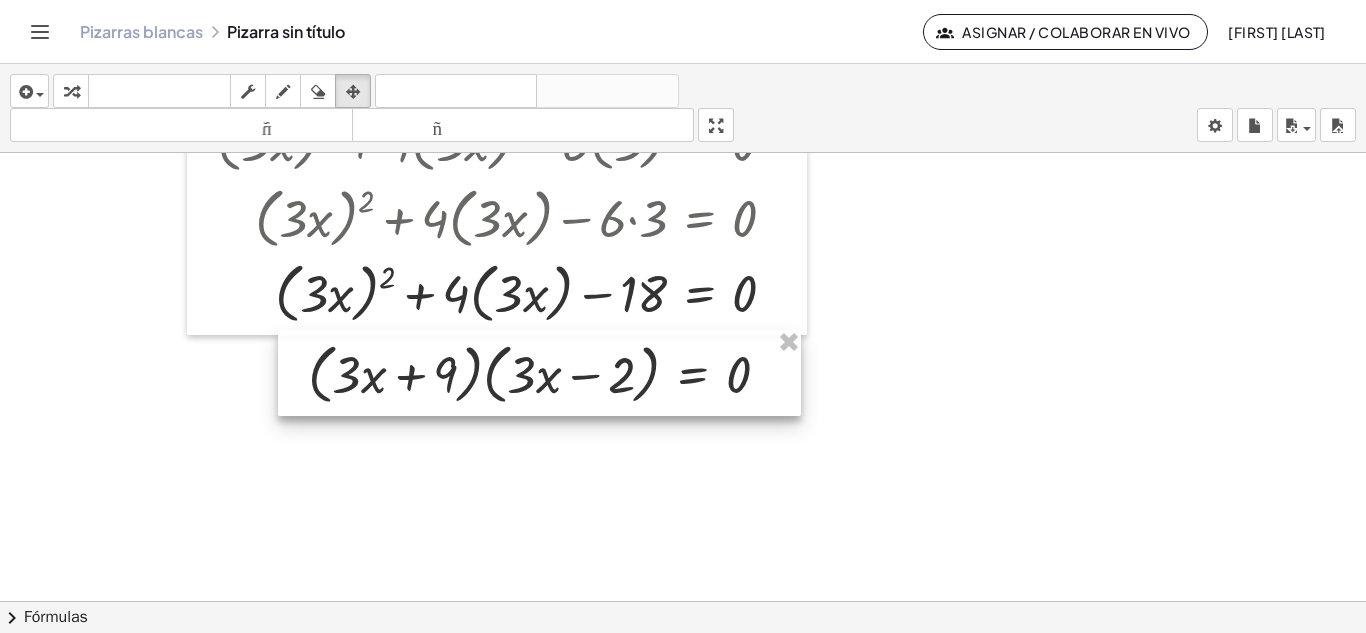 drag, startPoint x: 1045, startPoint y: 183, endPoint x: 515, endPoint y: 402, distance: 573.46405 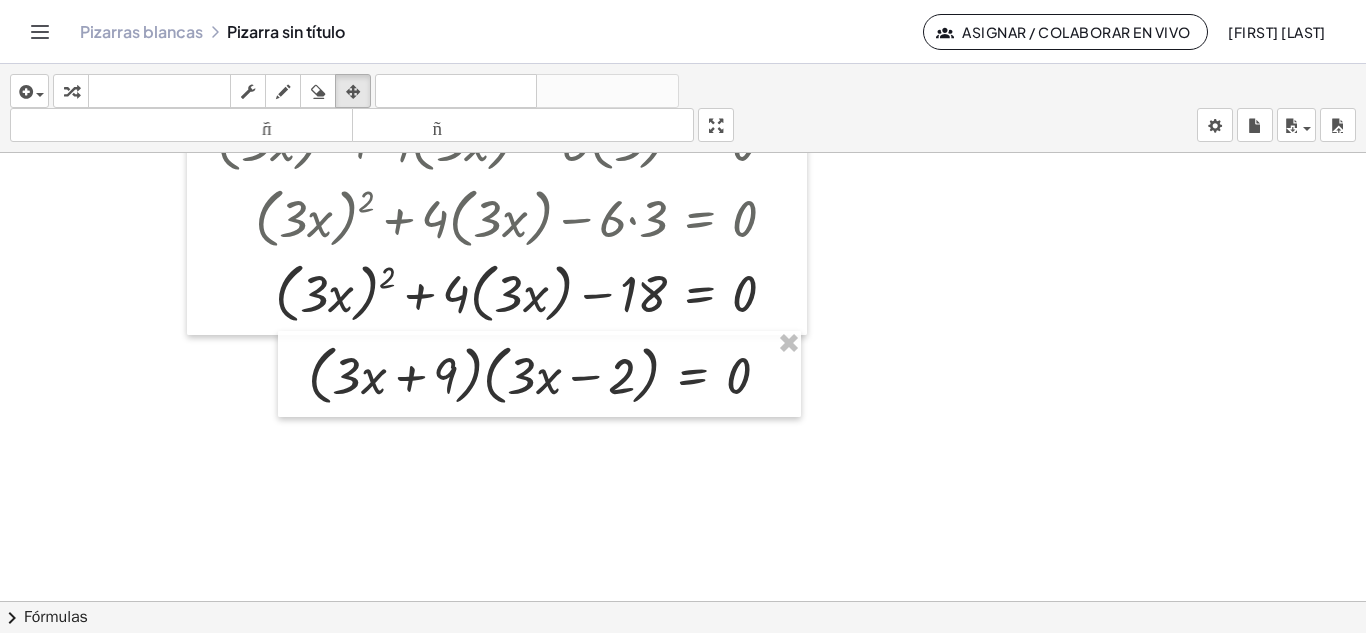 click at bounding box center (683, 349) 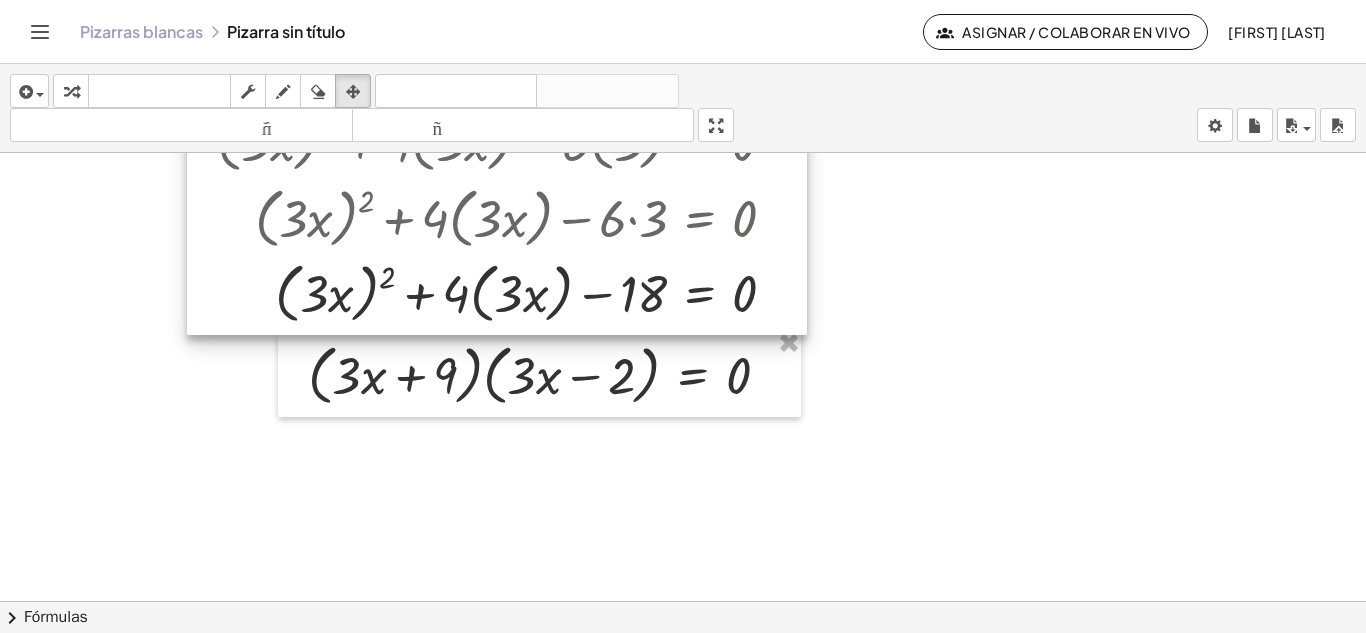 click at bounding box center [497, 216] 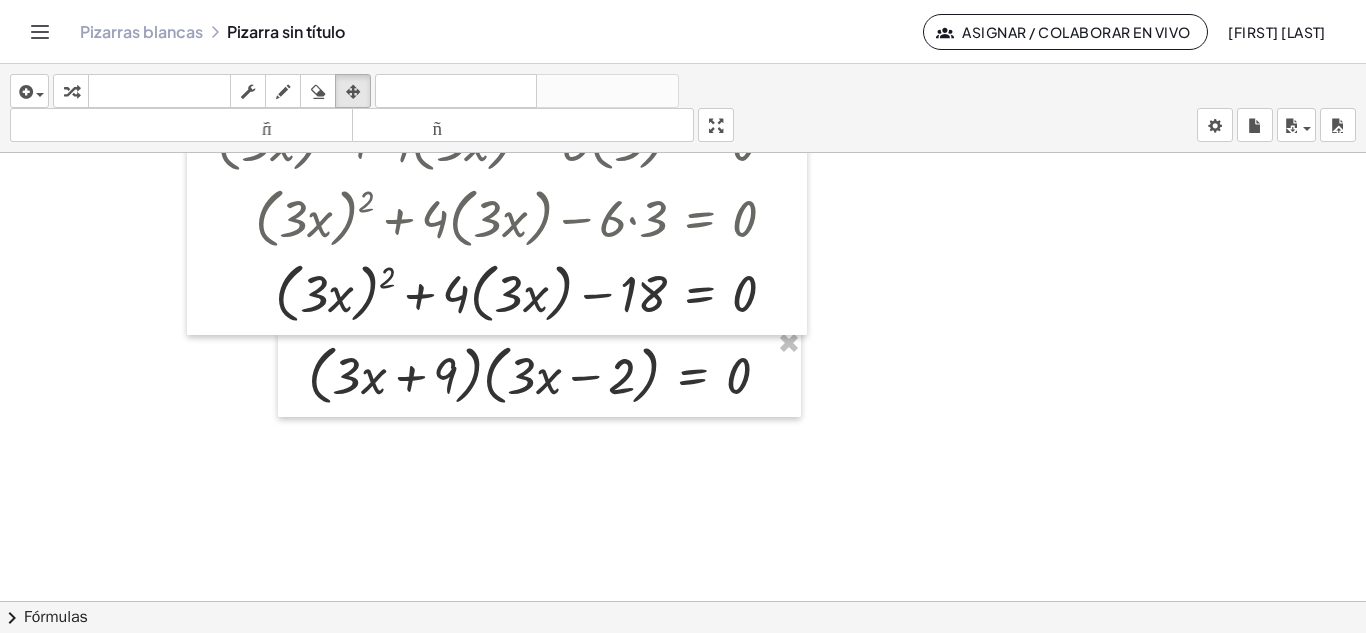 click at bounding box center (683, 349) 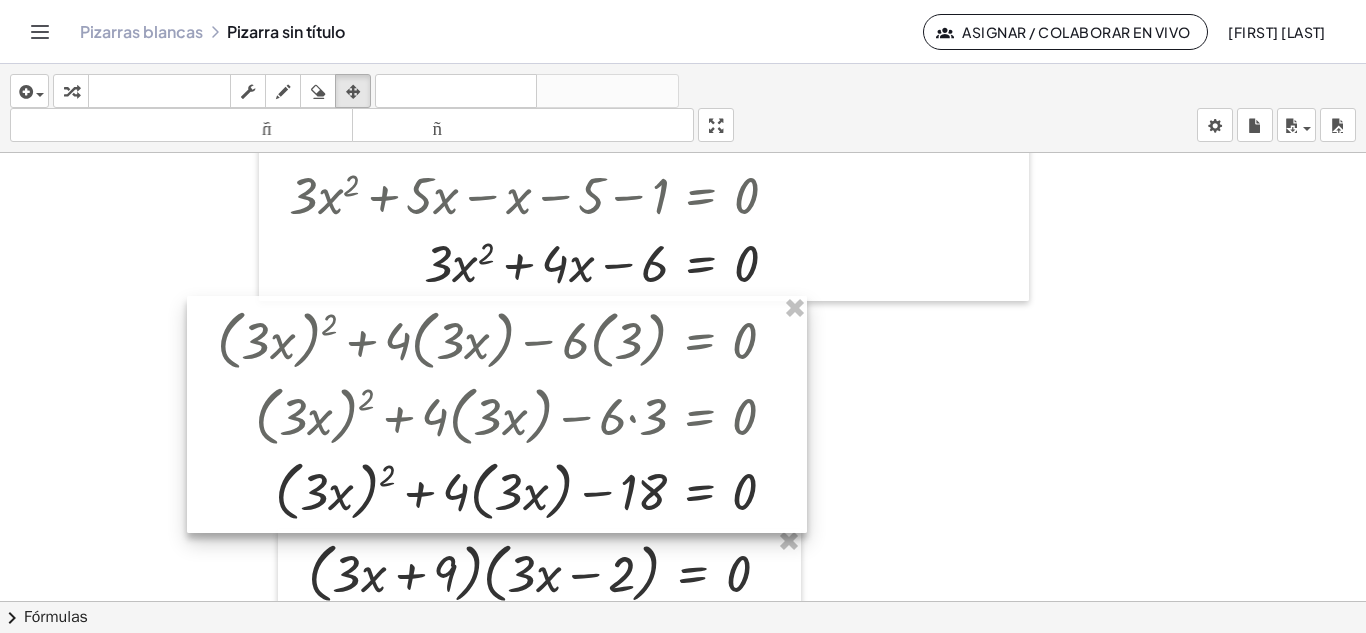 scroll, scrollTop: 276, scrollLeft: 0, axis: vertical 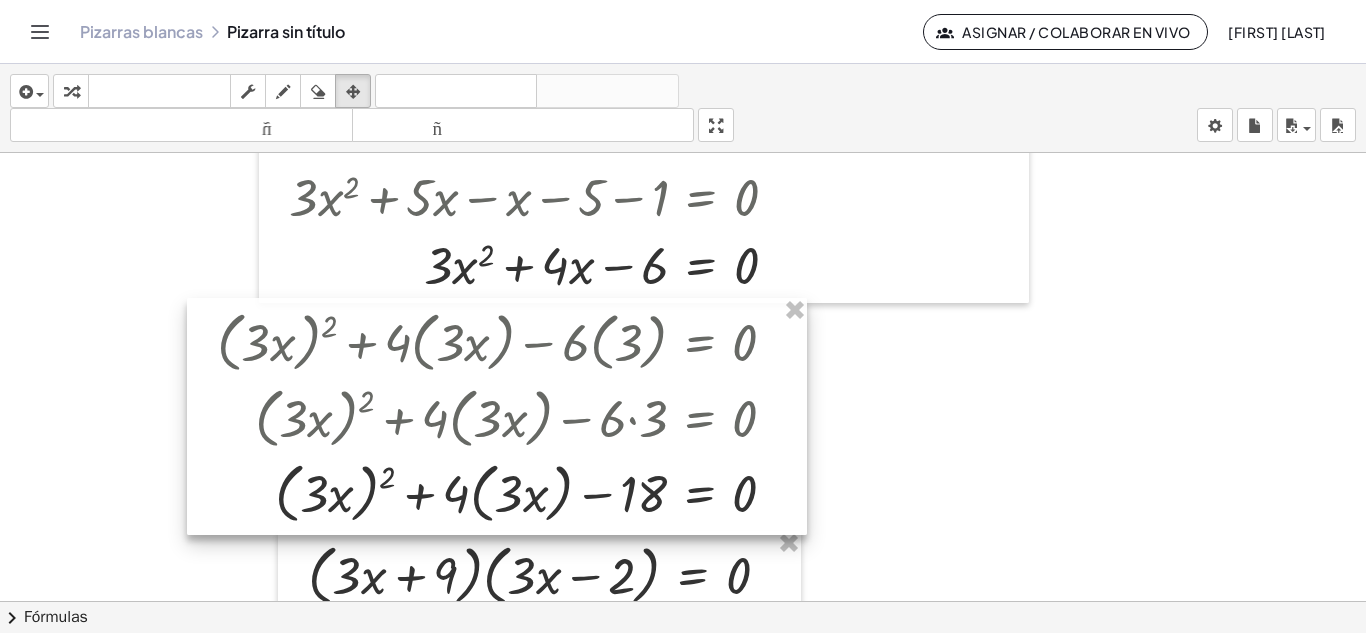 click at bounding box center [497, 416] 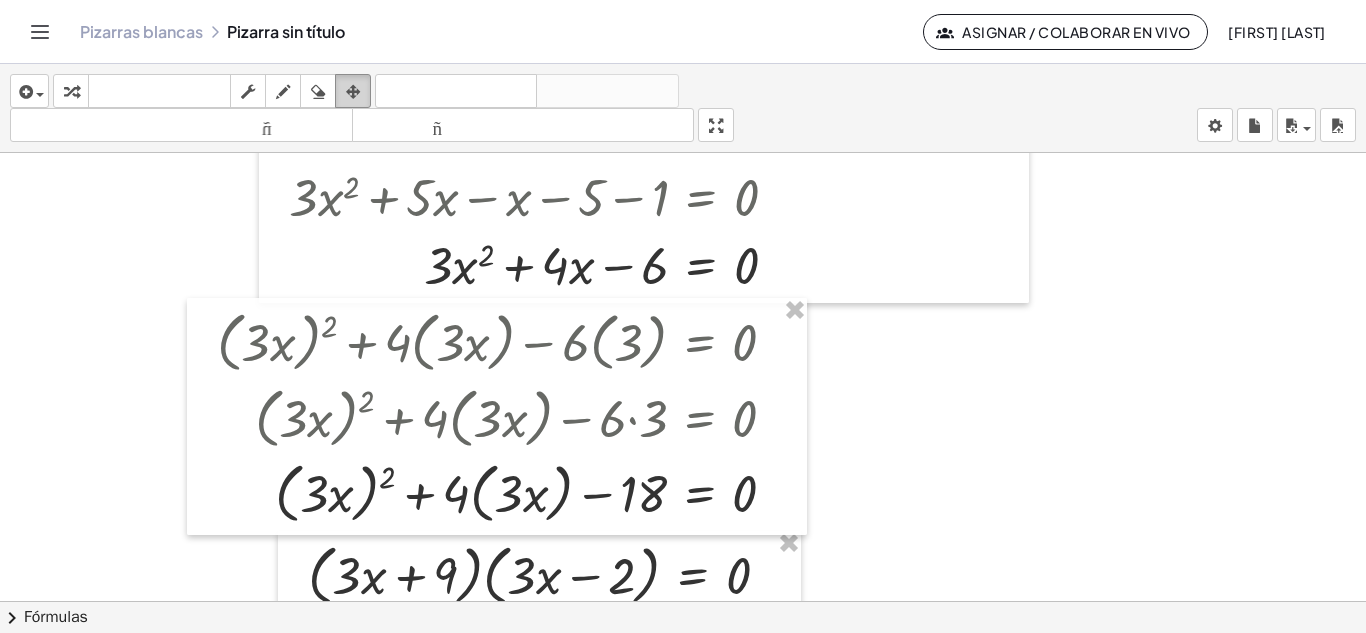 click at bounding box center [353, 92] 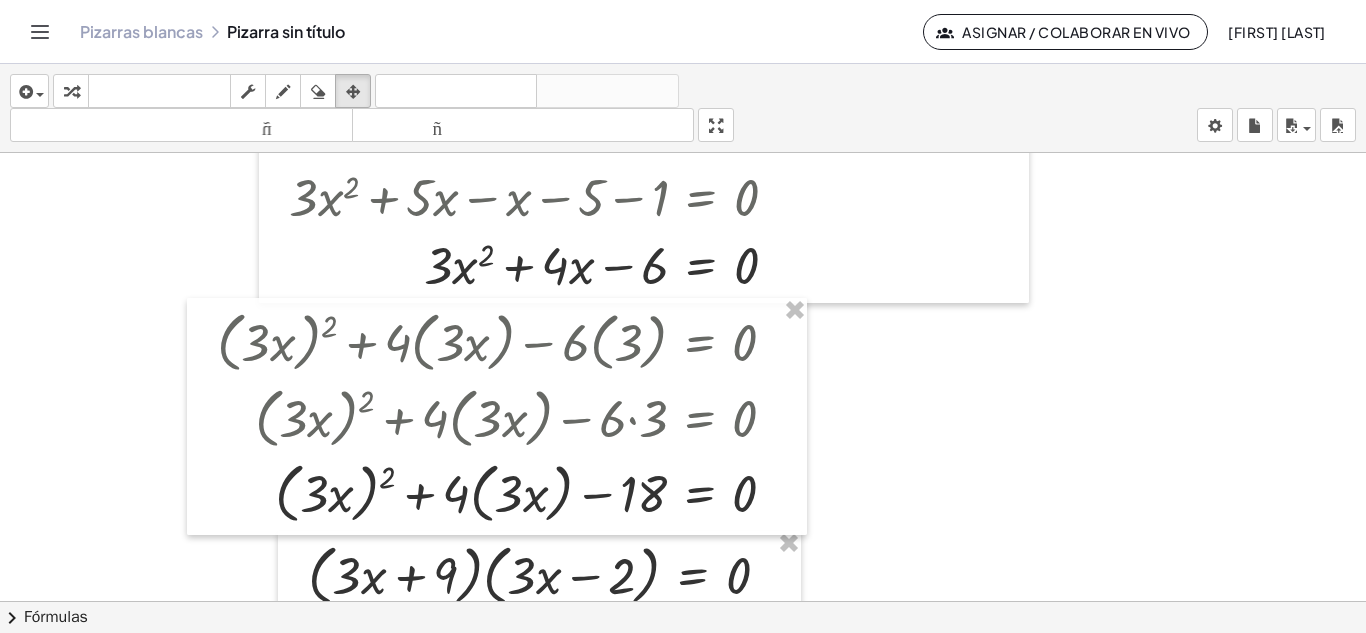 click at bounding box center [683, 549] 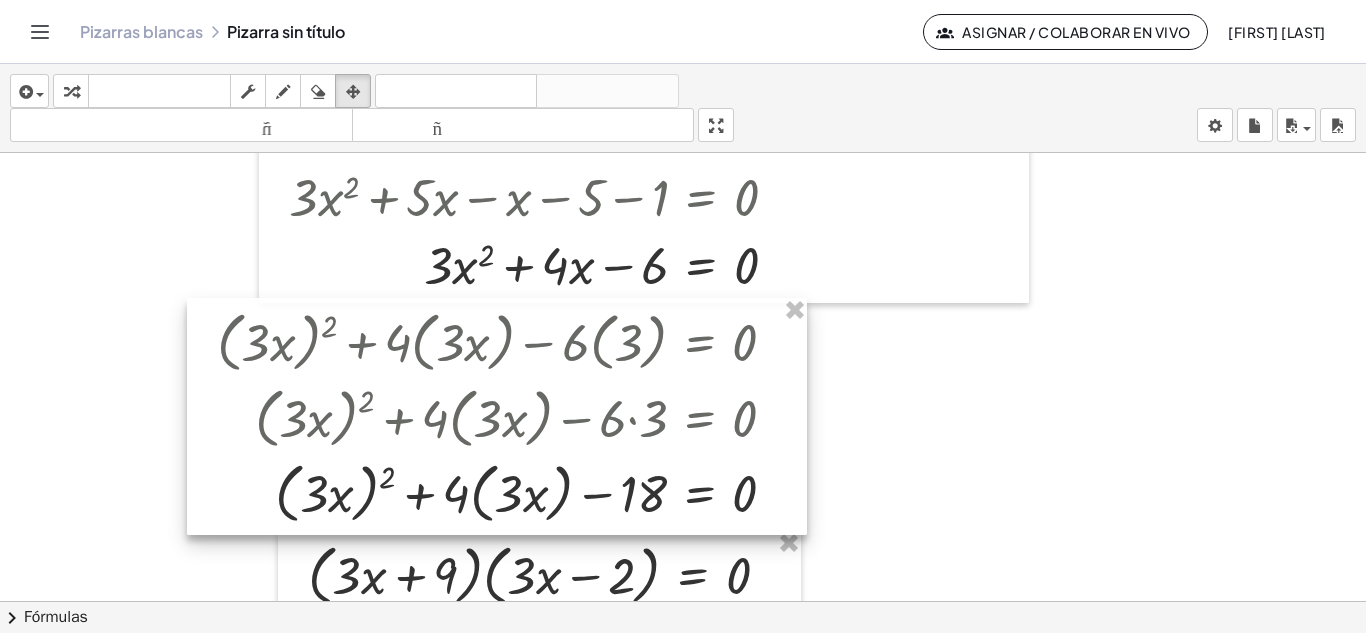click at bounding box center (497, 416) 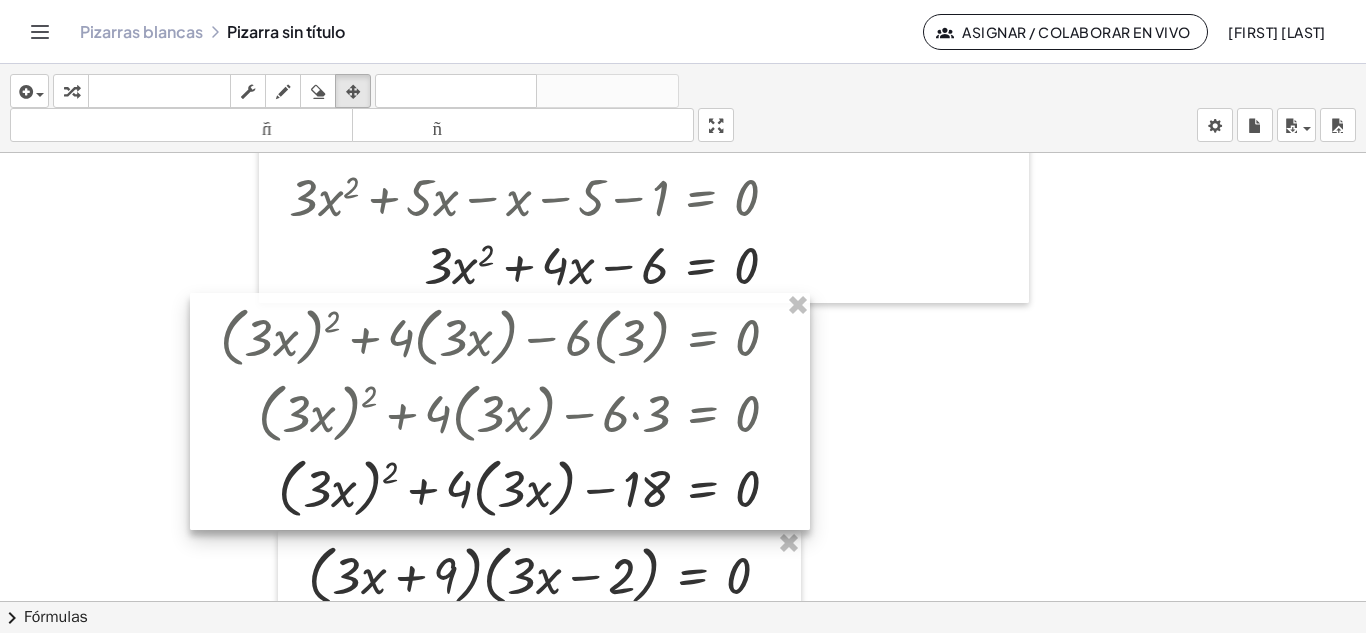 click at bounding box center (500, 411) 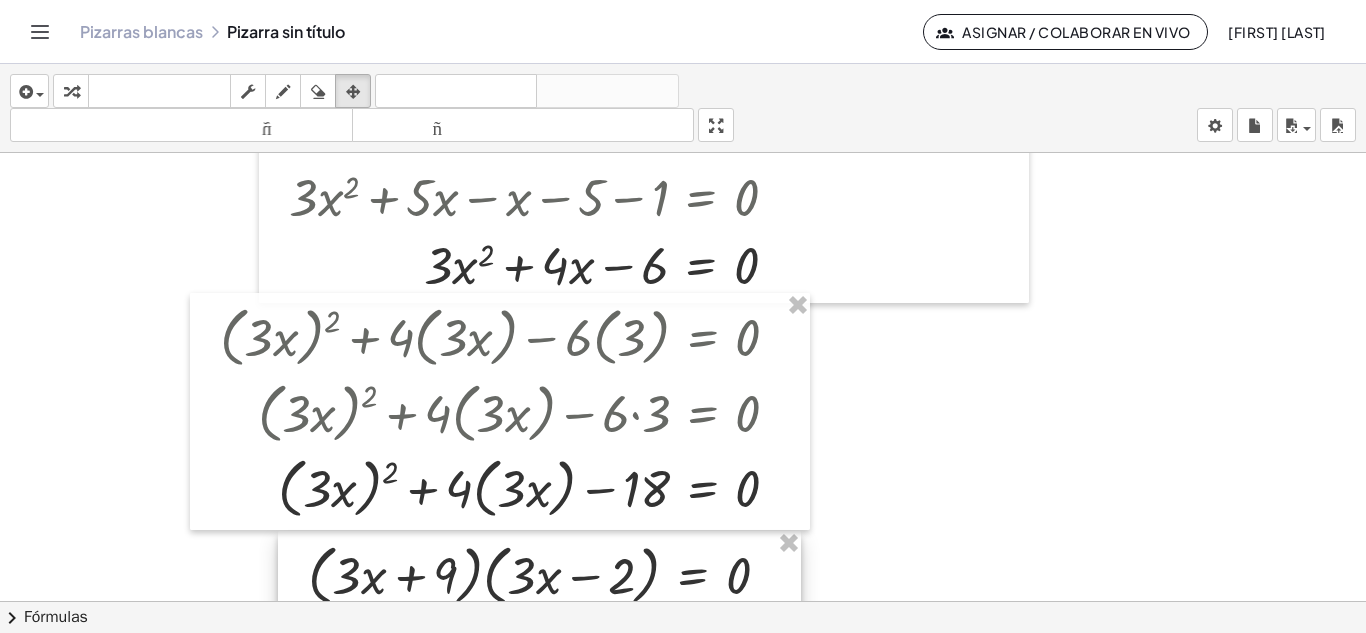 click at bounding box center [539, 574] 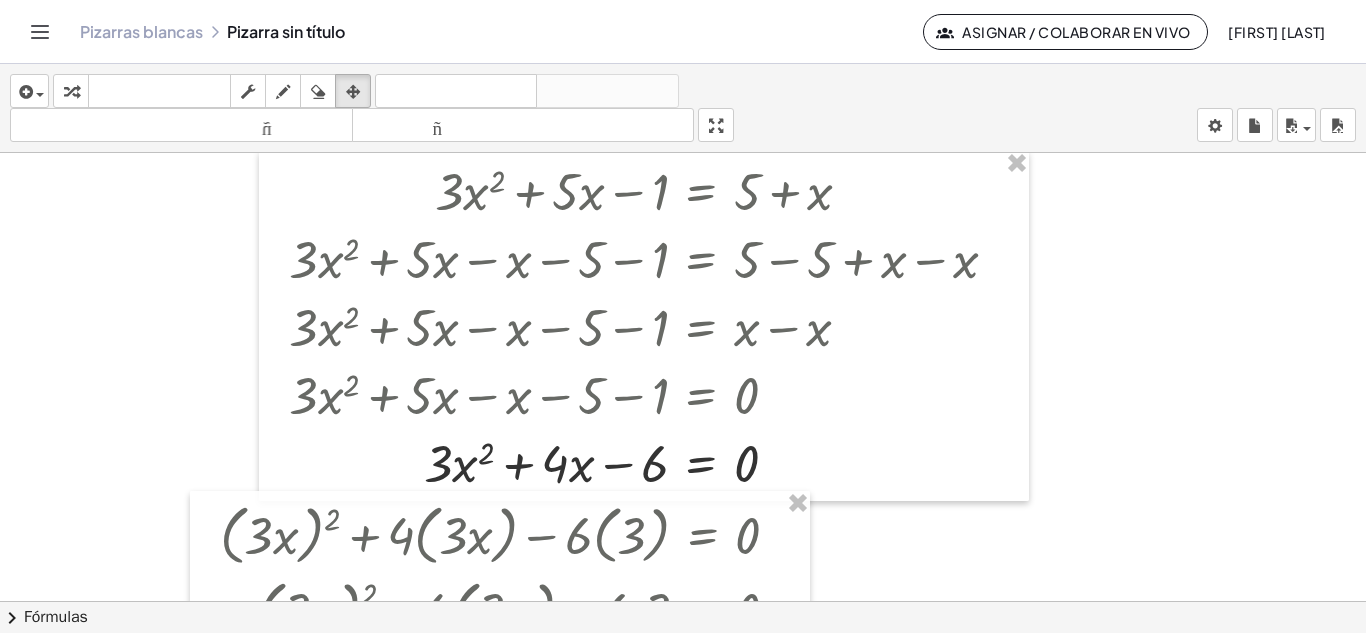 scroll, scrollTop: 76, scrollLeft: 0, axis: vertical 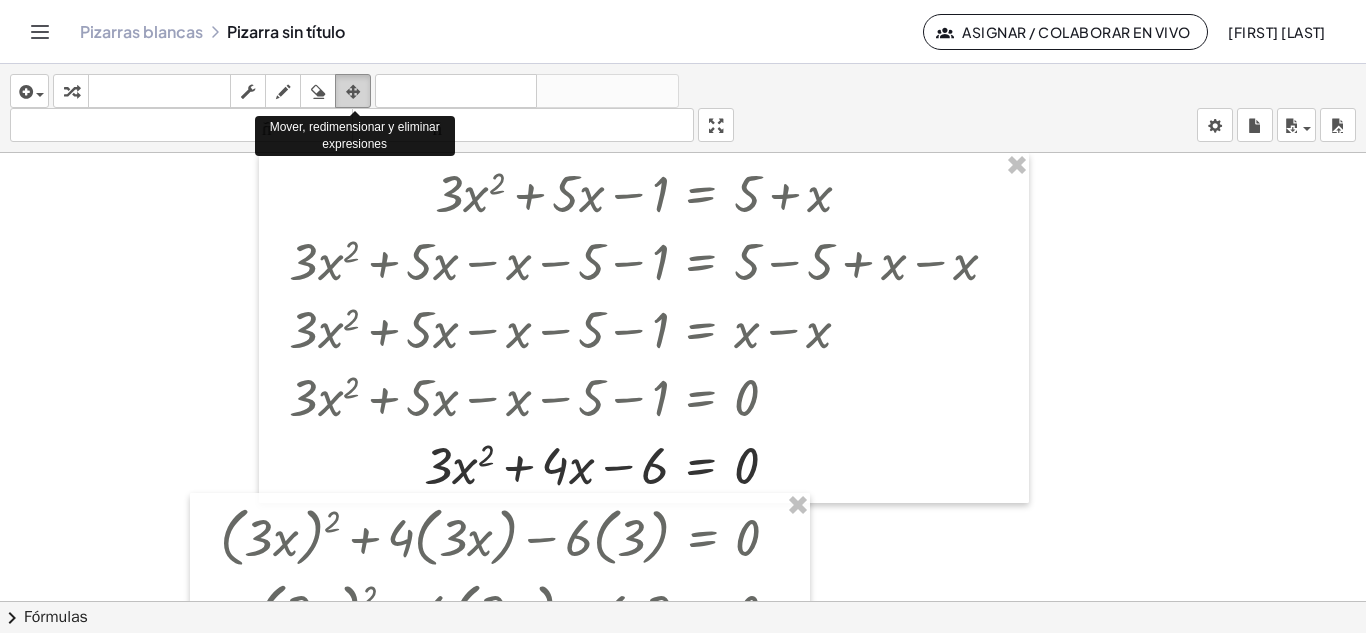 click at bounding box center (353, 92) 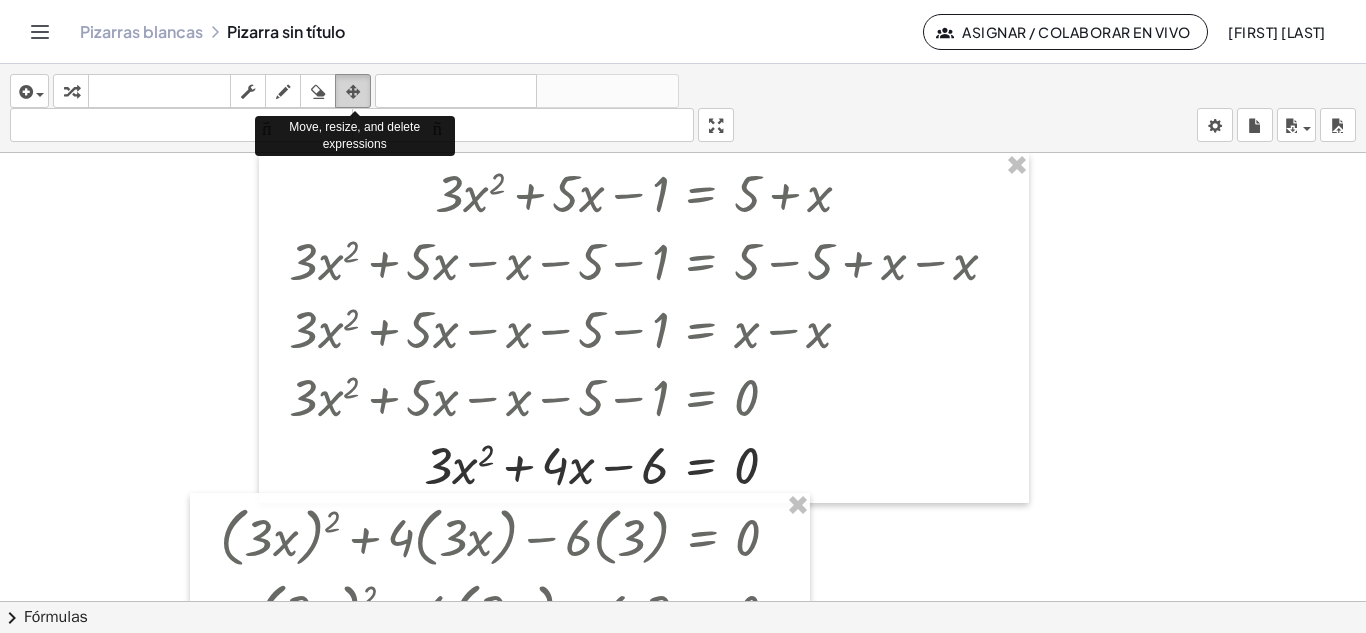 click at bounding box center [353, 91] 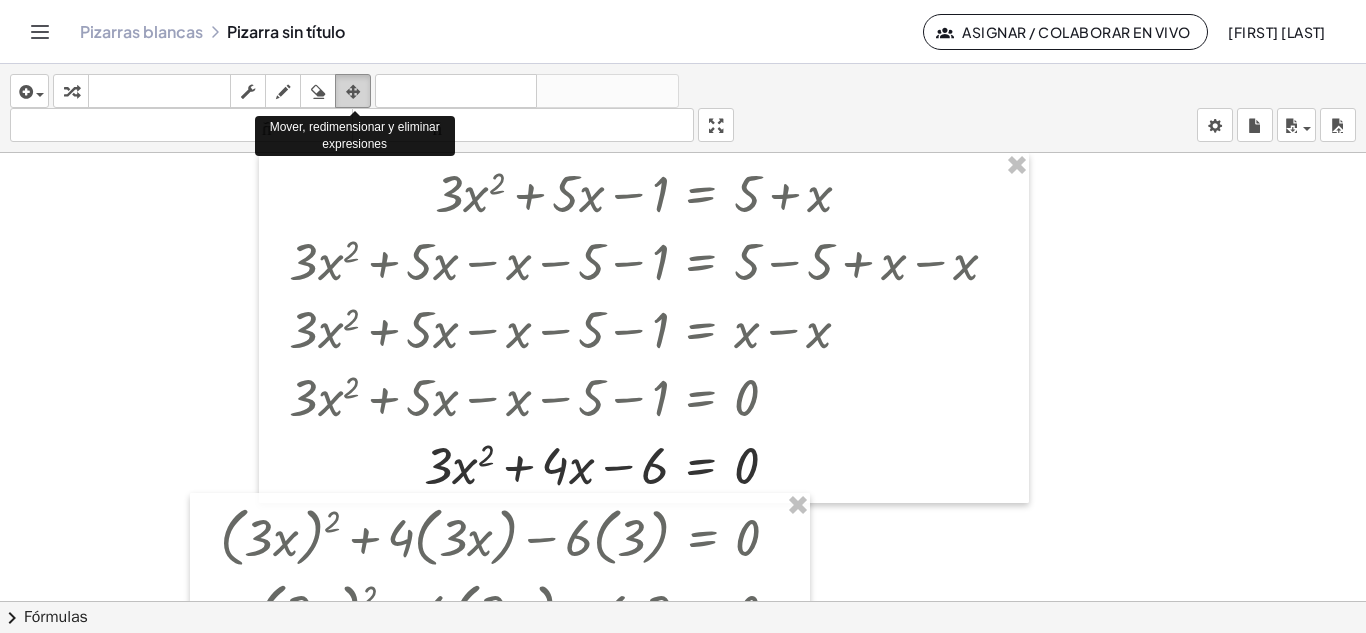 click at bounding box center (353, 92) 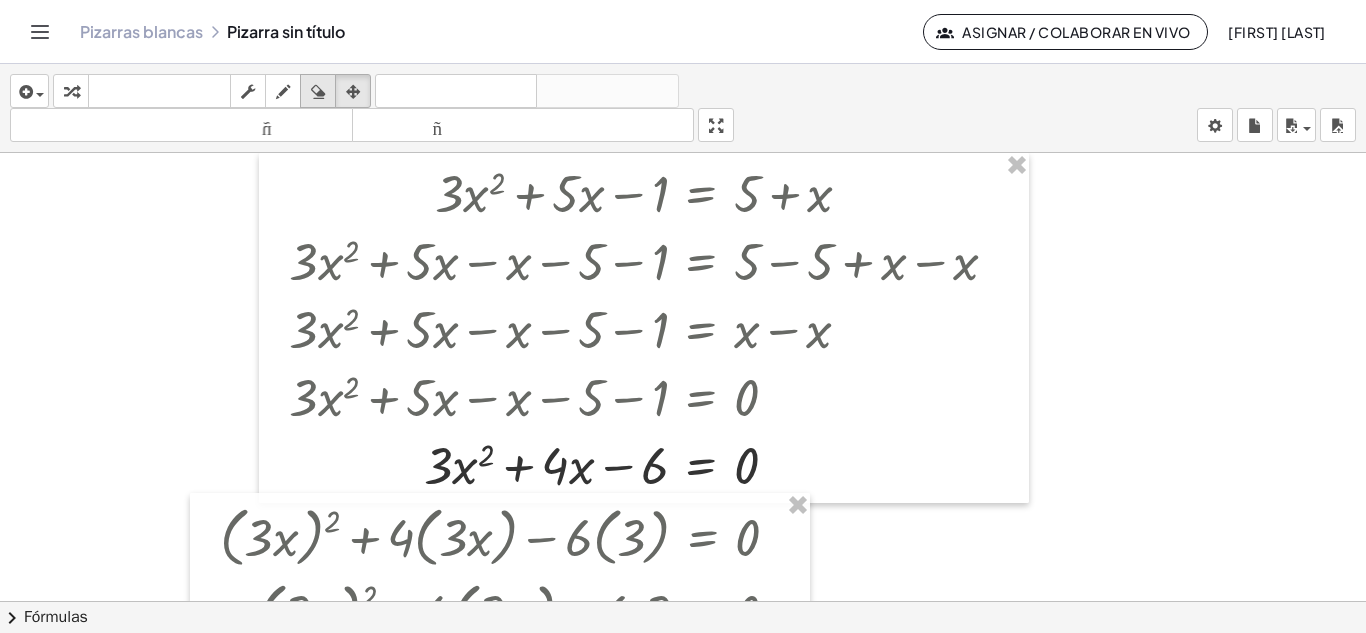 drag, startPoint x: 358, startPoint y: 94, endPoint x: 320, endPoint y: 94, distance: 38 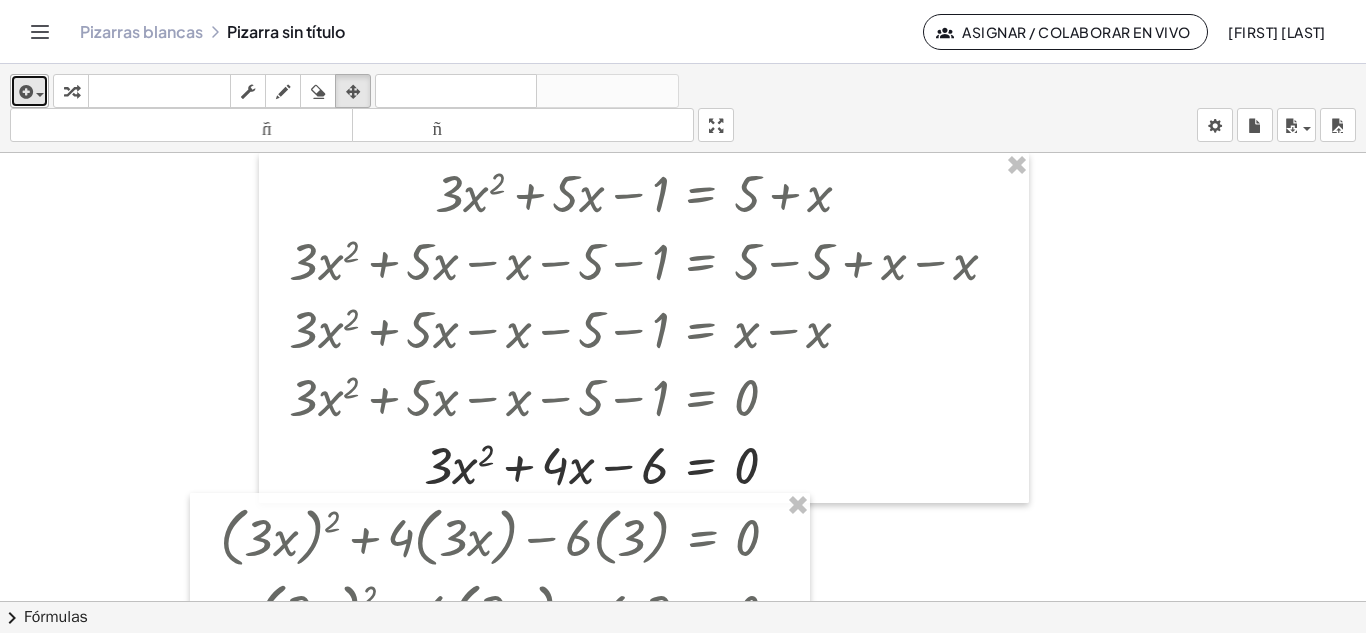 click at bounding box center [24, 92] 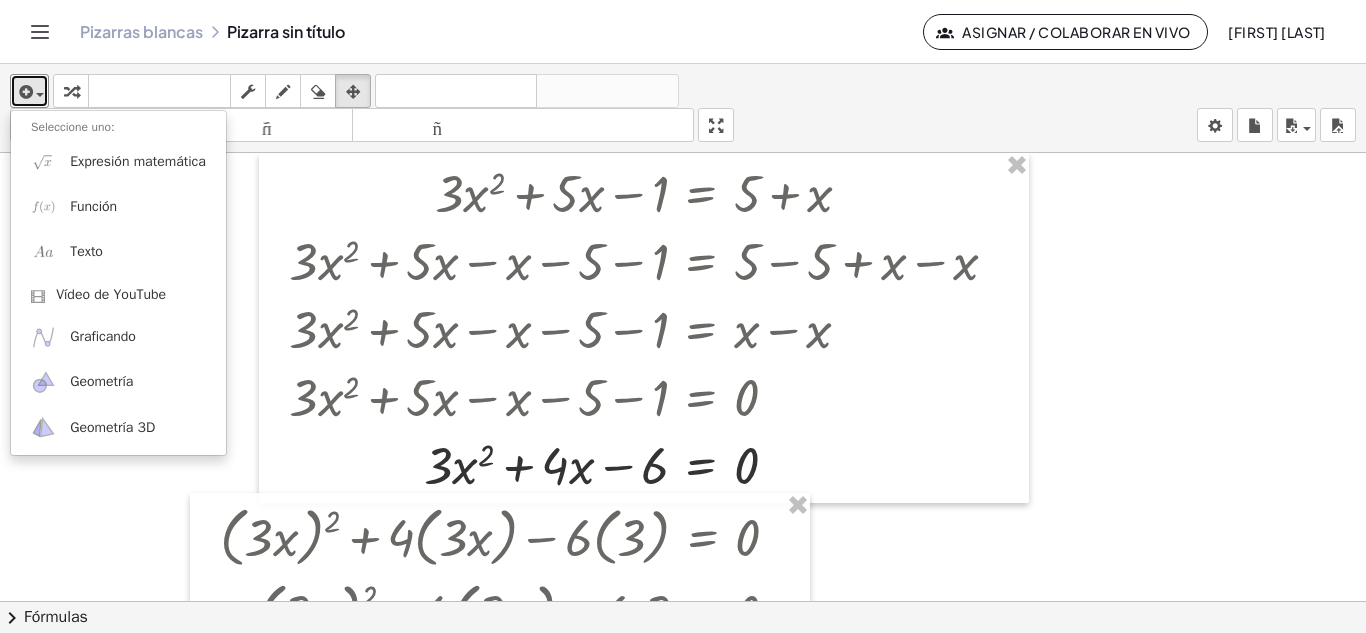 click at bounding box center [683, 749] 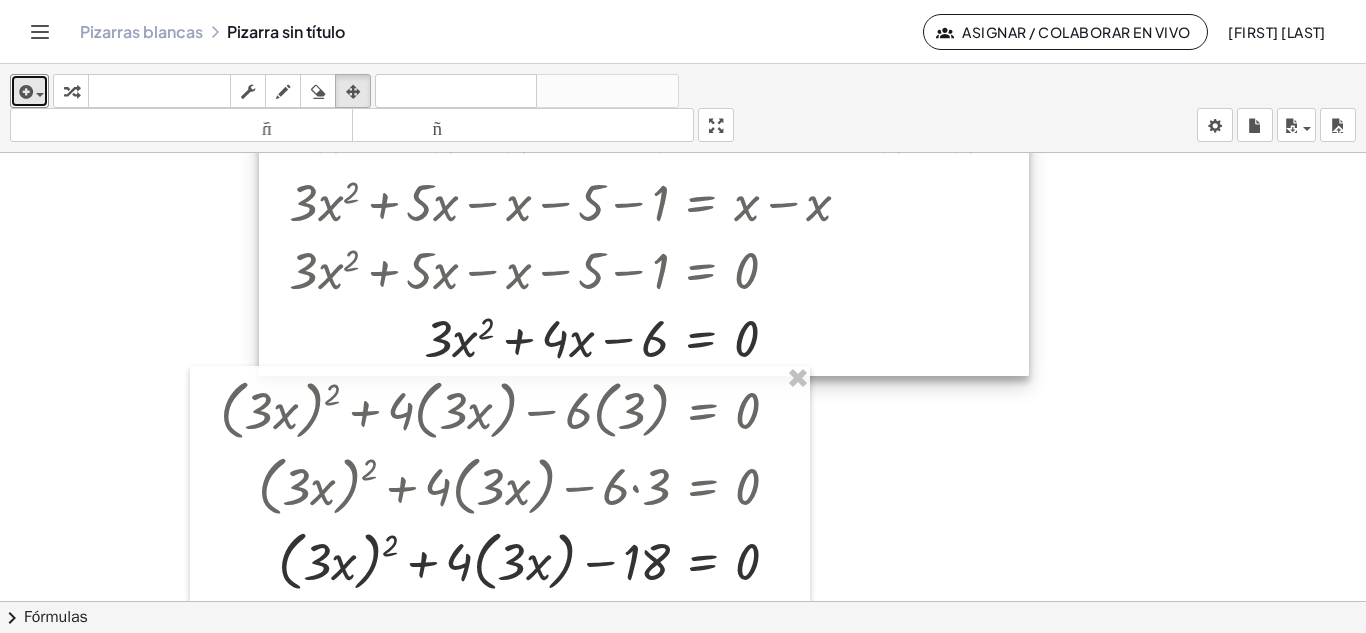 scroll, scrollTop: 276, scrollLeft: 0, axis: vertical 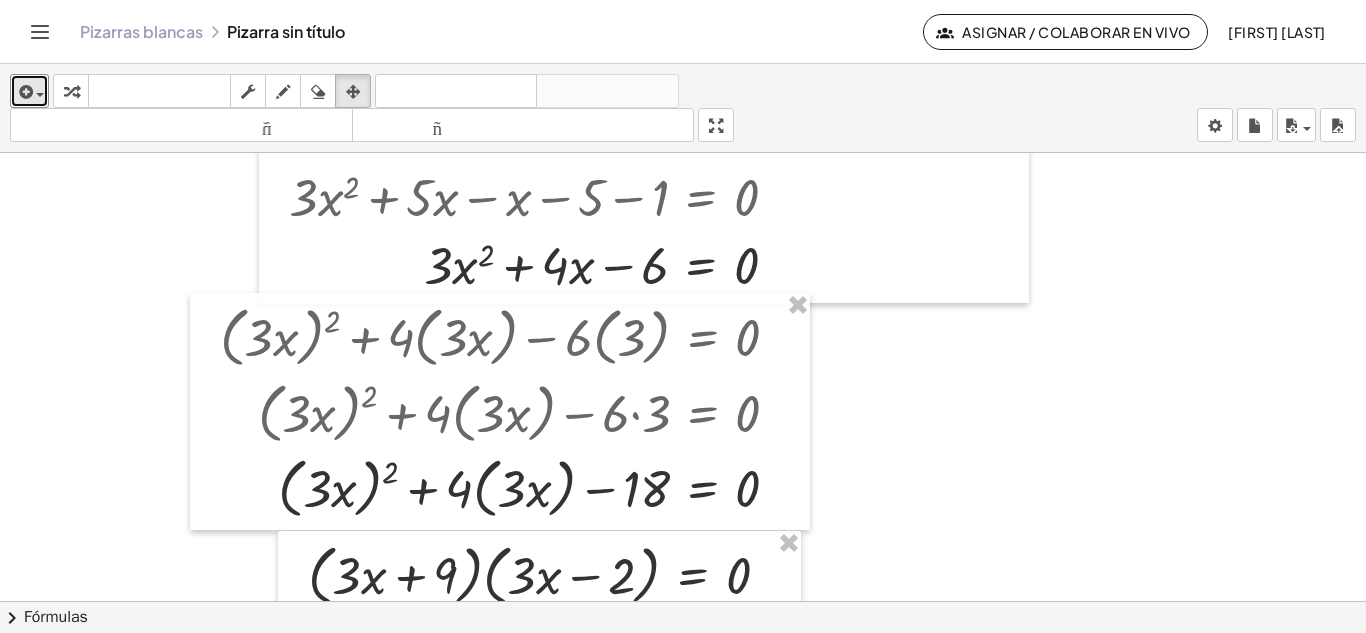 type 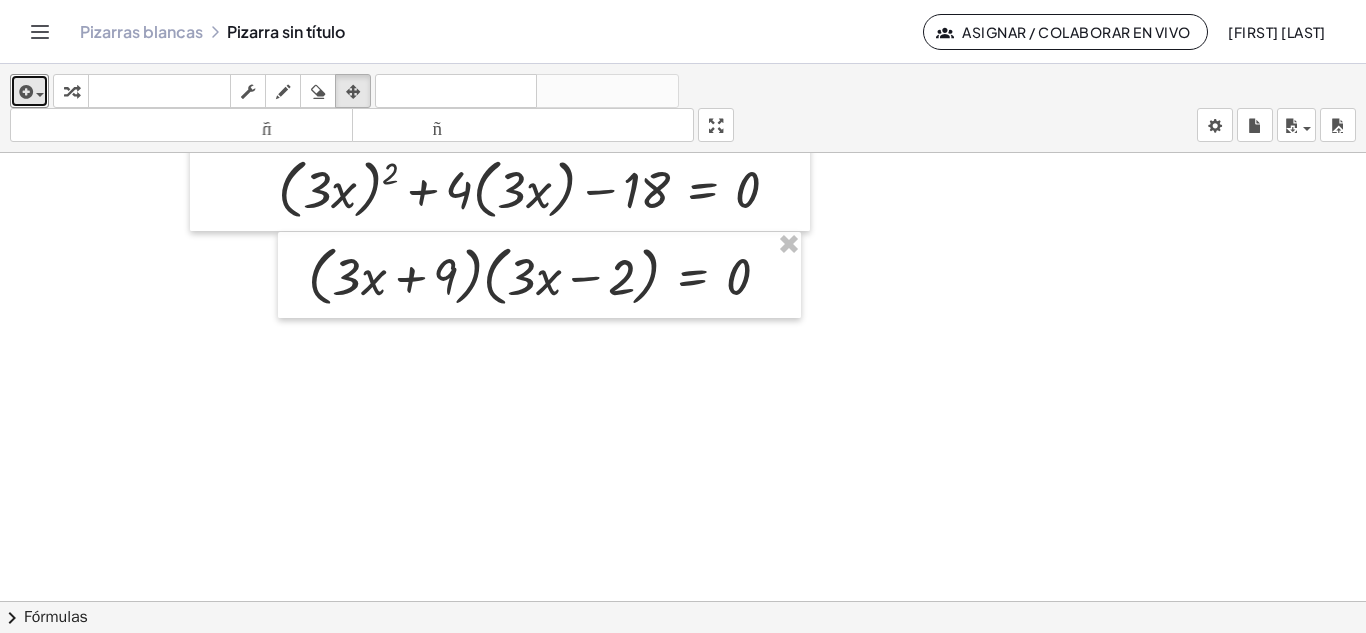 scroll, scrollTop: 476, scrollLeft: 0, axis: vertical 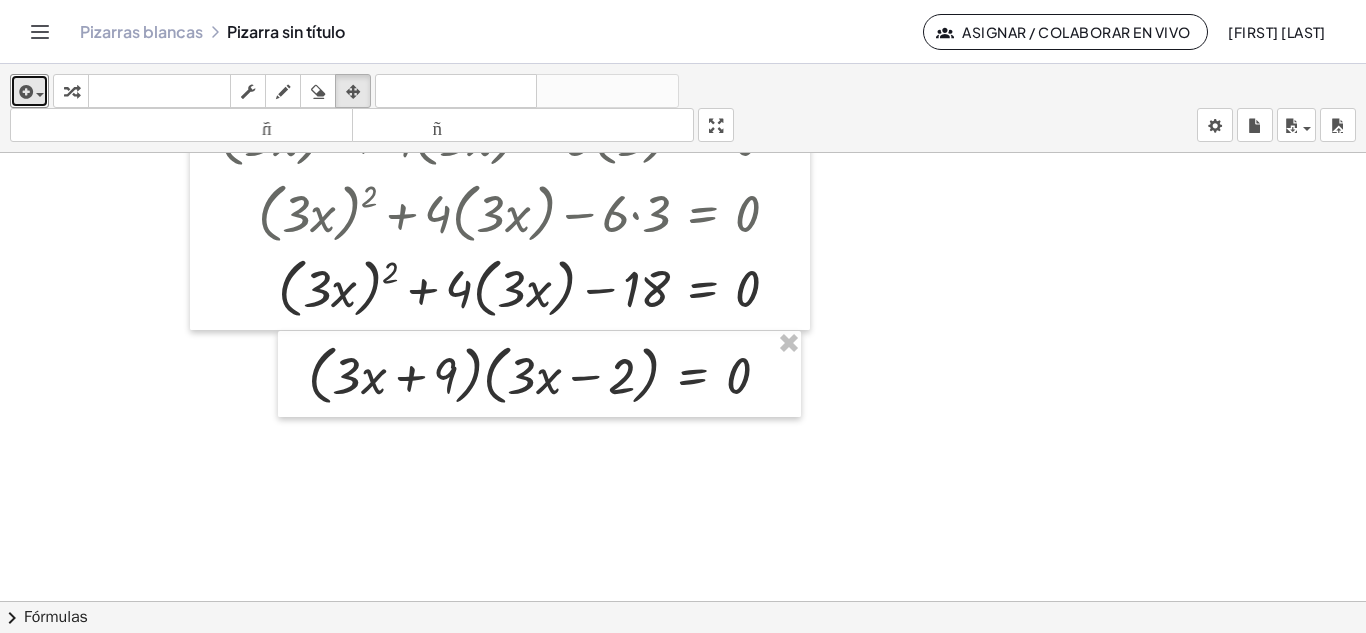 click on "insertar" at bounding box center [29, 91] 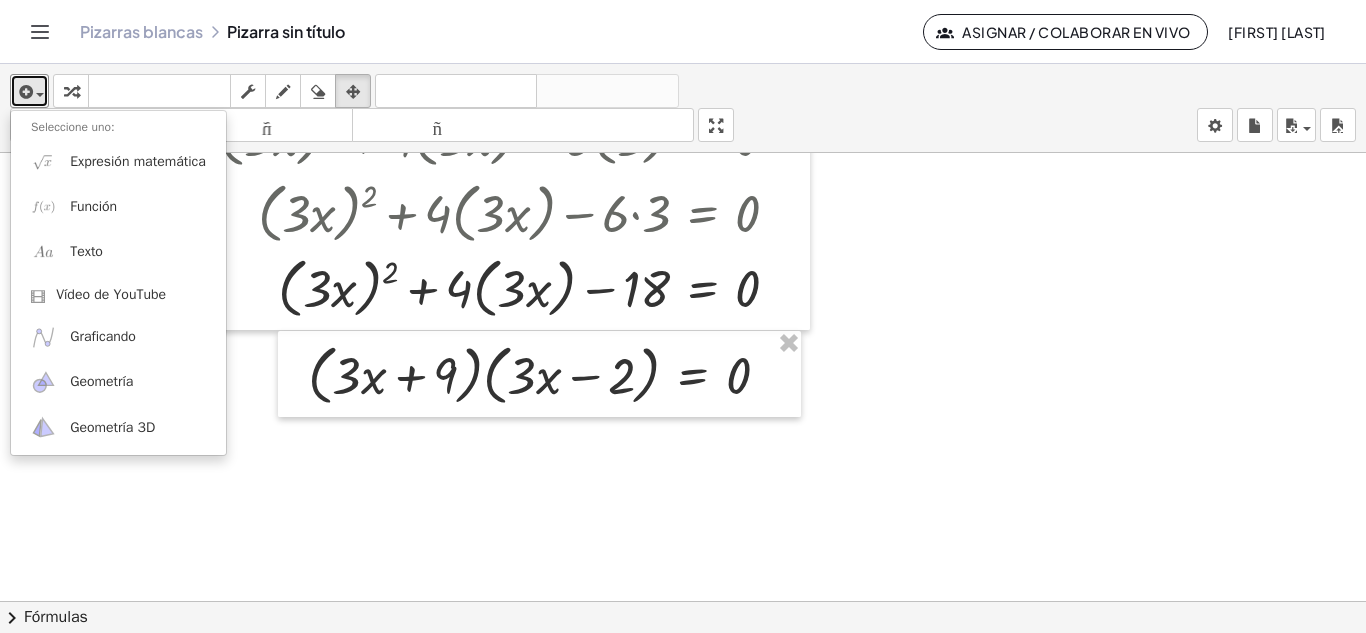 click on "insertar" at bounding box center (29, 91) 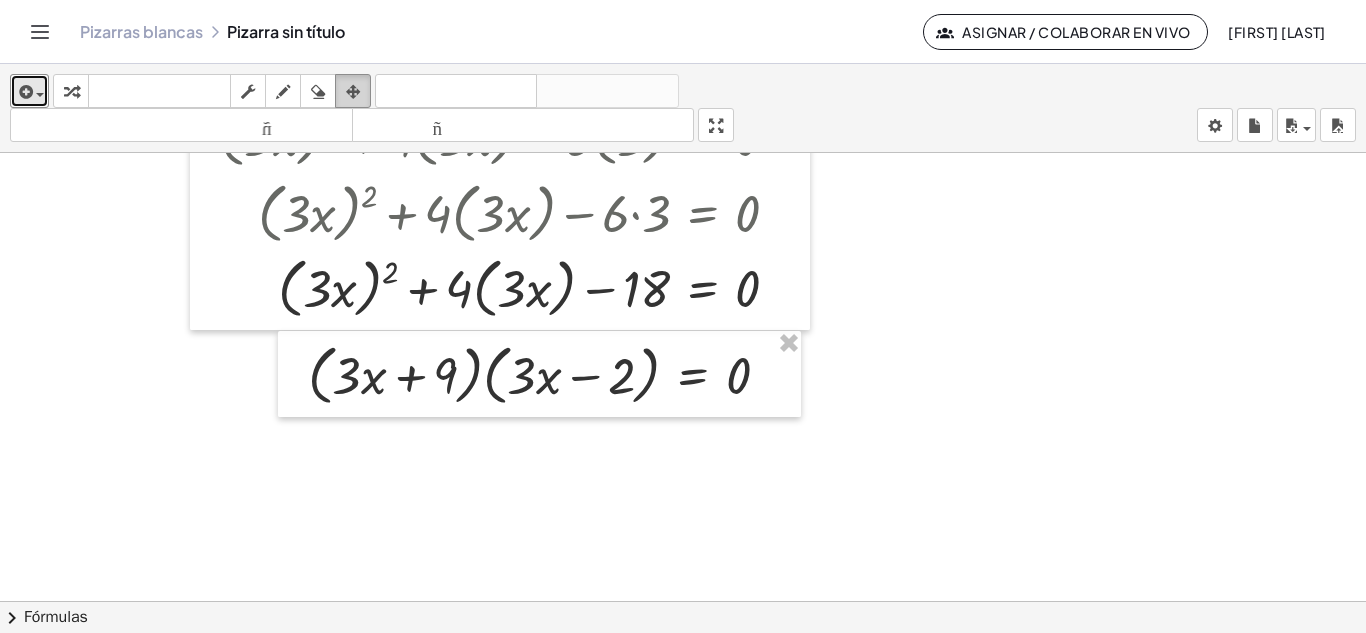 click at bounding box center [353, 92] 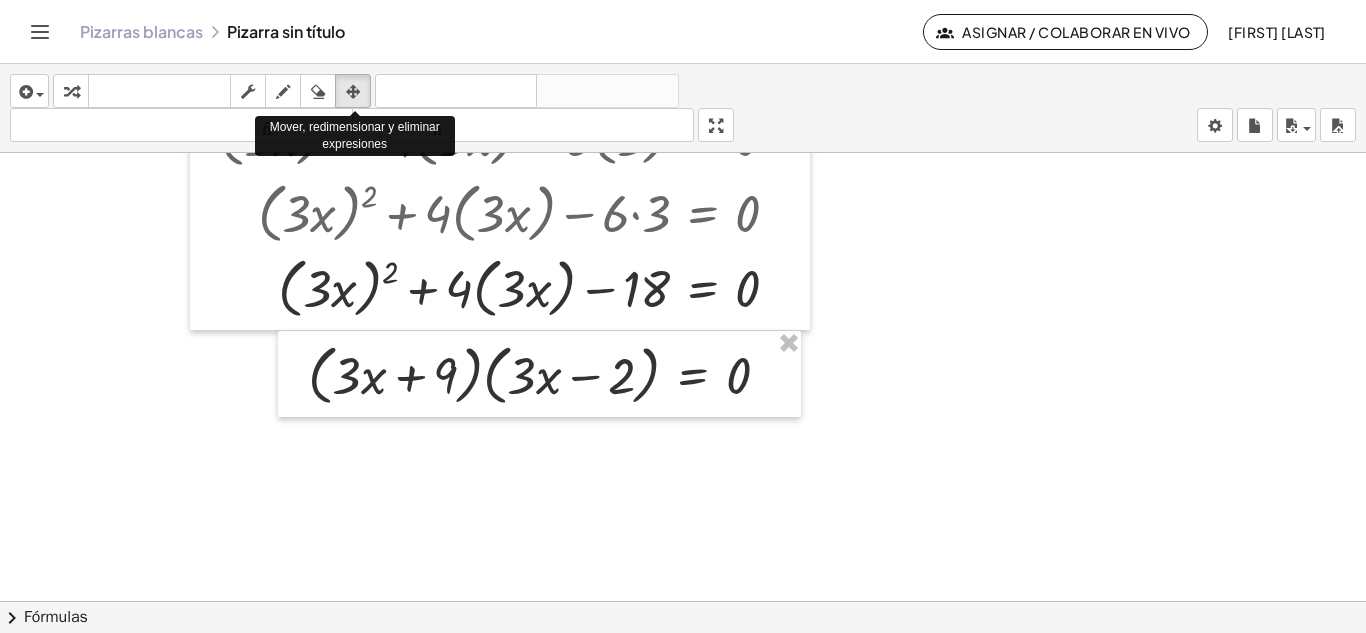 drag, startPoint x: 352, startPoint y: 89, endPoint x: 345, endPoint y: 71, distance: 19.313208 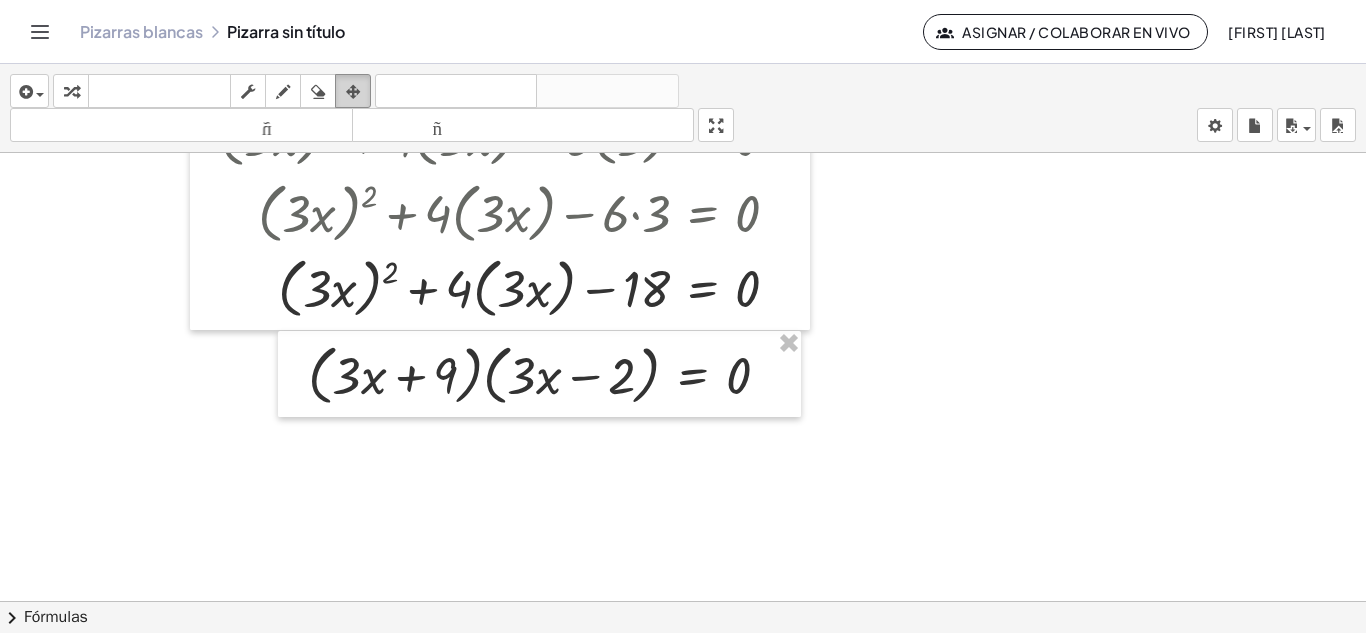 click at bounding box center (353, 91) 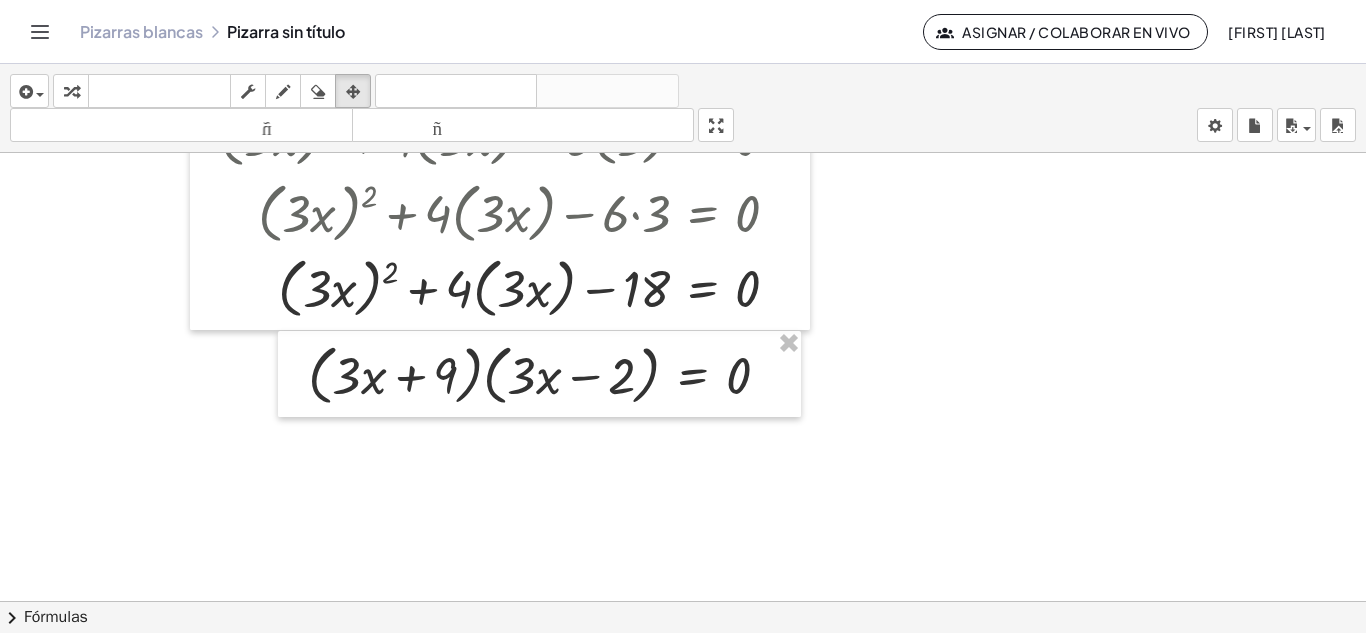 click on "Pizarras blancas Pizarra sin título" at bounding box center [501, 32] 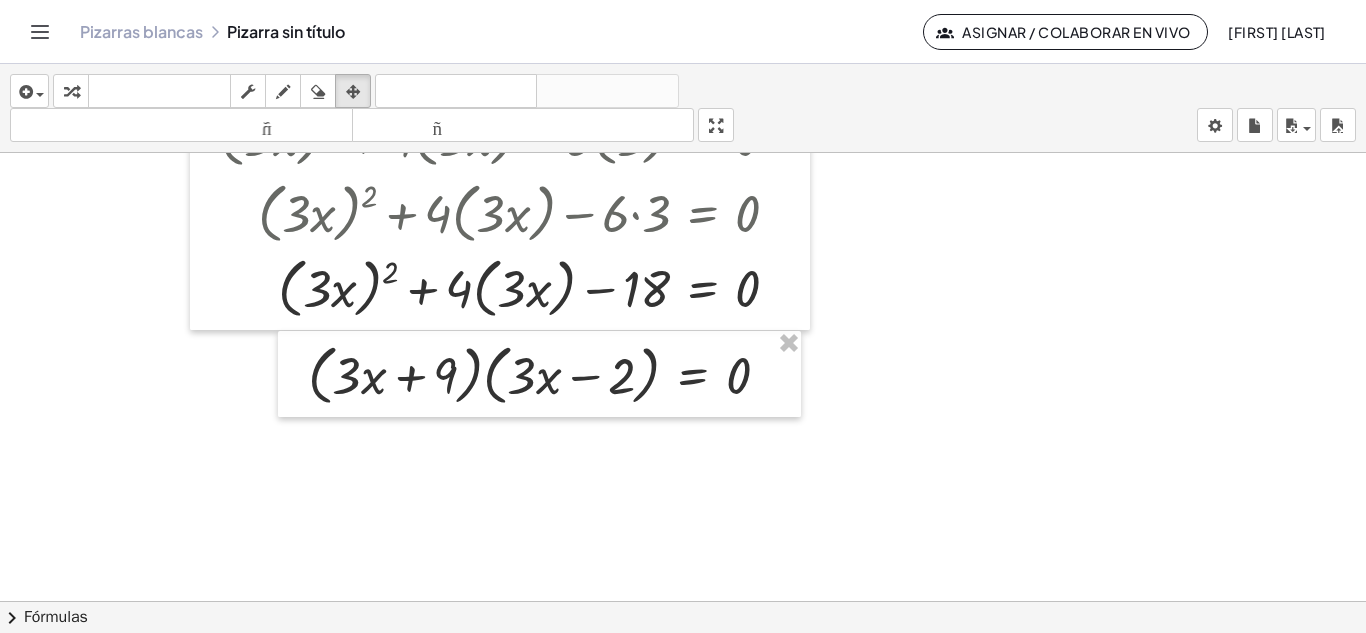 click at bounding box center [683, 349] 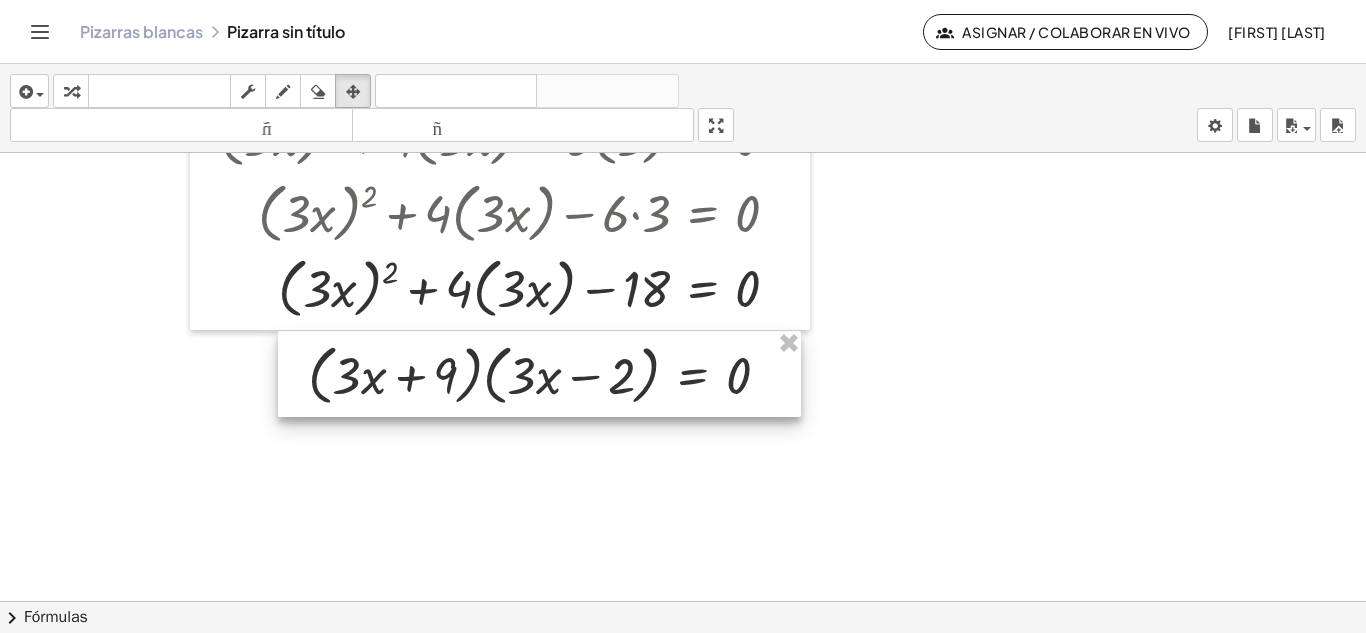 click at bounding box center [539, 374] 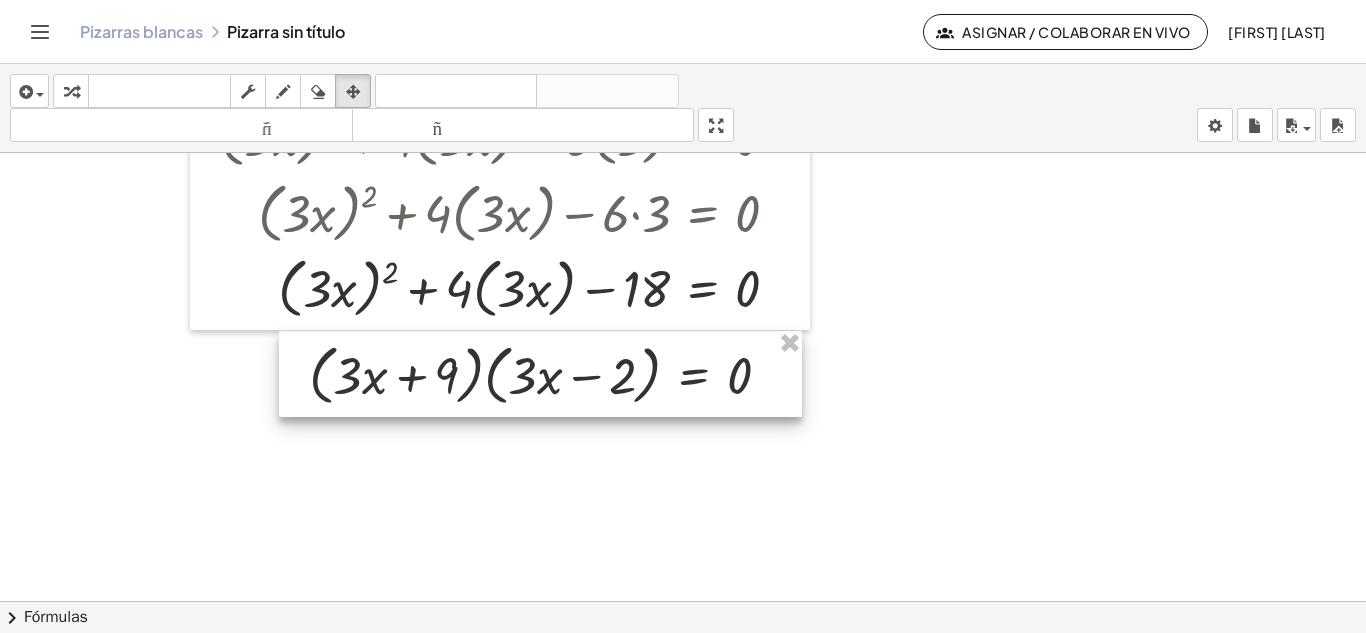 click at bounding box center [540, 374] 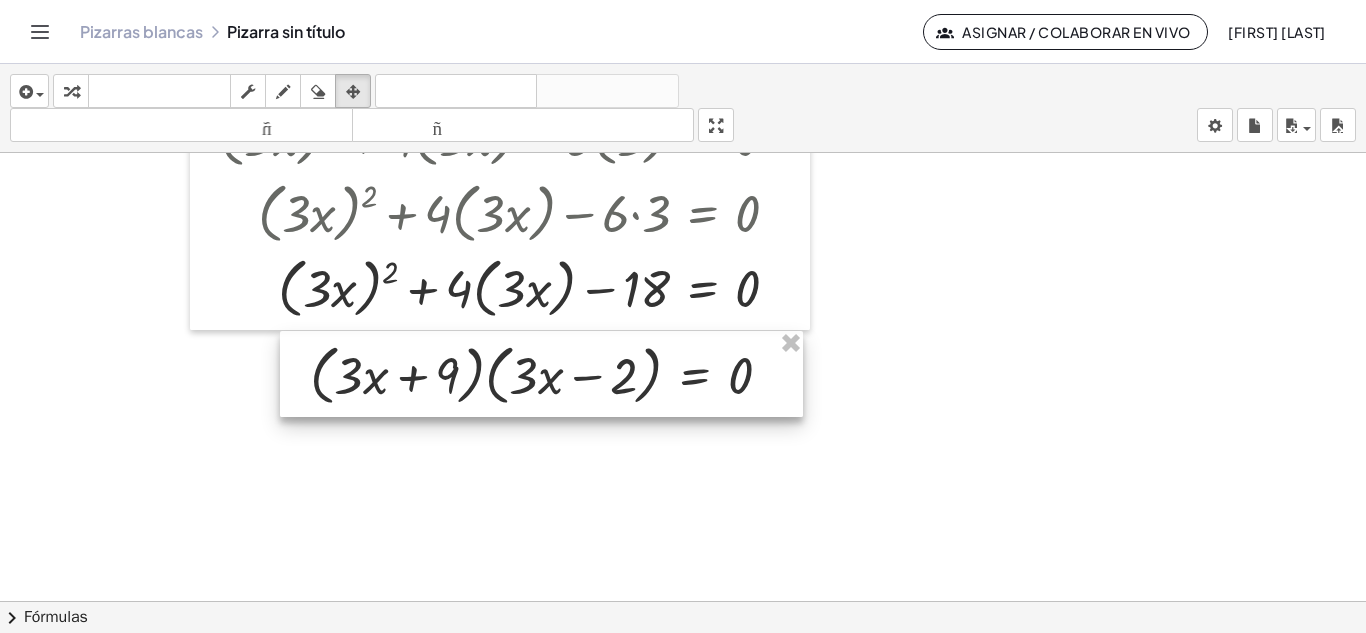 click at bounding box center (541, 374) 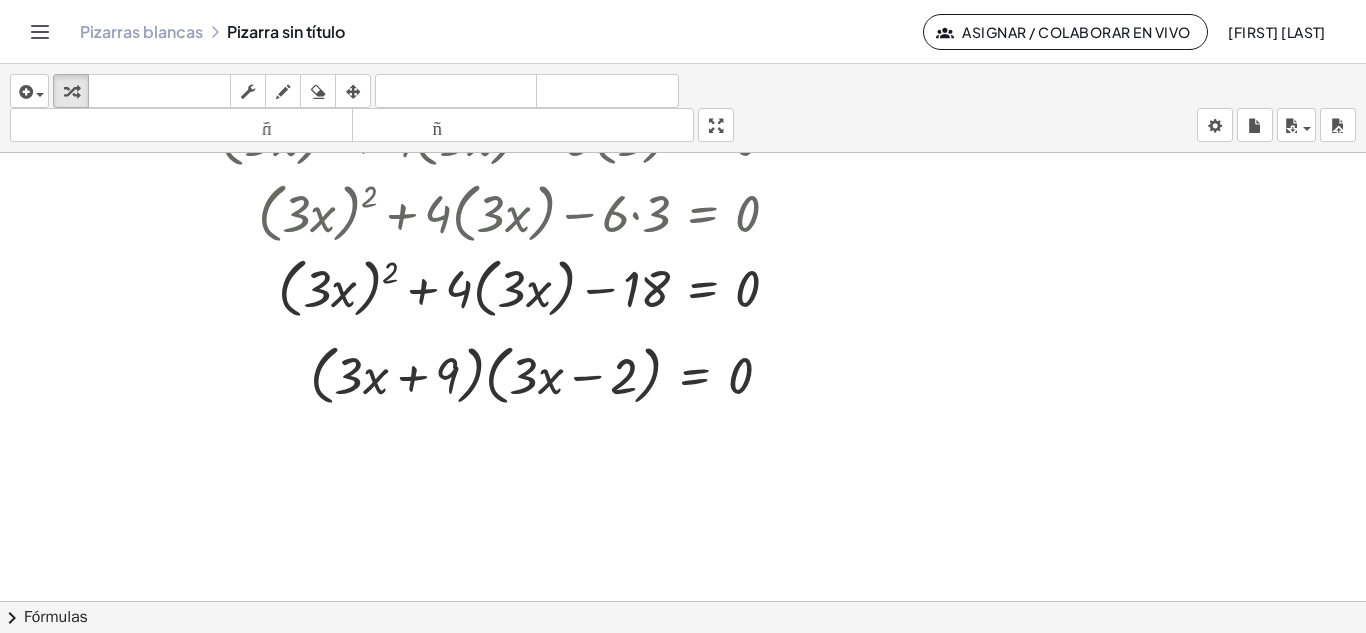 click at bounding box center [683, 349] 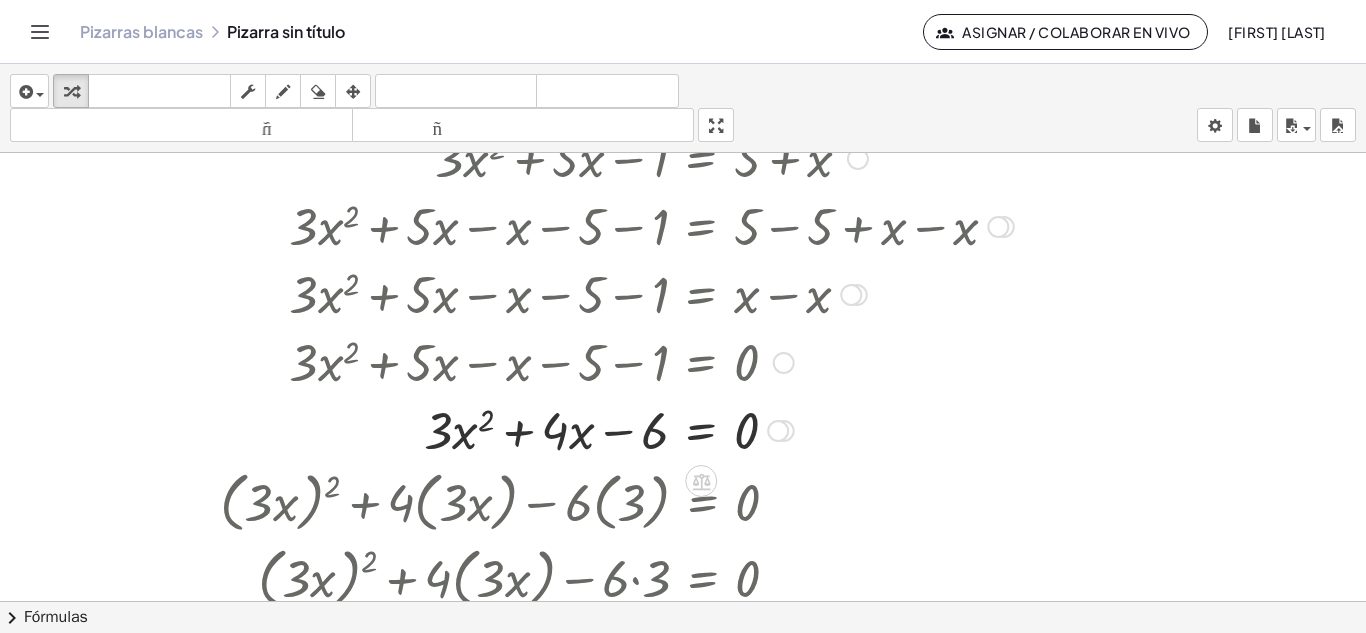 scroll, scrollTop: 76, scrollLeft: 0, axis: vertical 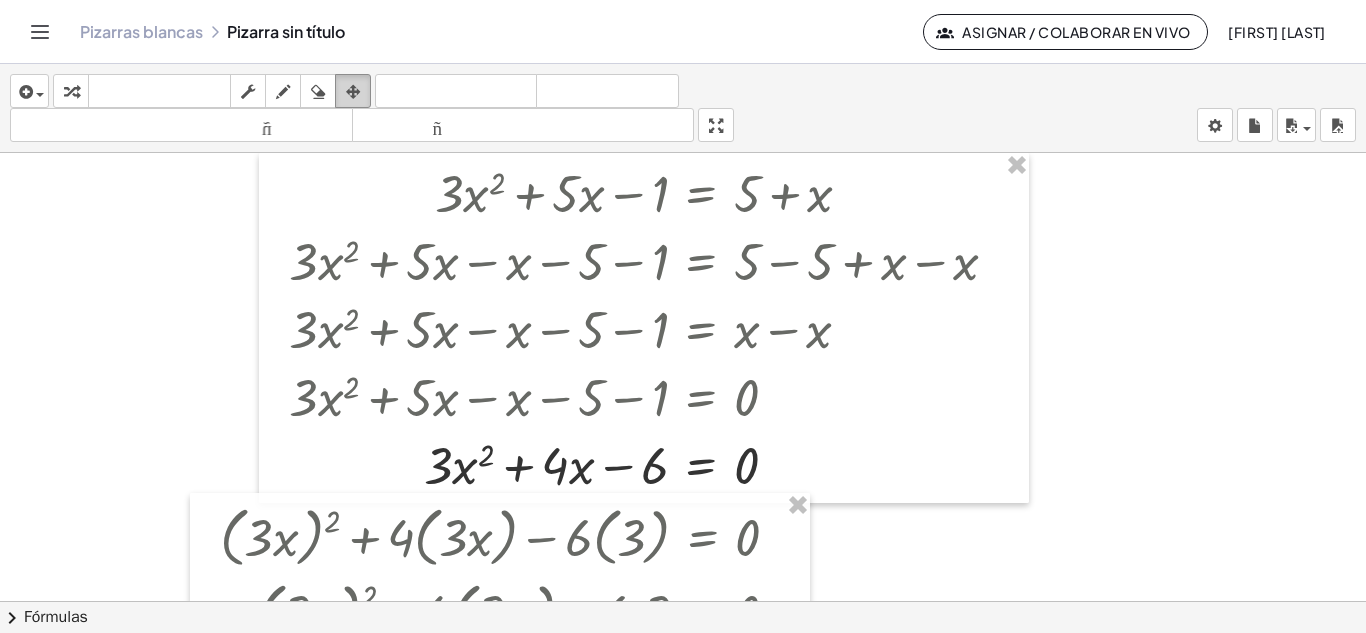 click at bounding box center (353, 91) 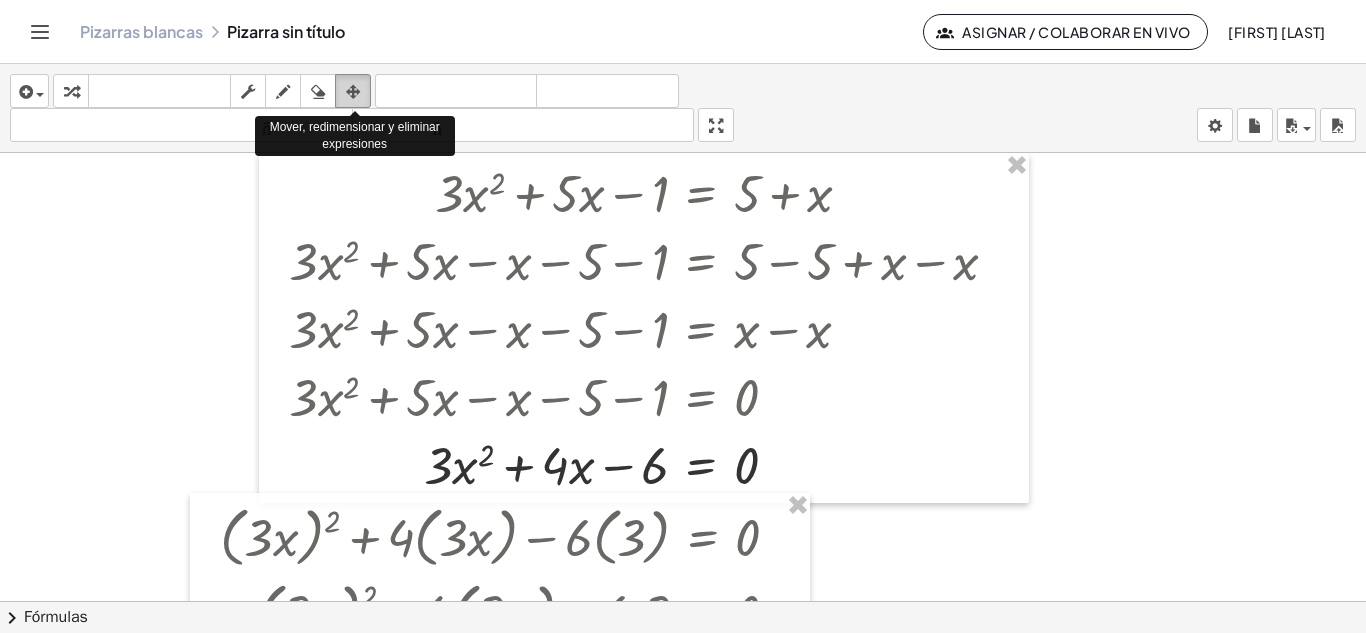click at bounding box center [353, 91] 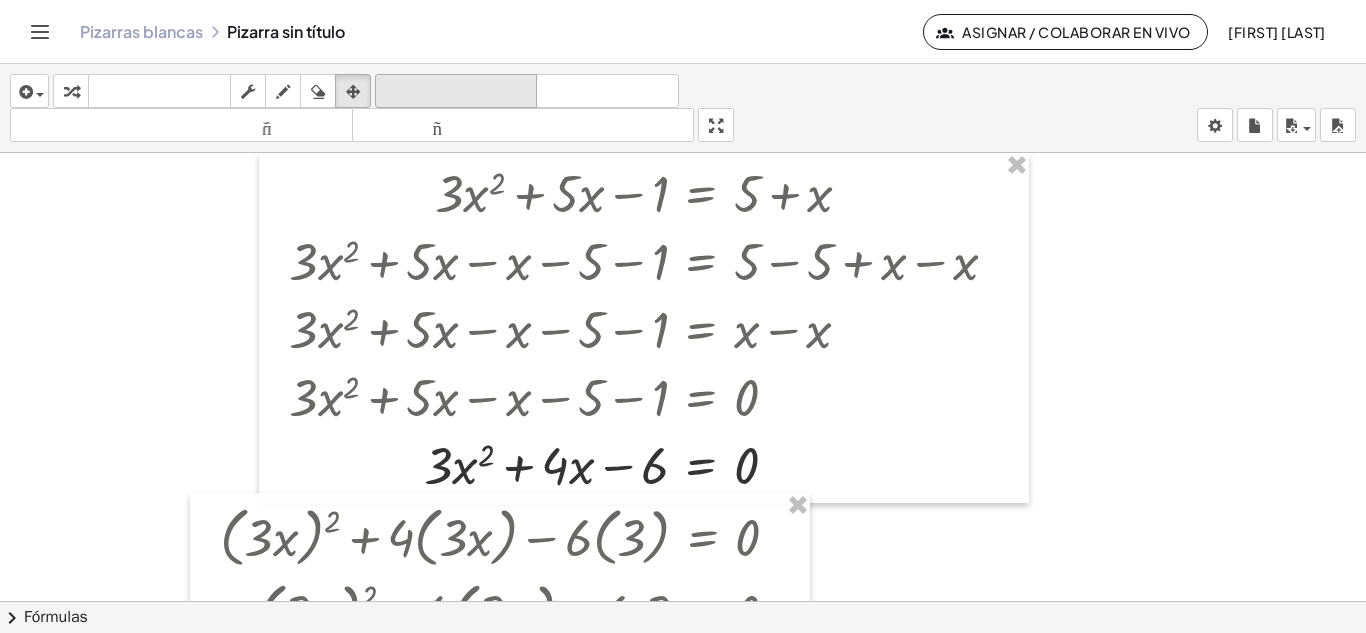 click on "deshacer" at bounding box center [456, 91] 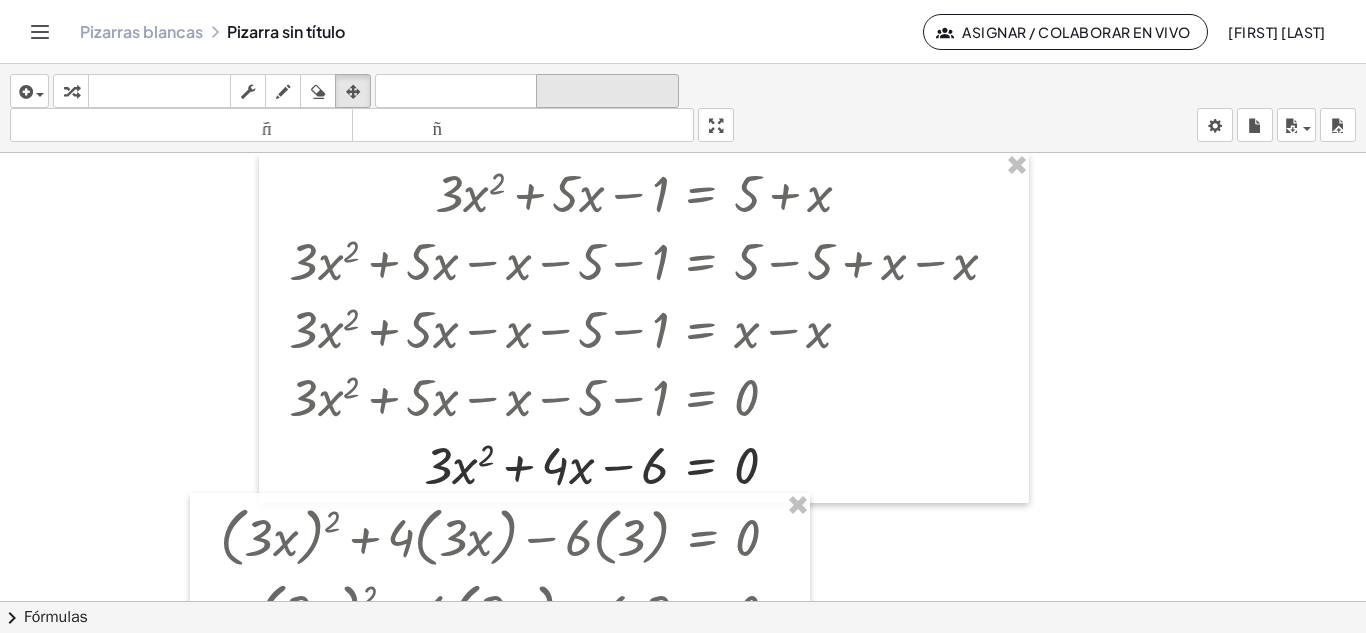 click on "rehacer" at bounding box center (607, 91) 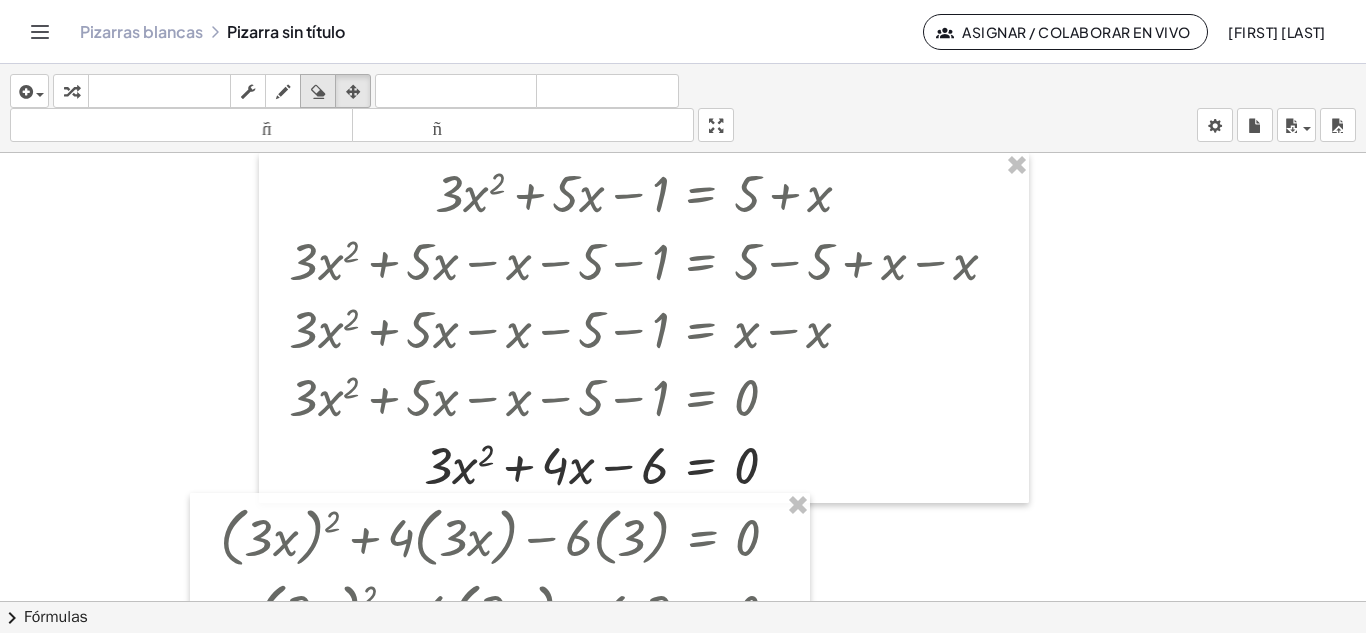 click at bounding box center (318, 92) 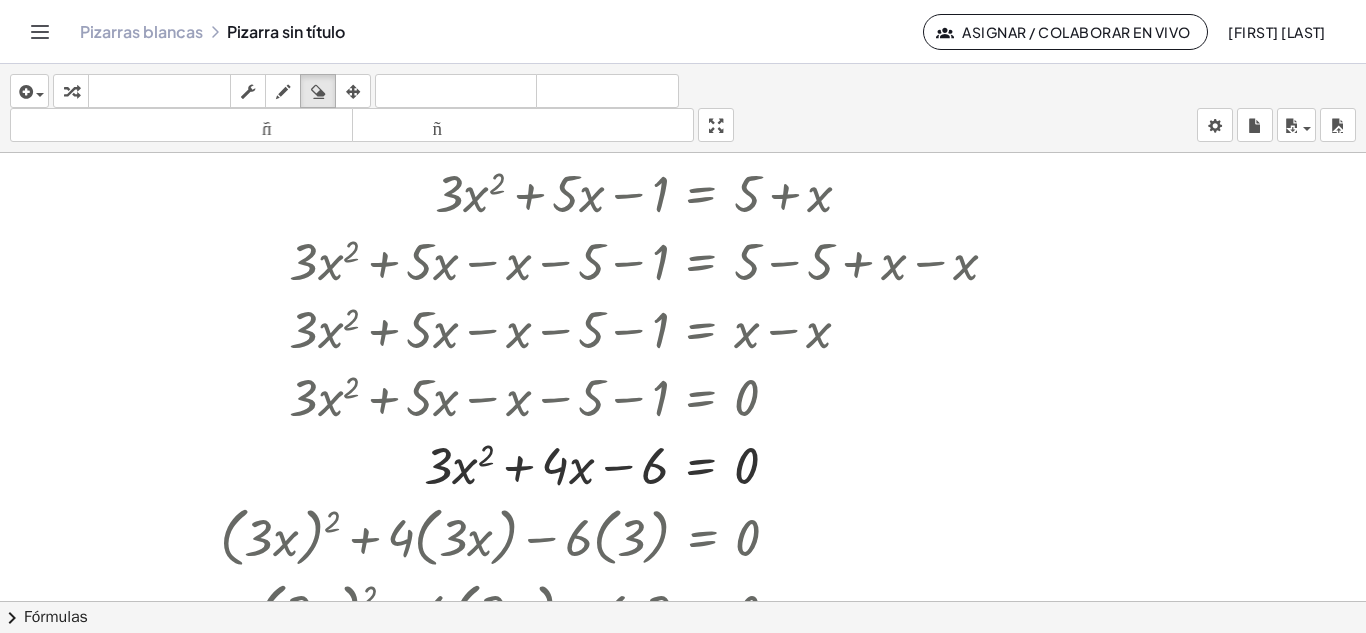 click at bounding box center (683, 749) 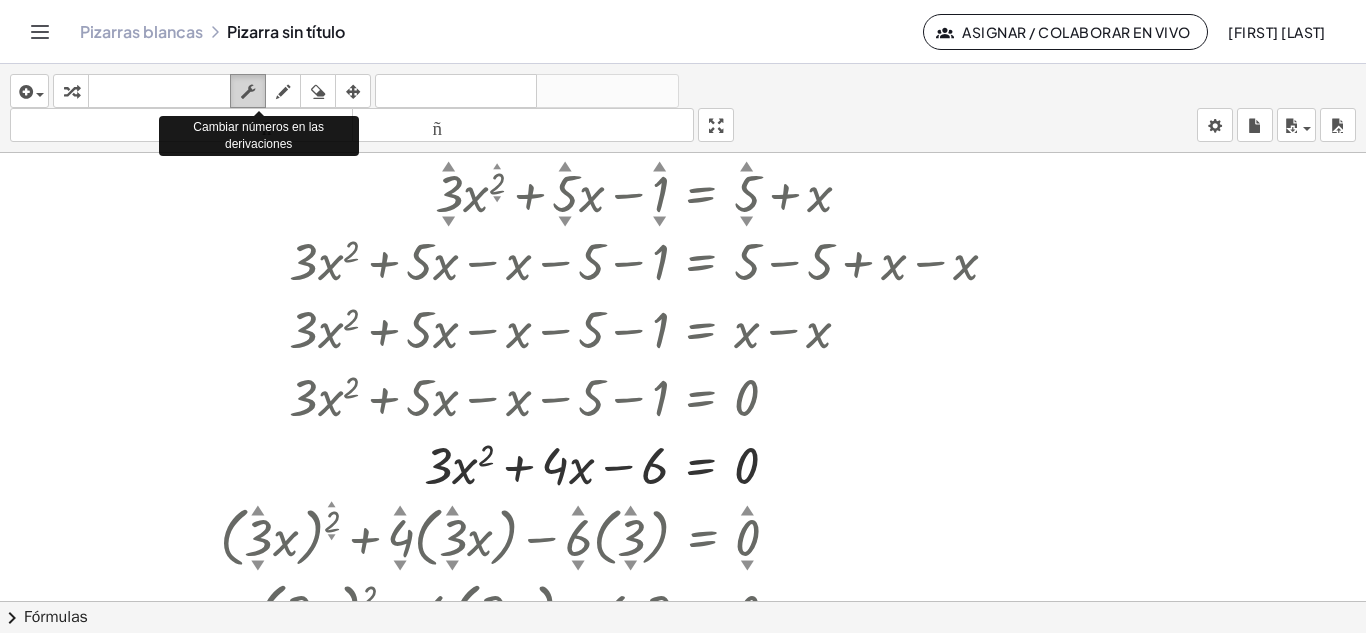 click at bounding box center [248, 92] 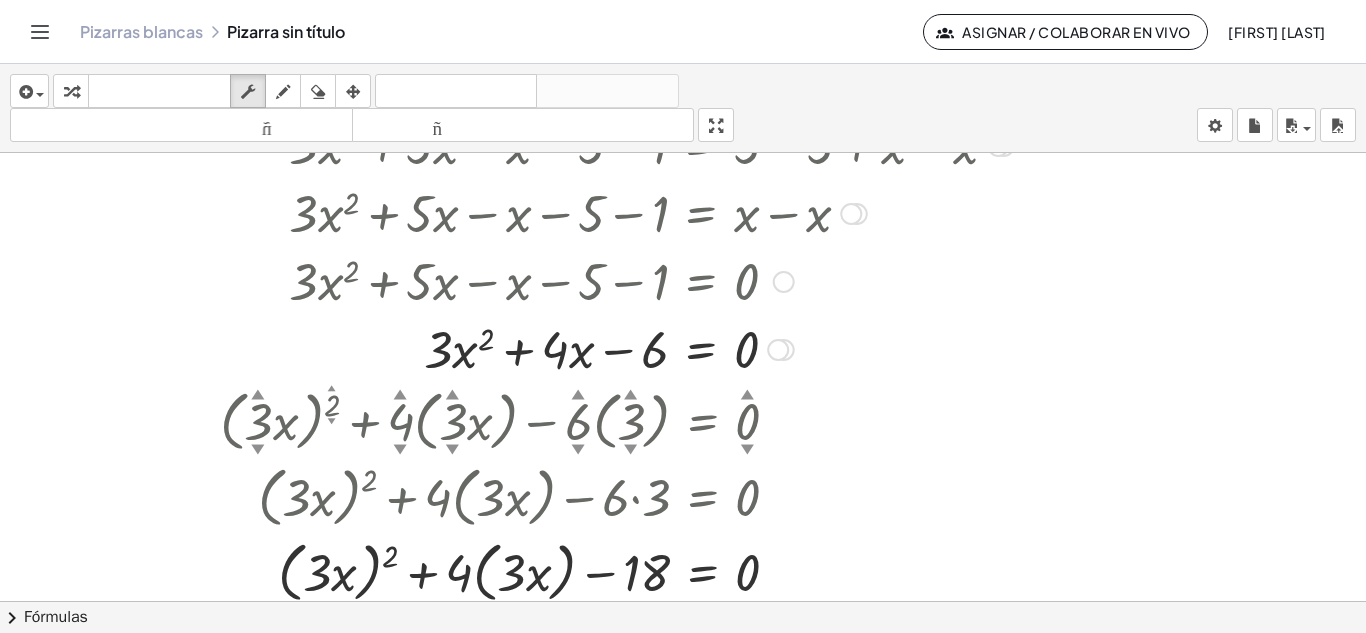 scroll, scrollTop: 276, scrollLeft: 0, axis: vertical 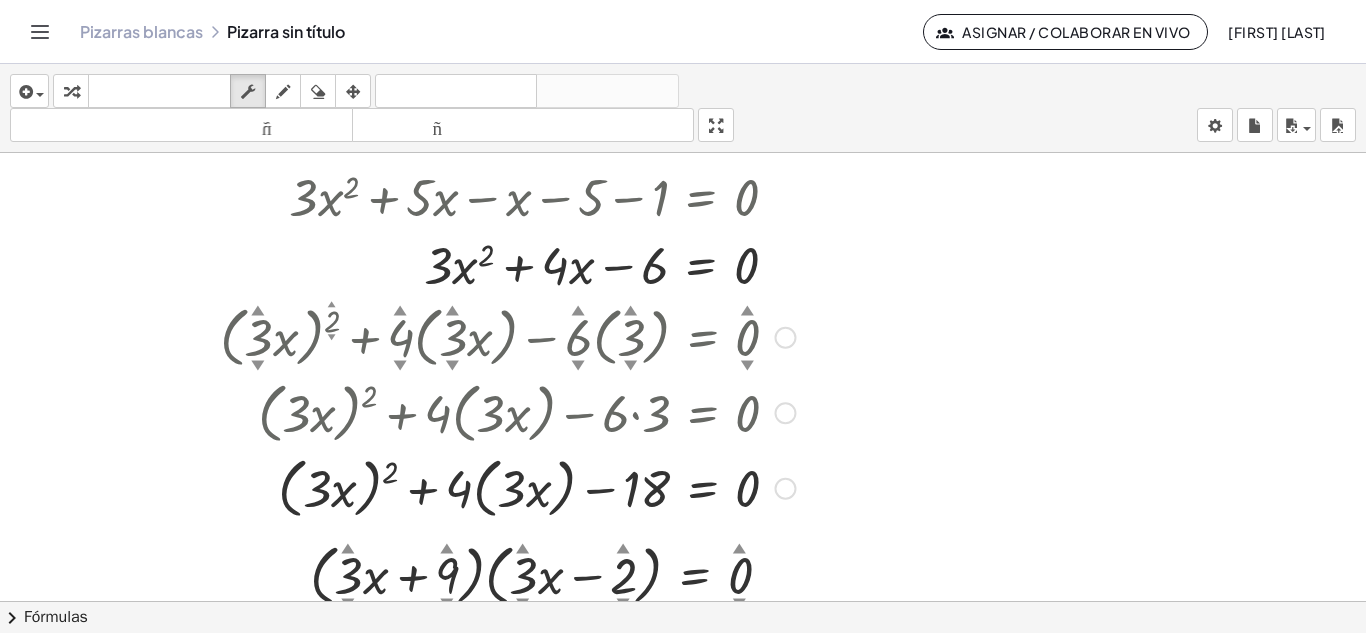 click at bounding box center [497, 412] 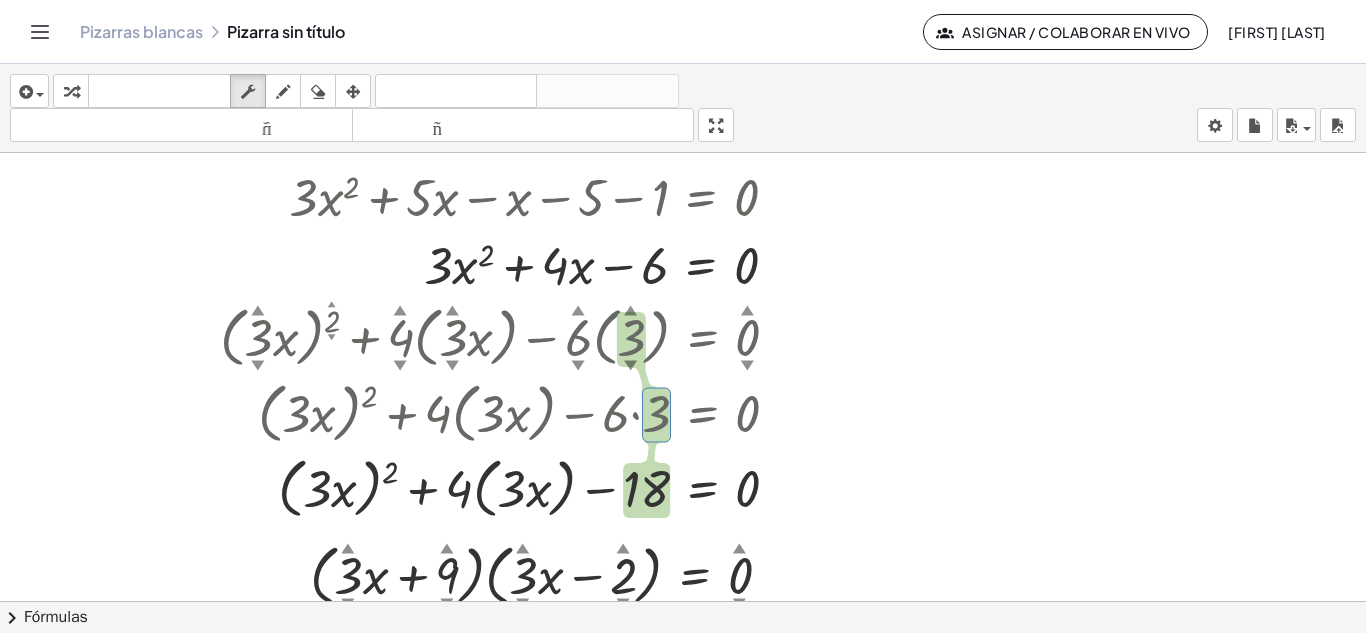 click at bounding box center (683, 549) 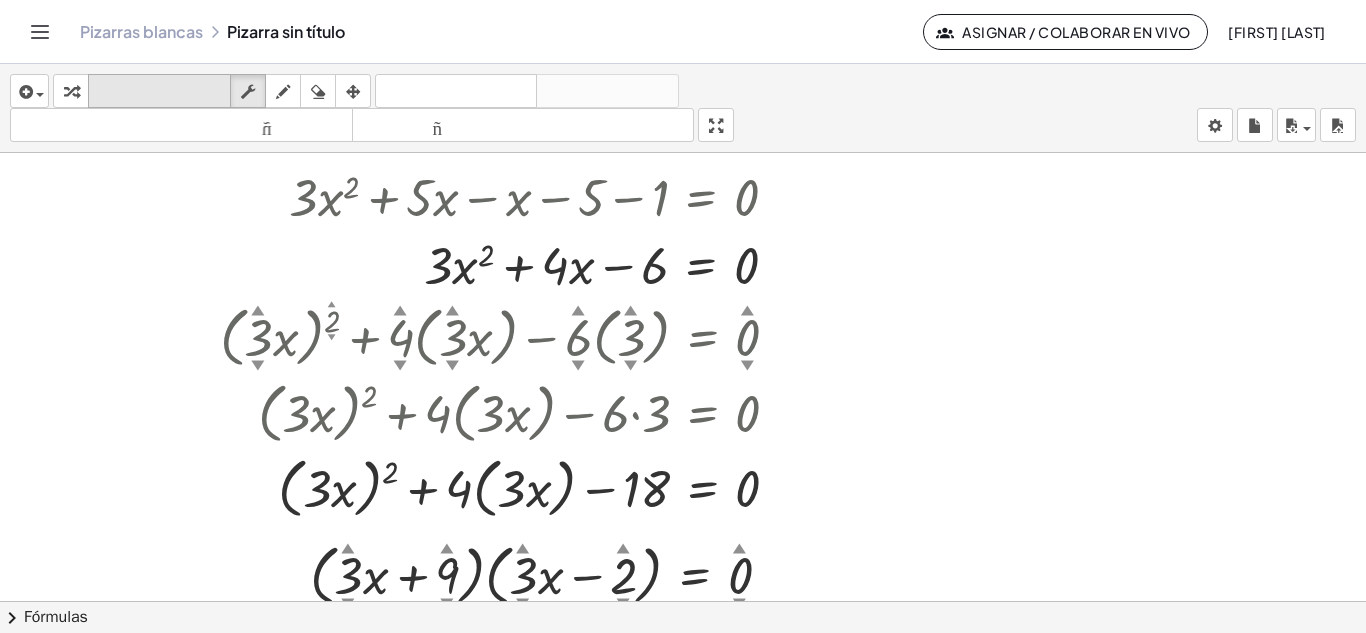 click on "teclado" at bounding box center [159, 91] 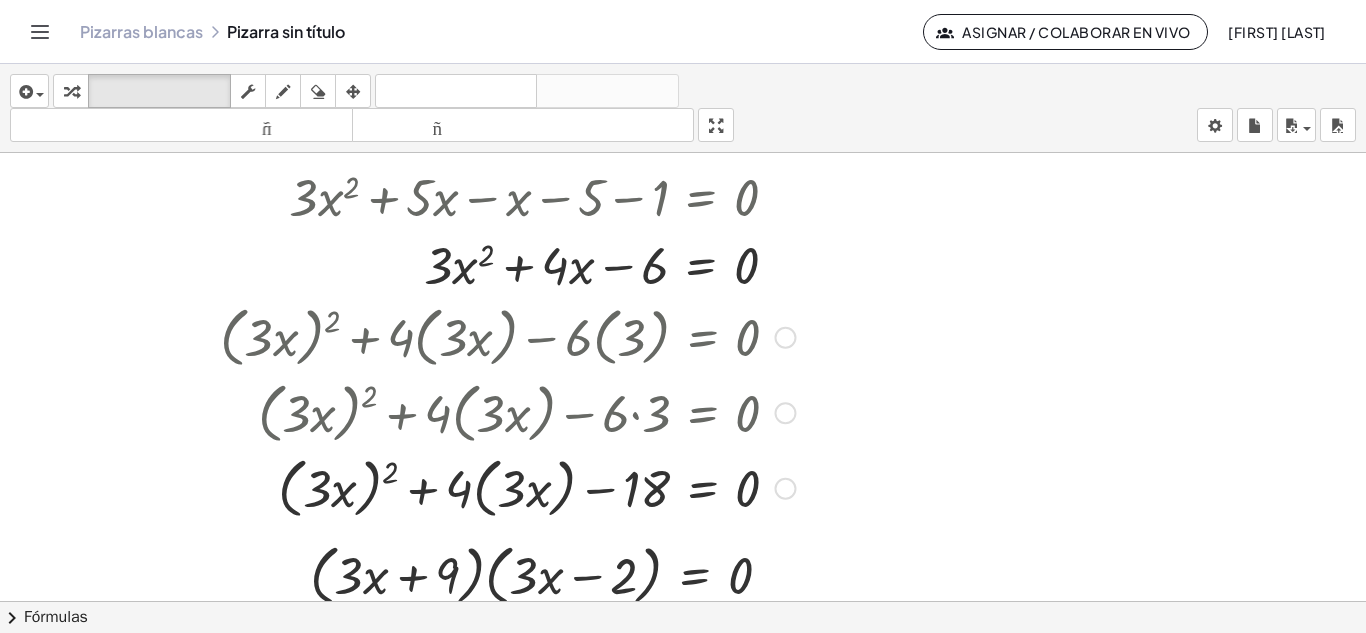 click at bounding box center (507, 336) 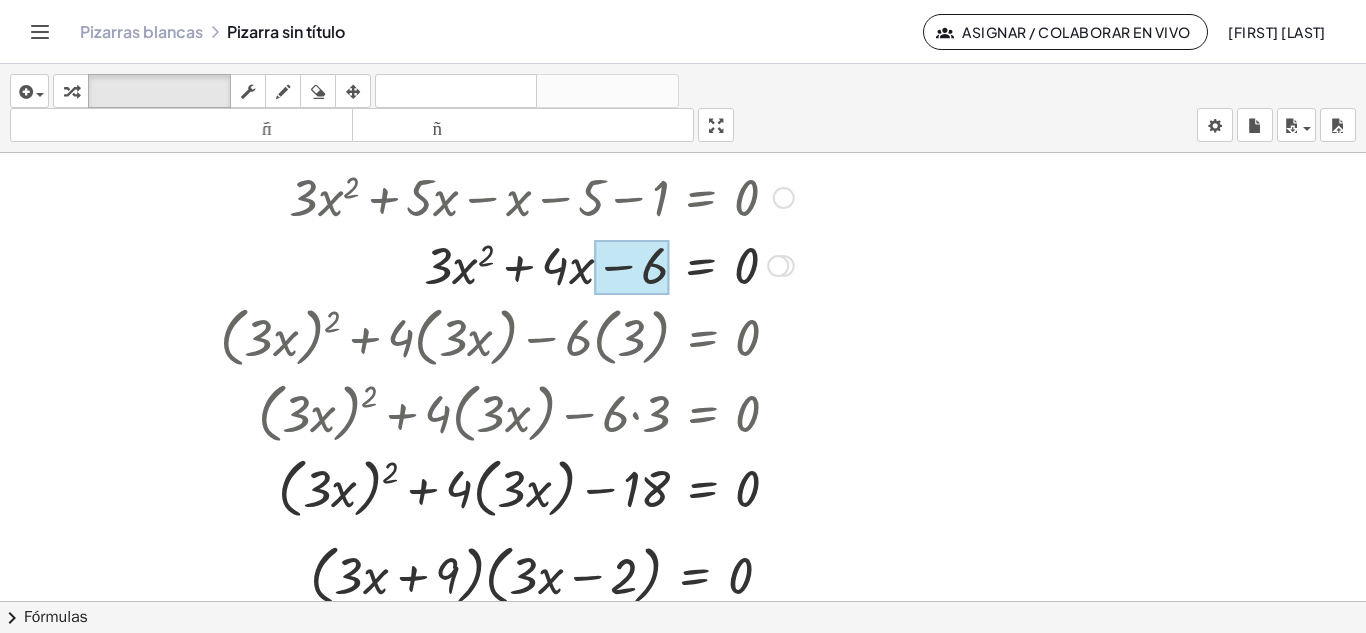 click at bounding box center (631, 268) 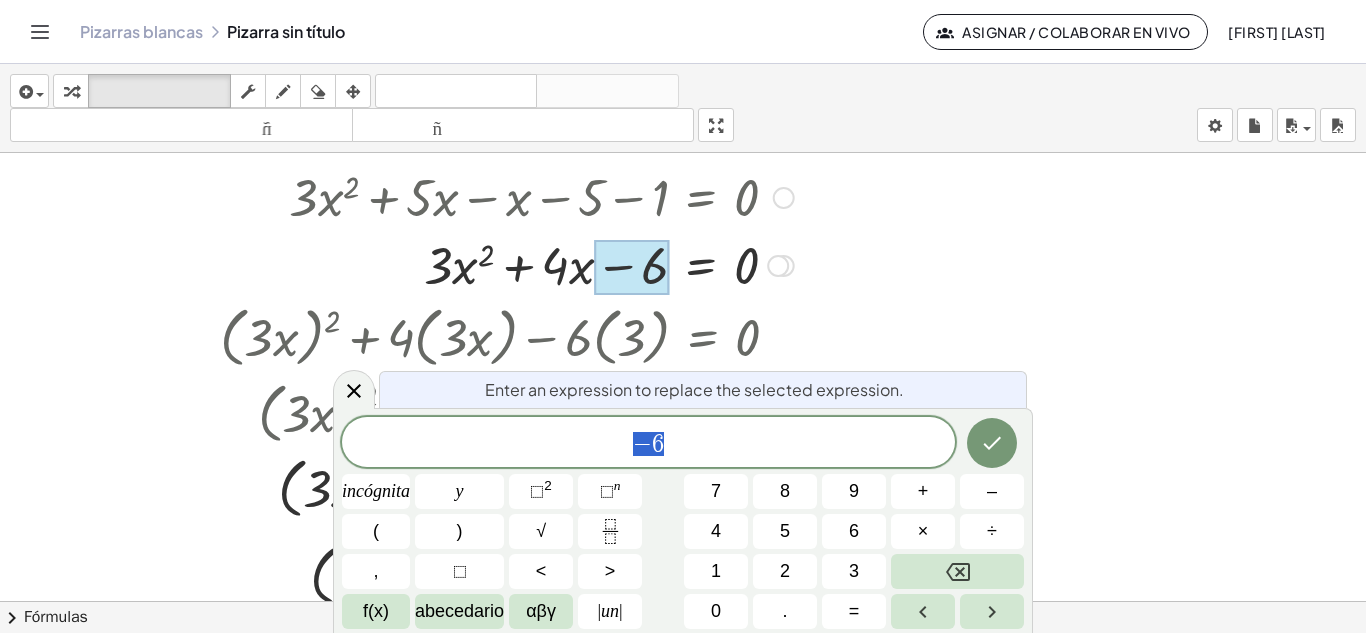 click at bounding box center (631, 268) 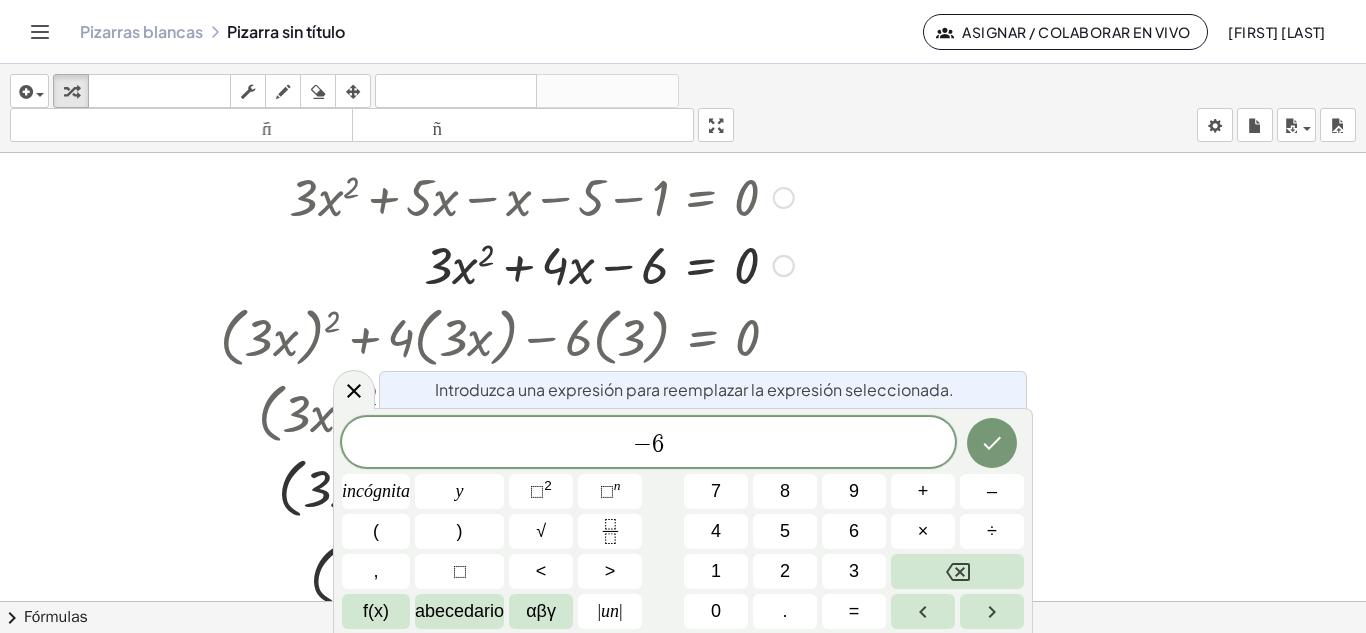 click at bounding box center (683, 549) 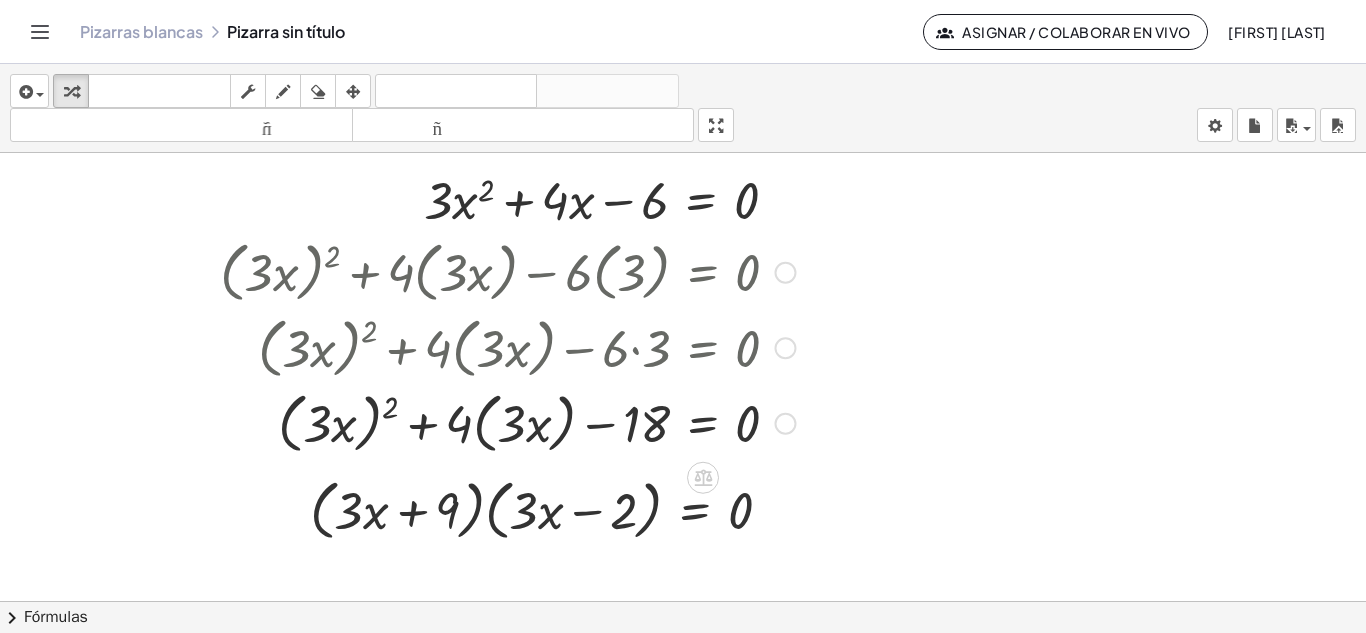 scroll, scrollTop: 376, scrollLeft: 0, axis: vertical 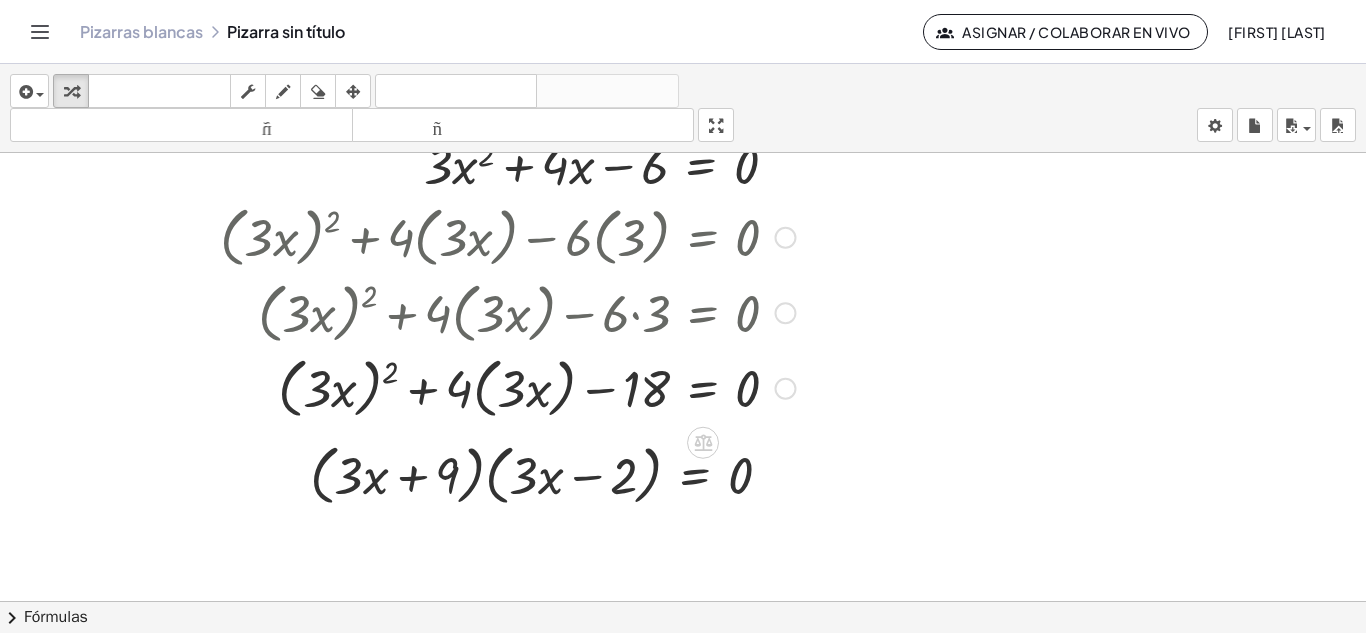 click at bounding box center [507, 387] 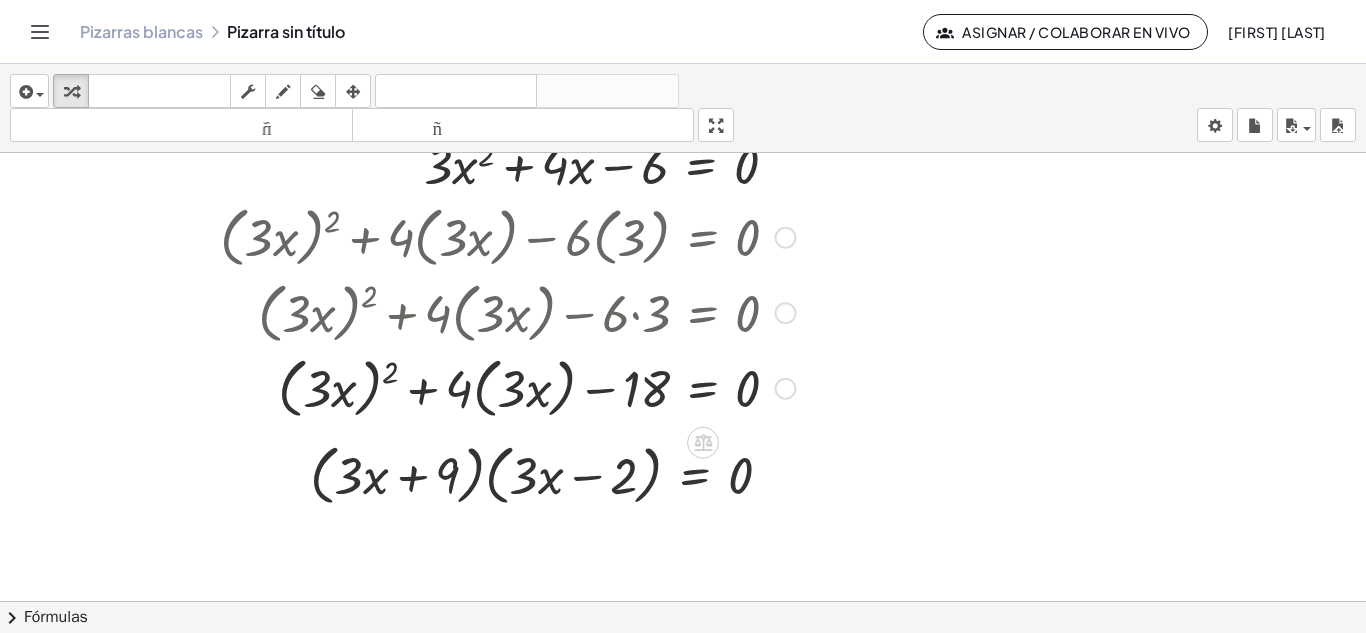 click at bounding box center [507, 387] 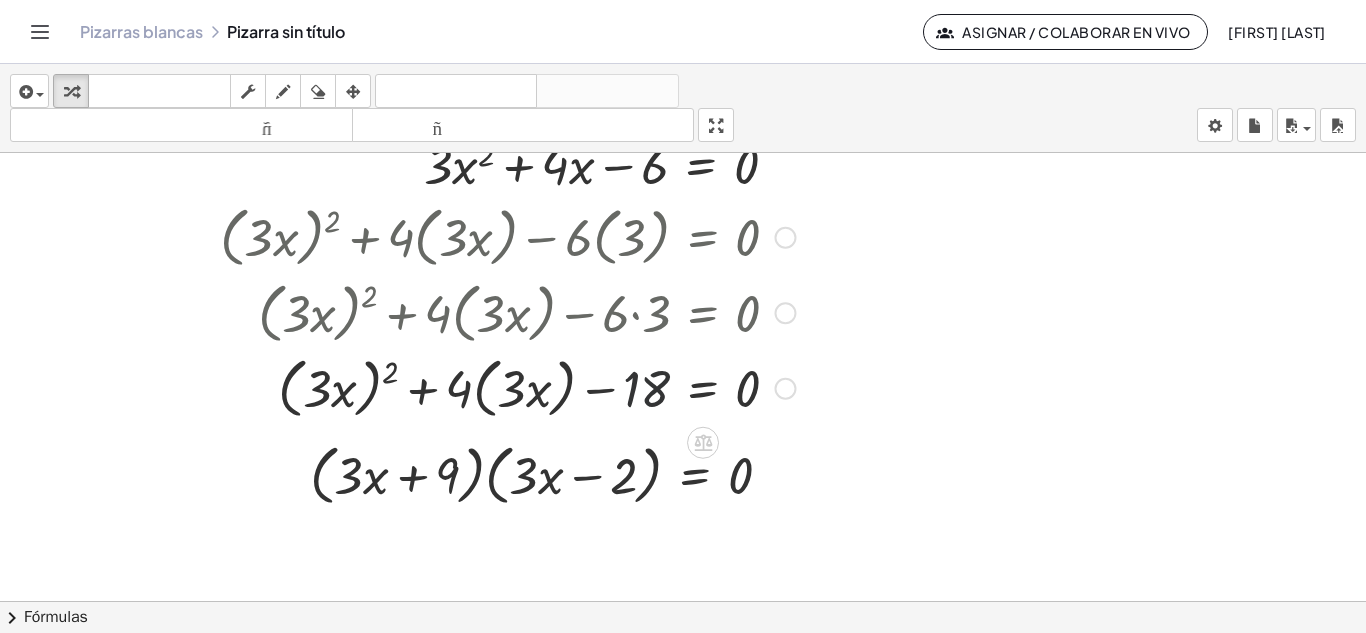 click at bounding box center [507, 387] 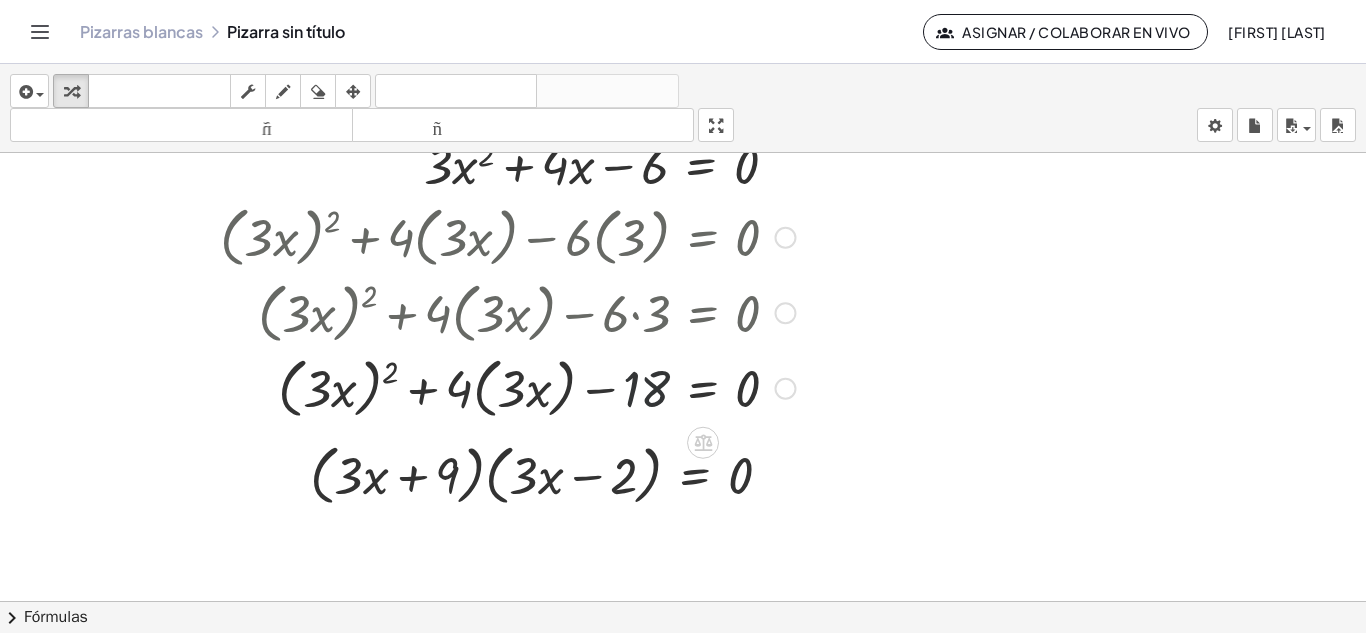 click at bounding box center (507, 387) 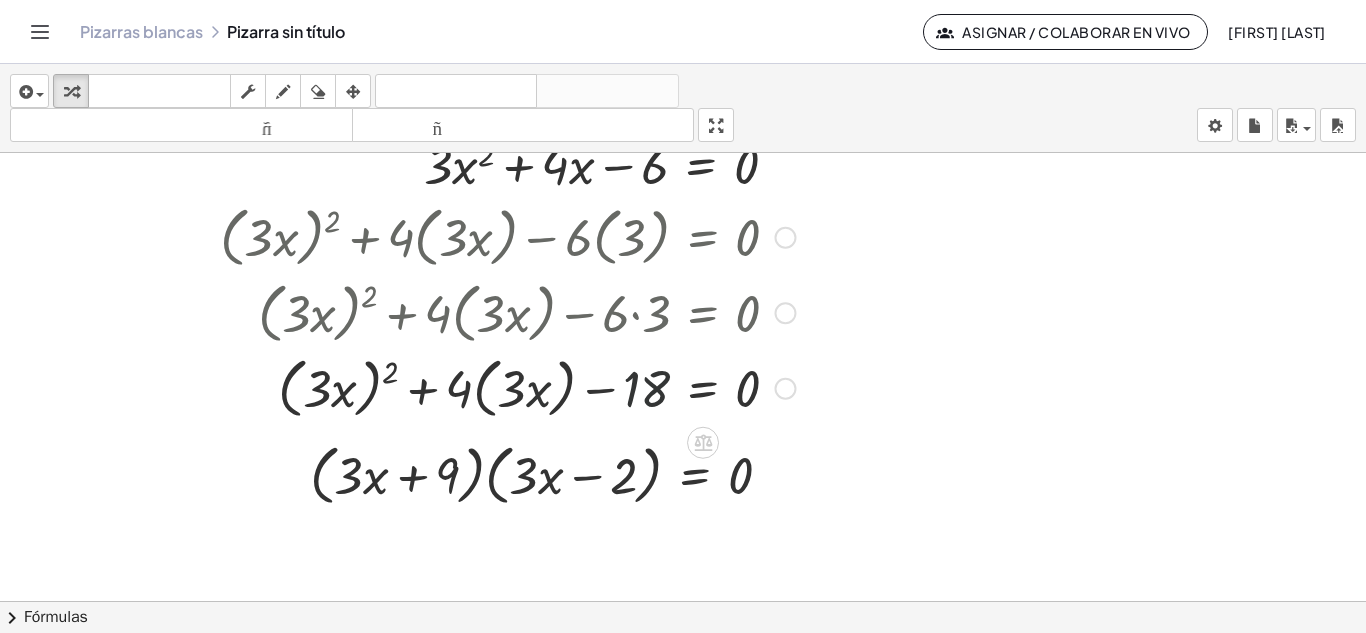 click at bounding box center [507, 387] 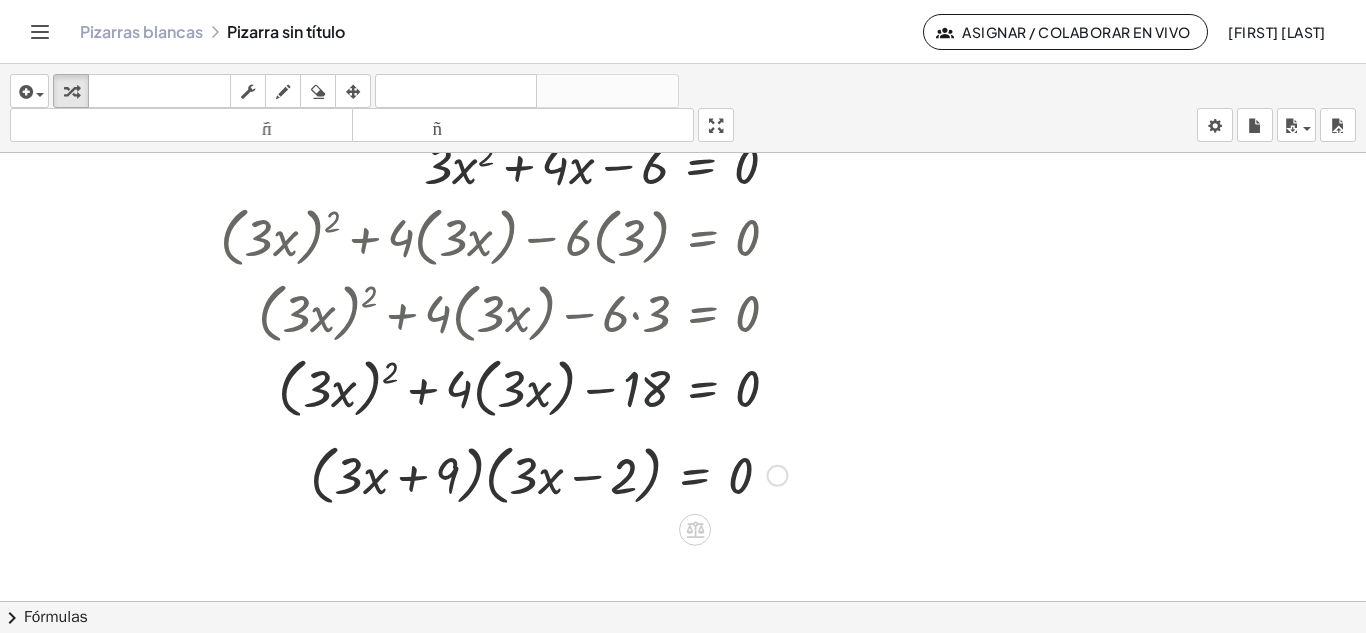 click at bounding box center [549, 474] 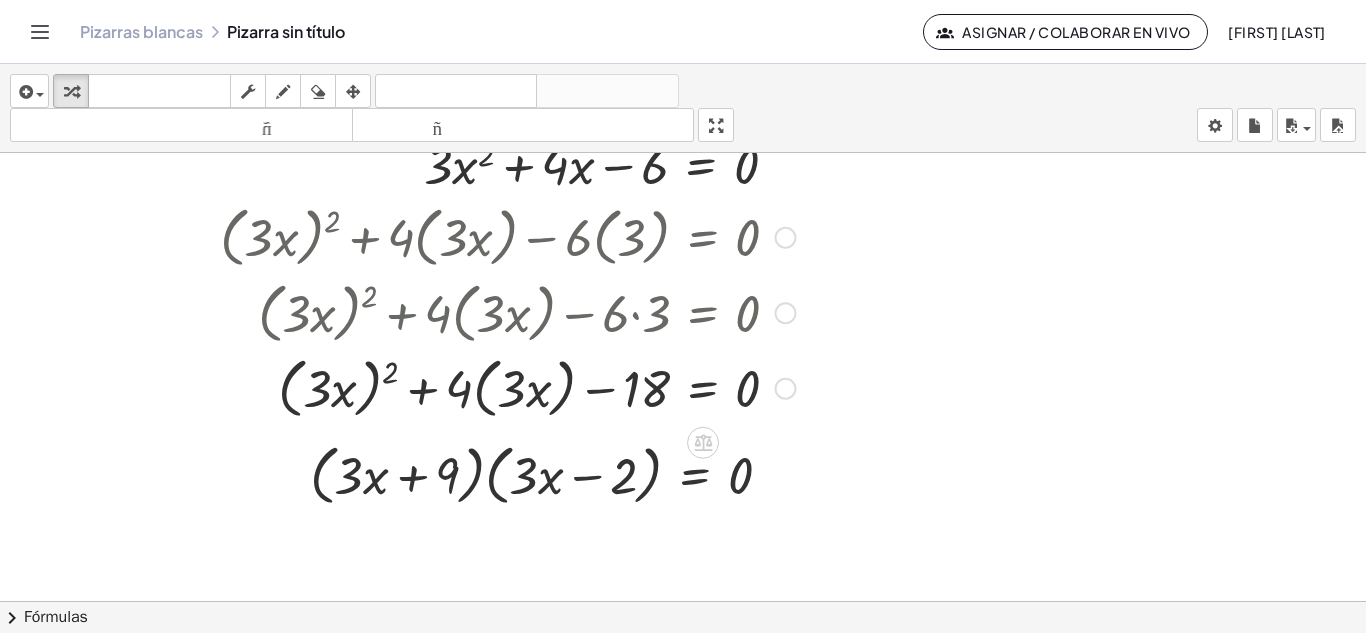 click at bounding box center (507, 387) 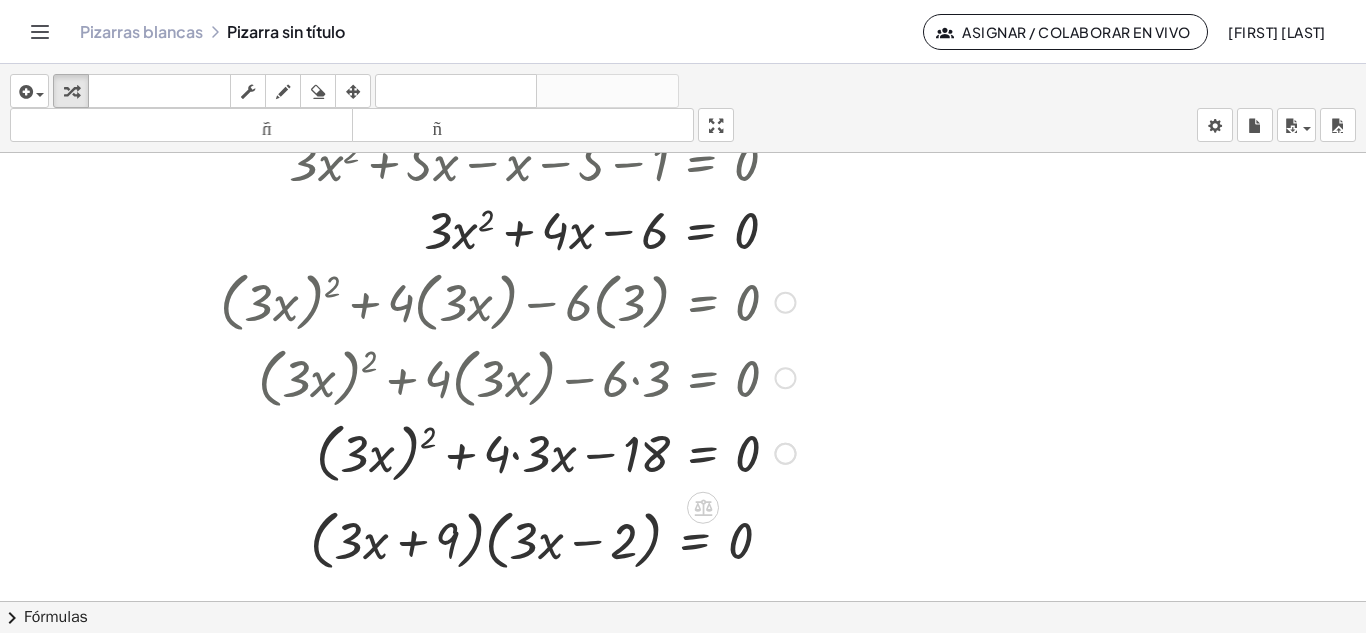scroll, scrollTop: 276, scrollLeft: 0, axis: vertical 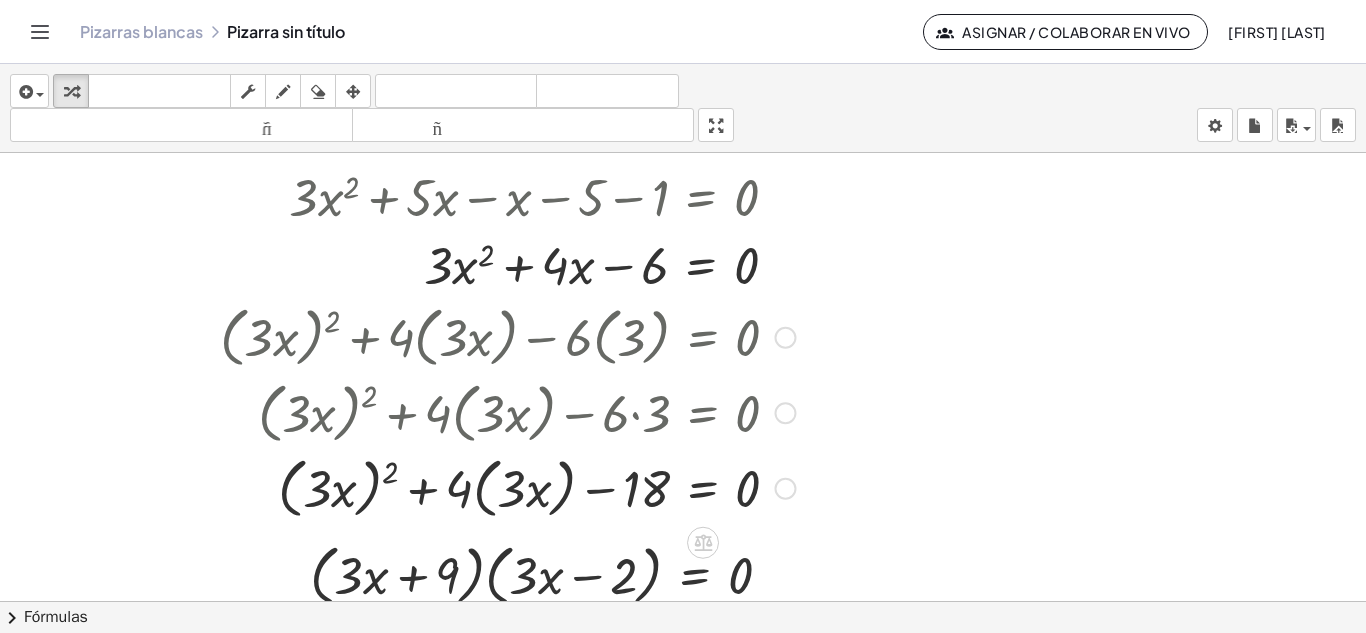 click at bounding box center [507, 336] 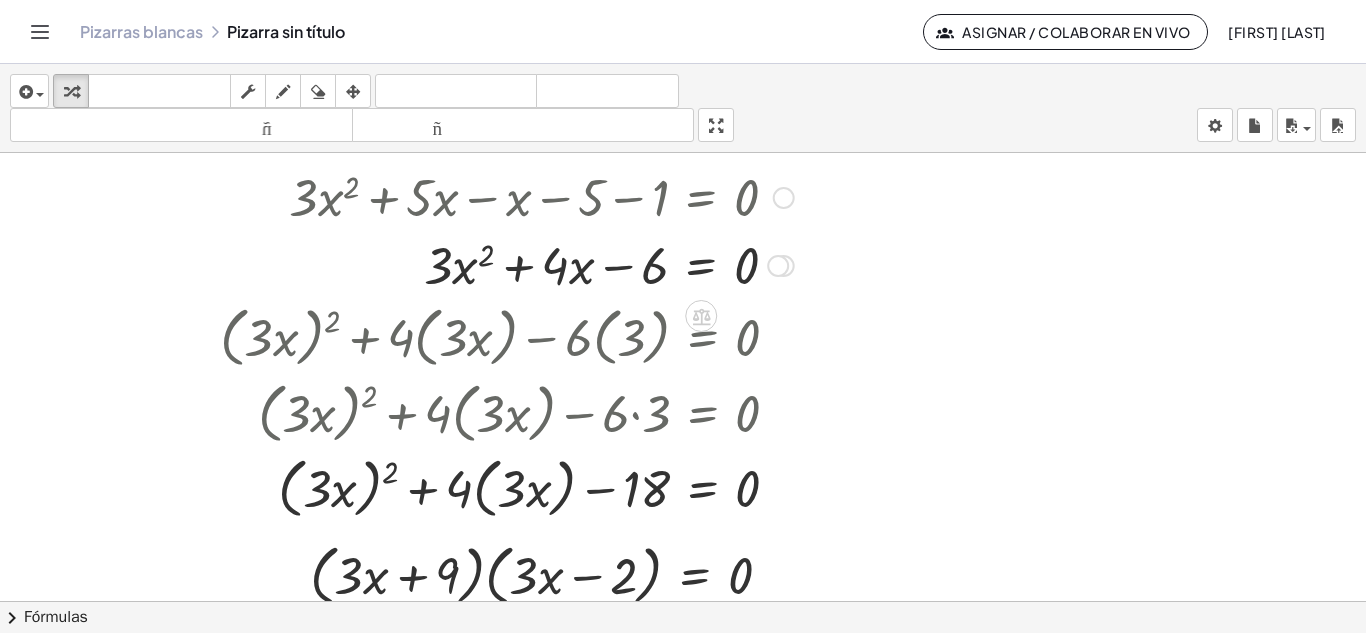 click at bounding box center (651, 264) 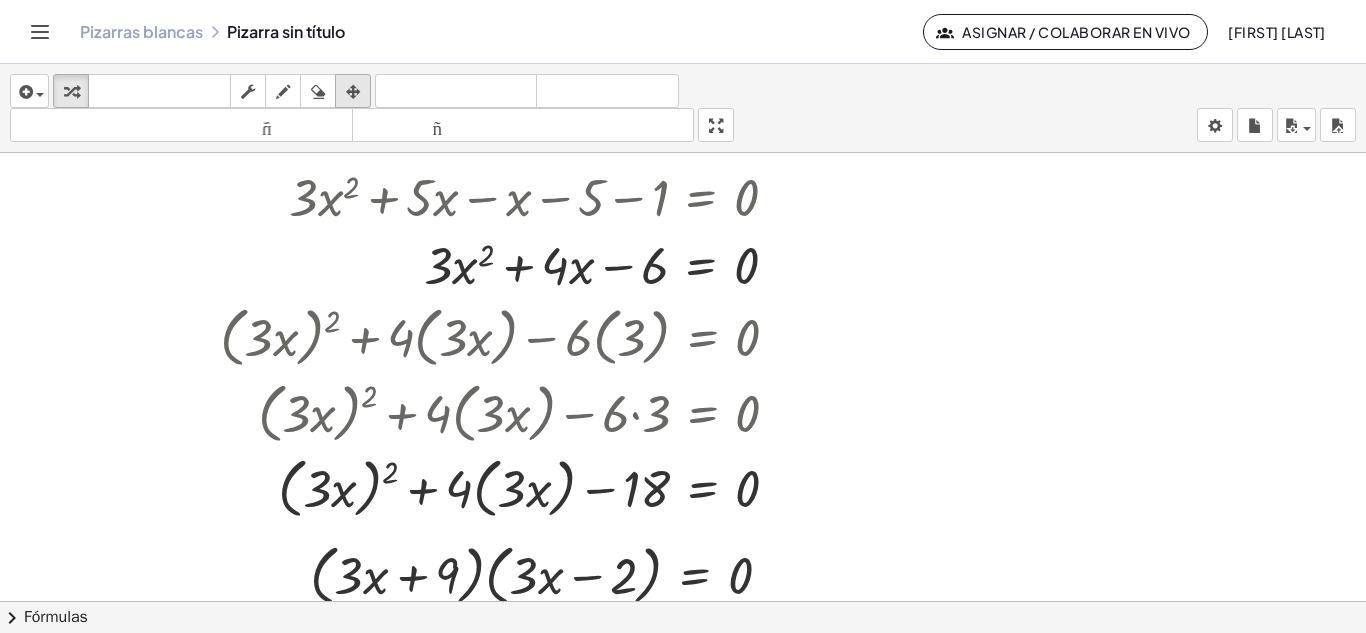 click at bounding box center [353, 92] 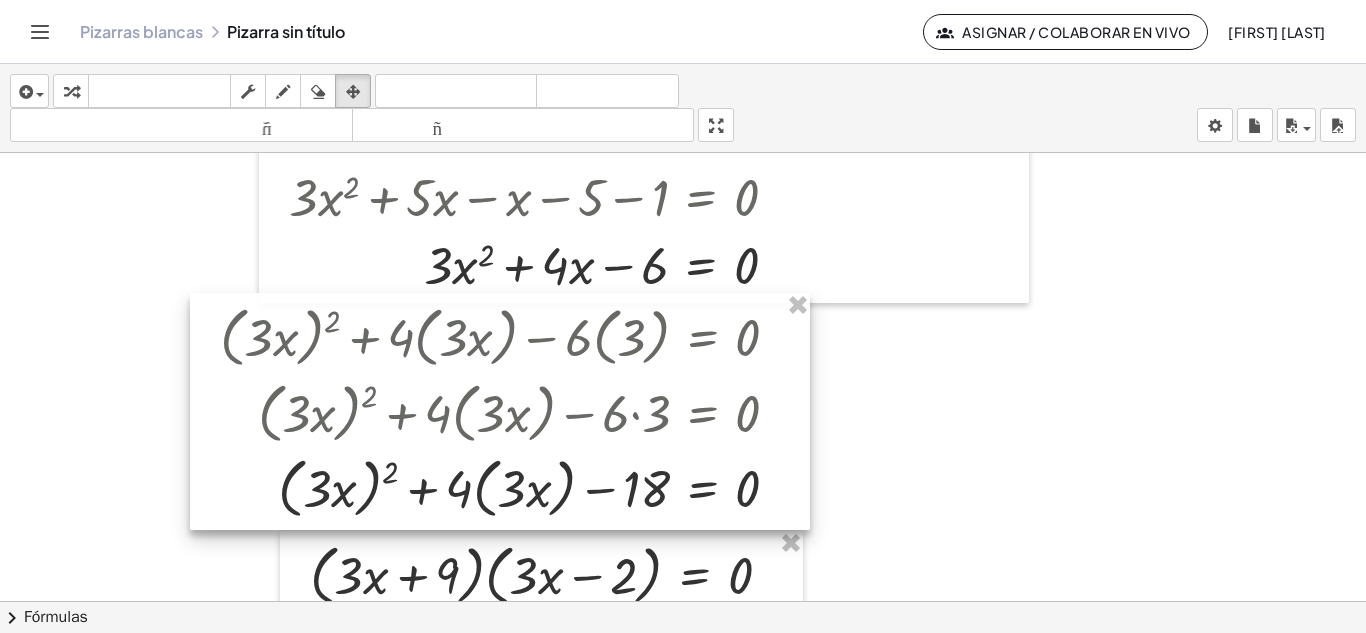 click at bounding box center [500, 411] 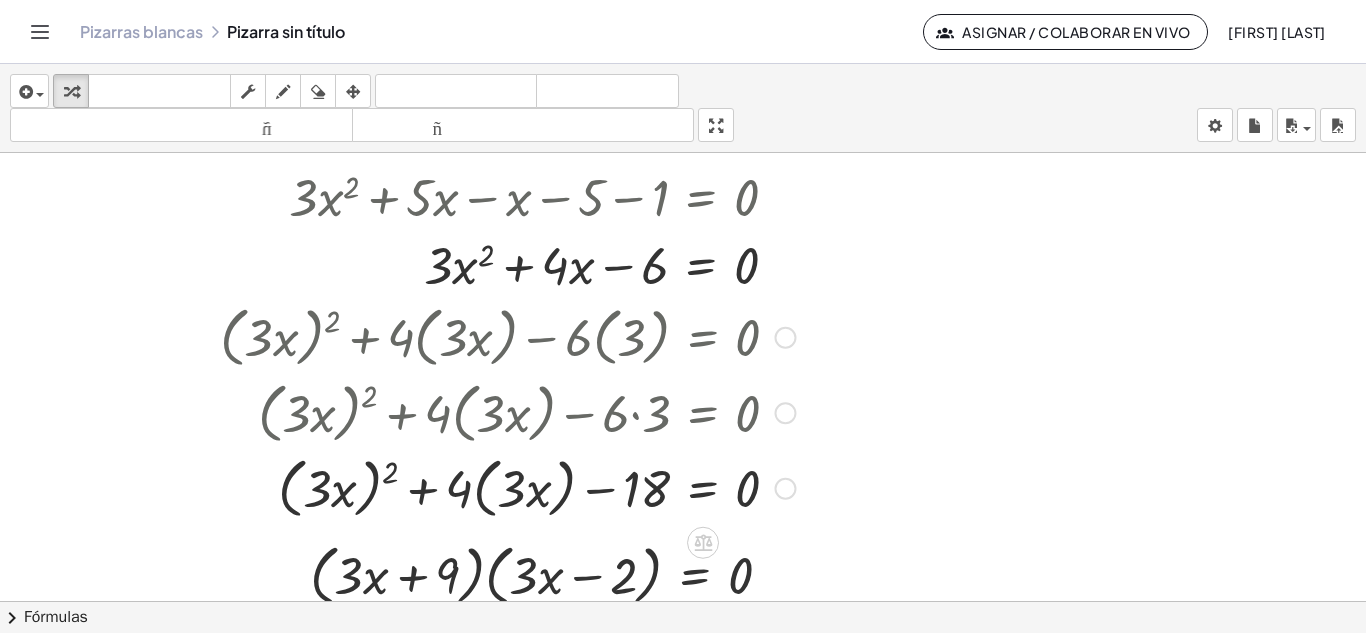 click at bounding box center (507, 336) 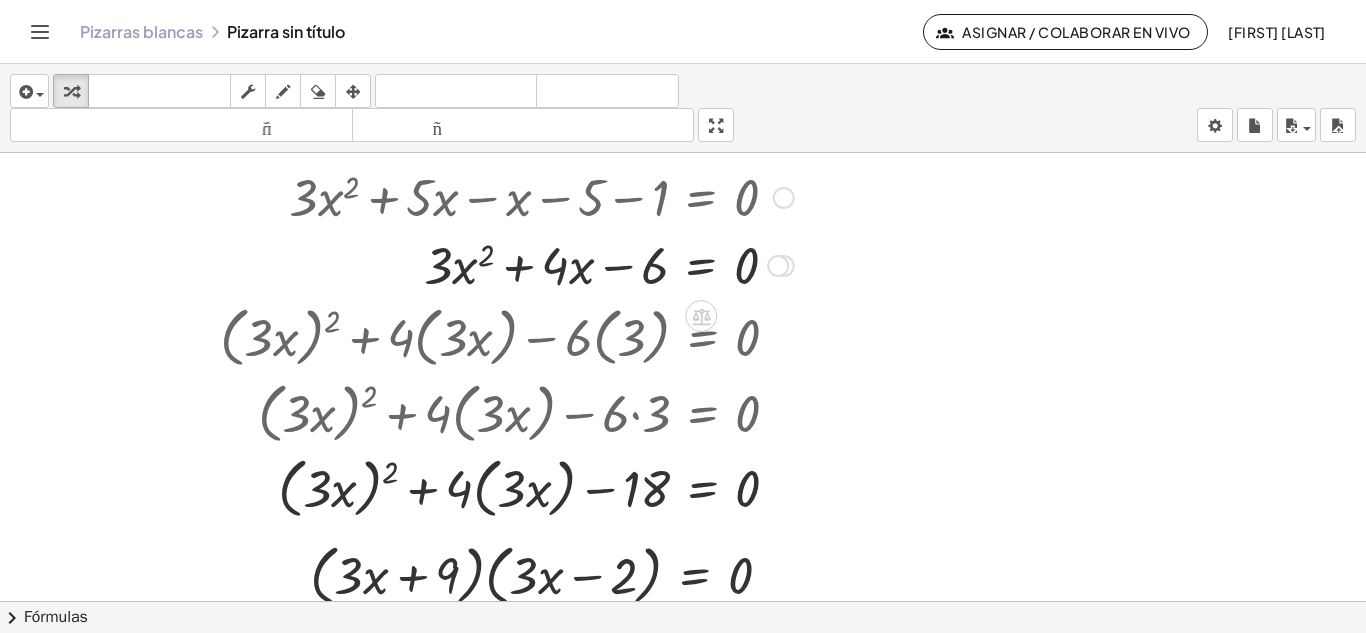 click at bounding box center (651, 264) 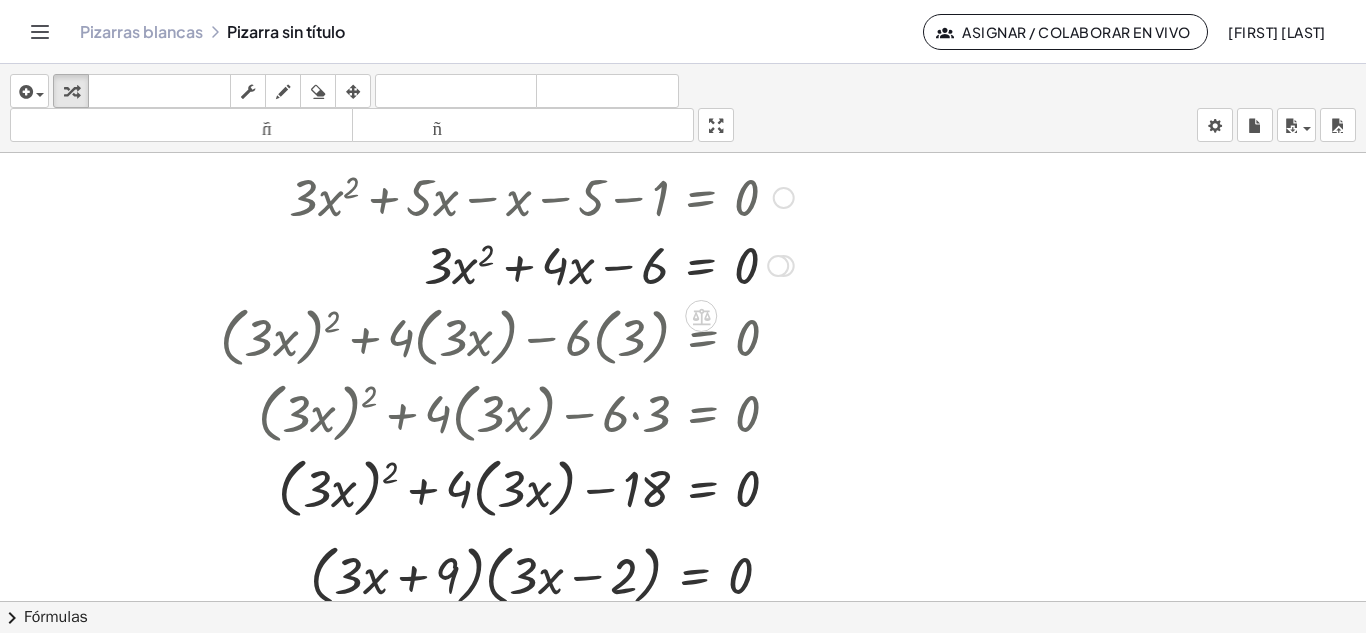 click at bounding box center [651, 264] 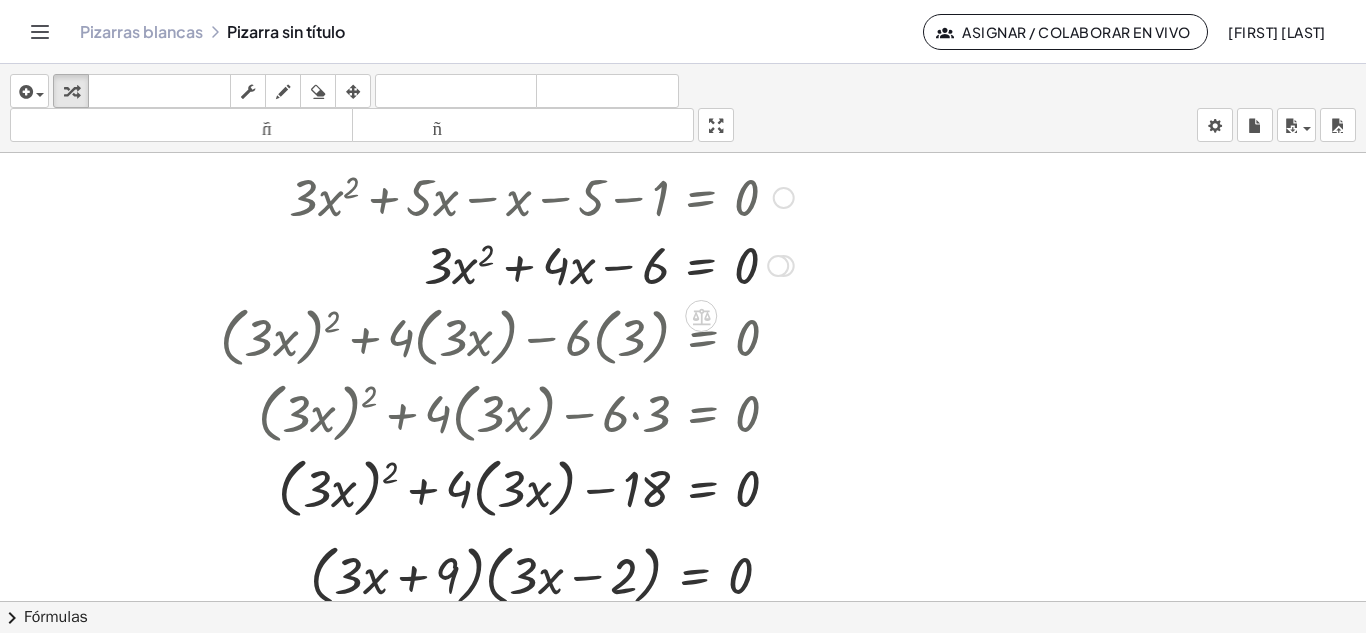 click at bounding box center [651, 264] 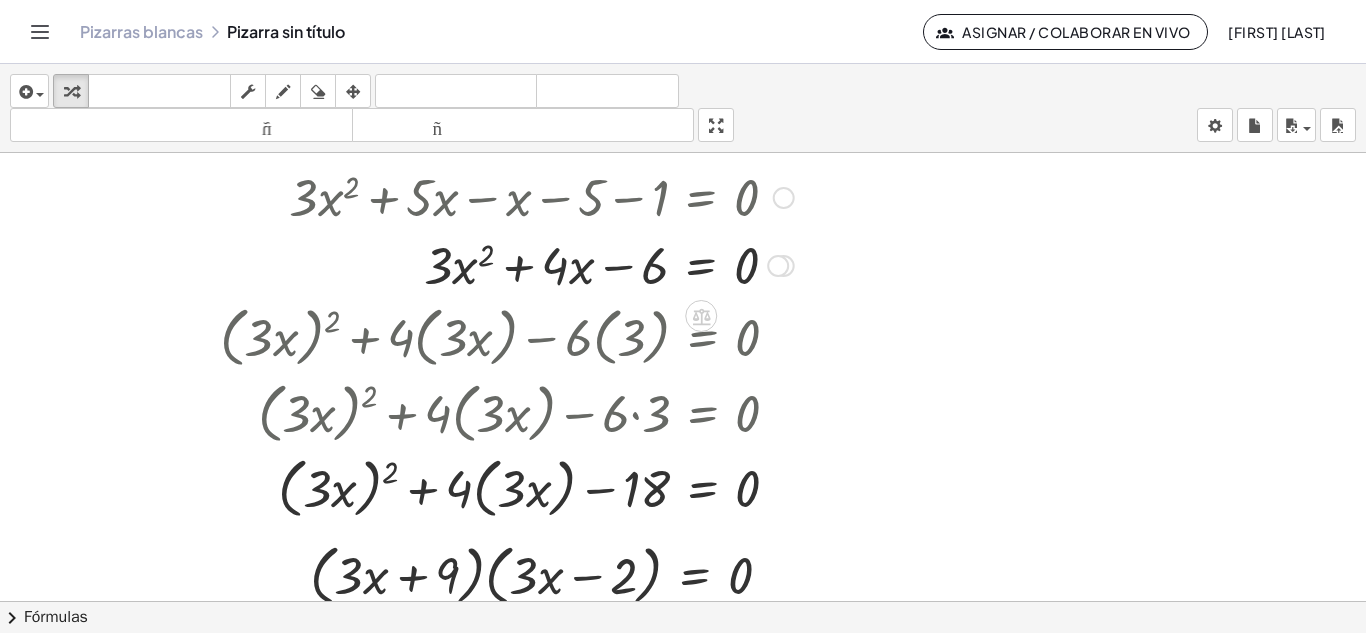 click at bounding box center (651, 264) 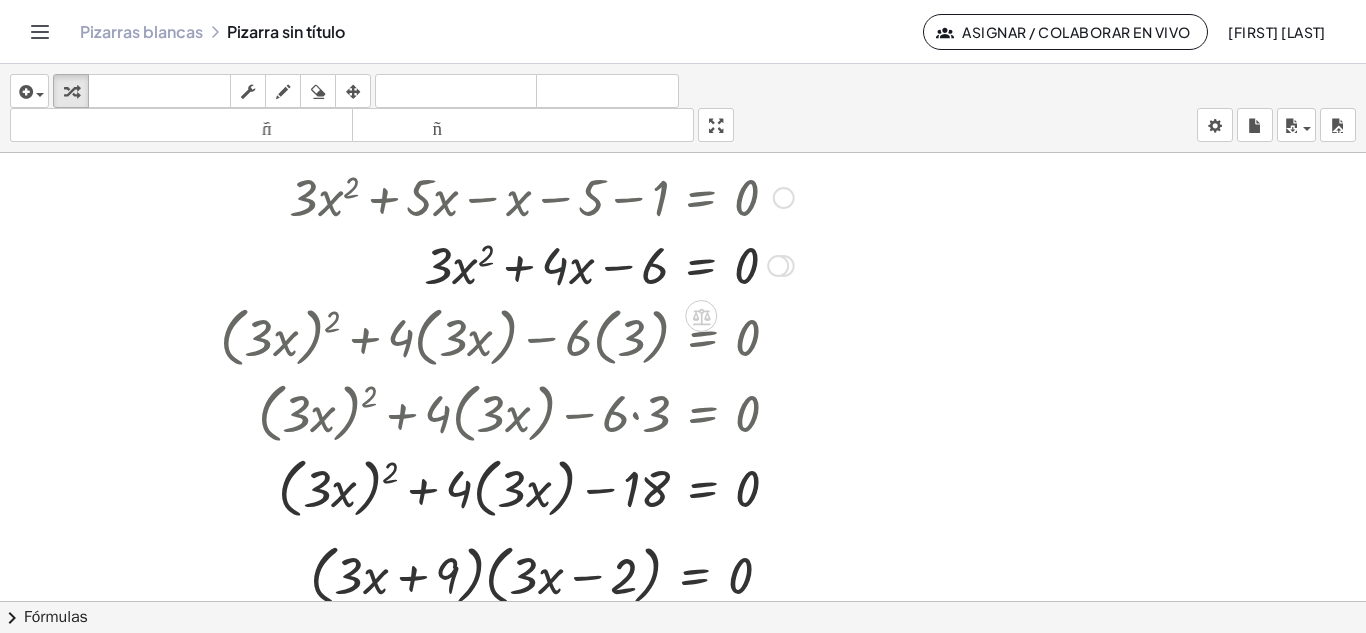 click at bounding box center (651, 264) 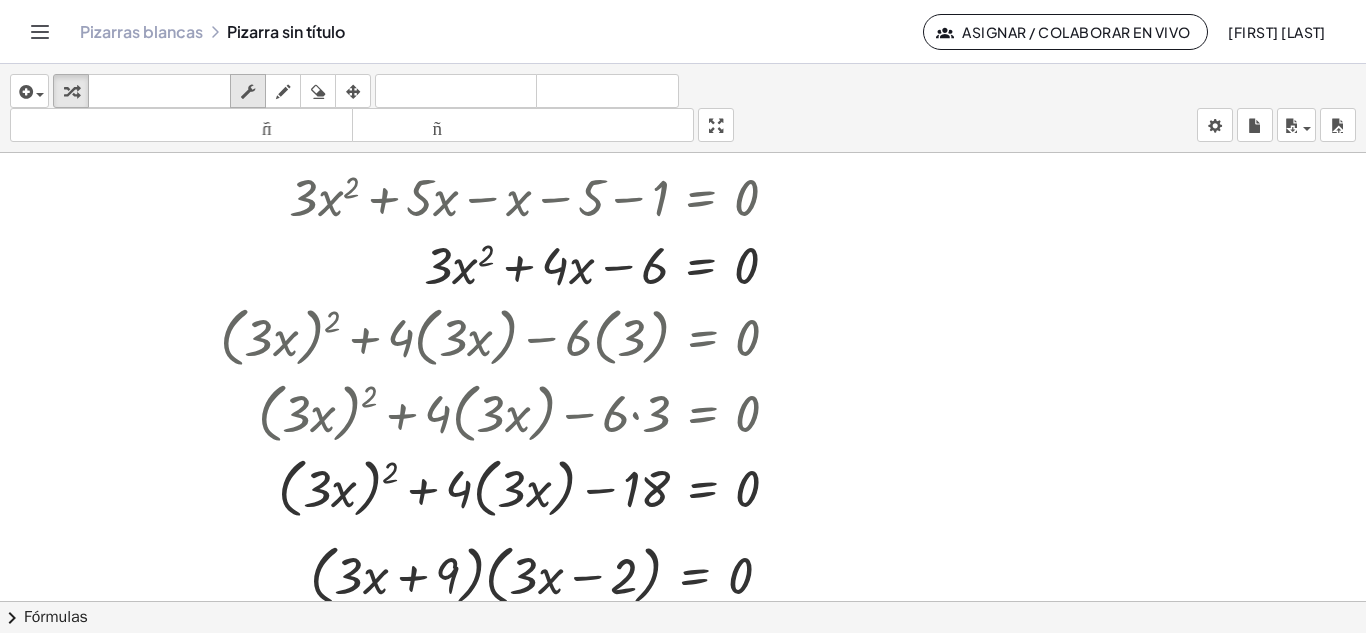 click at bounding box center (248, 91) 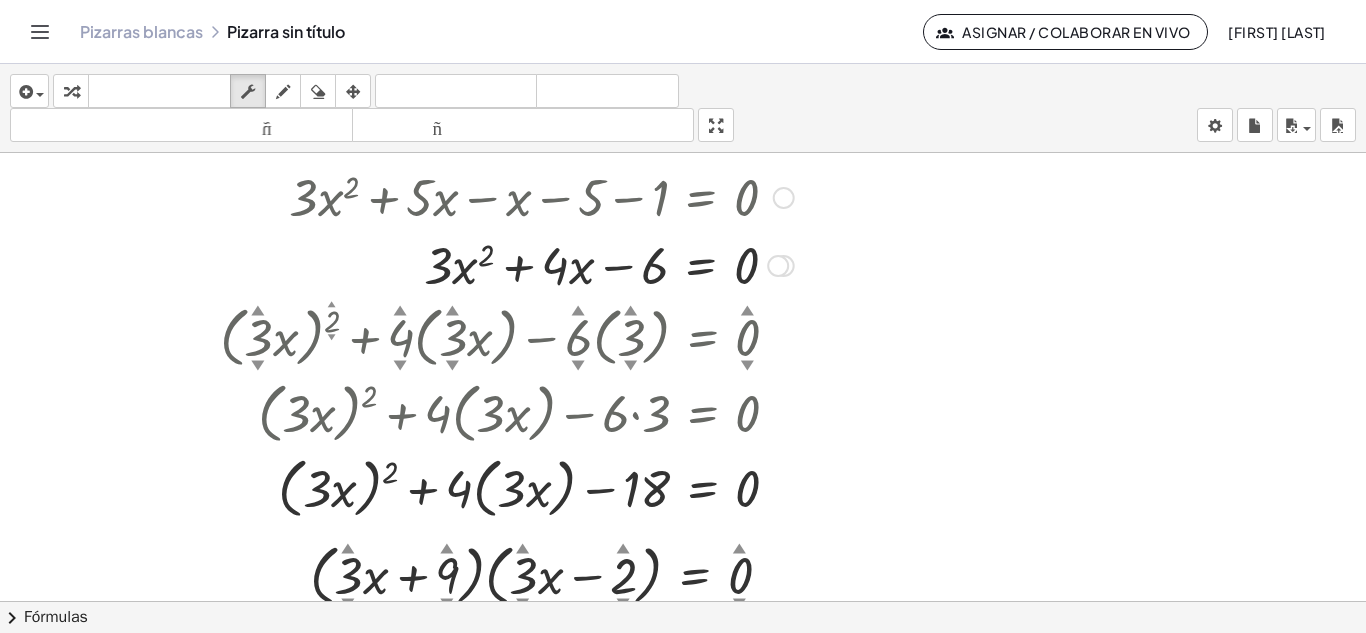 click at bounding box center [651, 264] 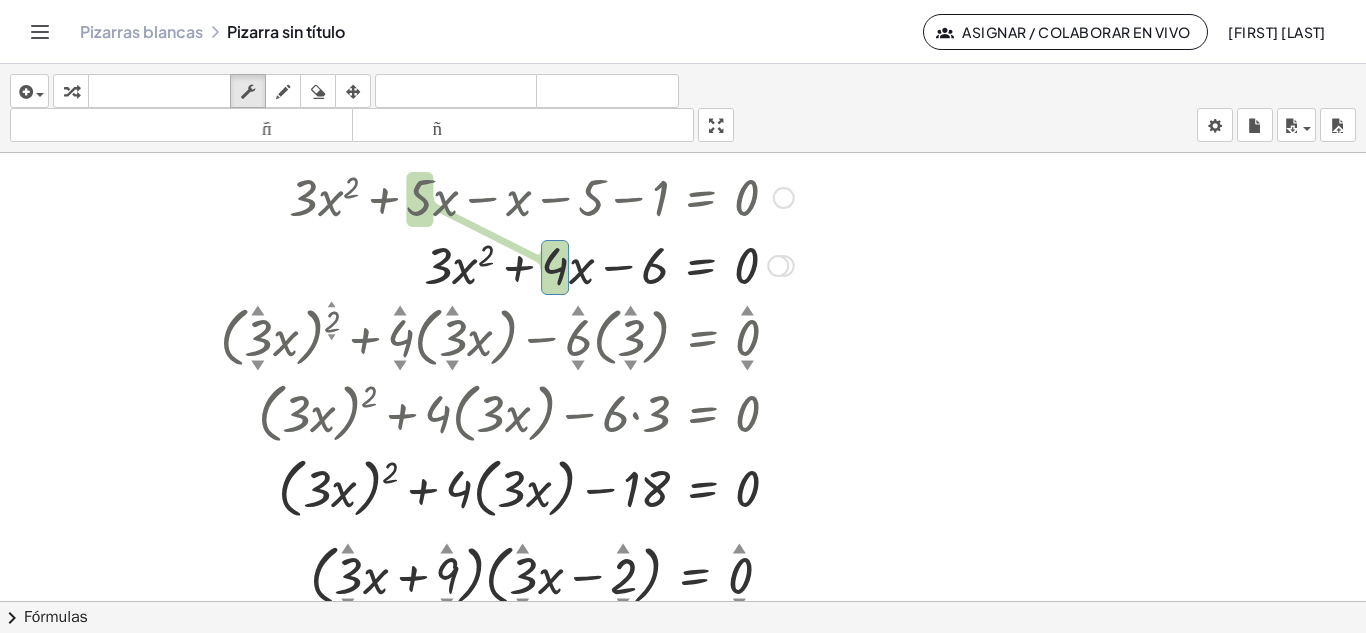 click at bounding box center [651, 264] 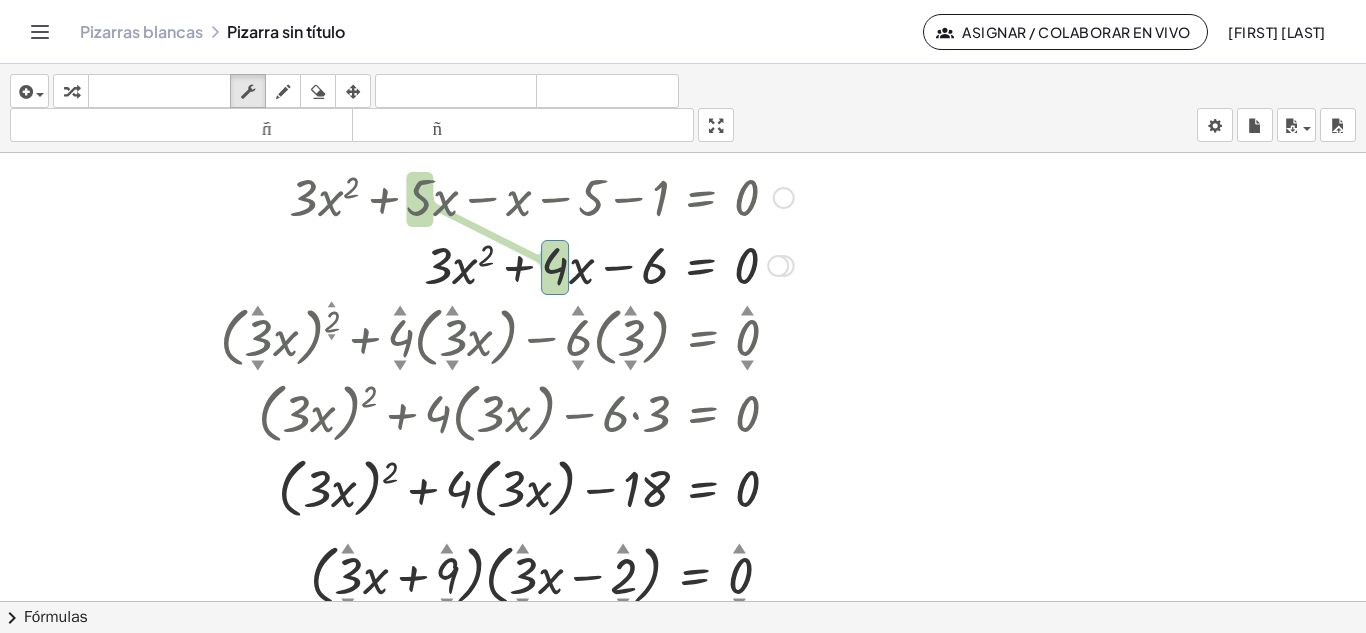 click at bounding box center [651, 264] 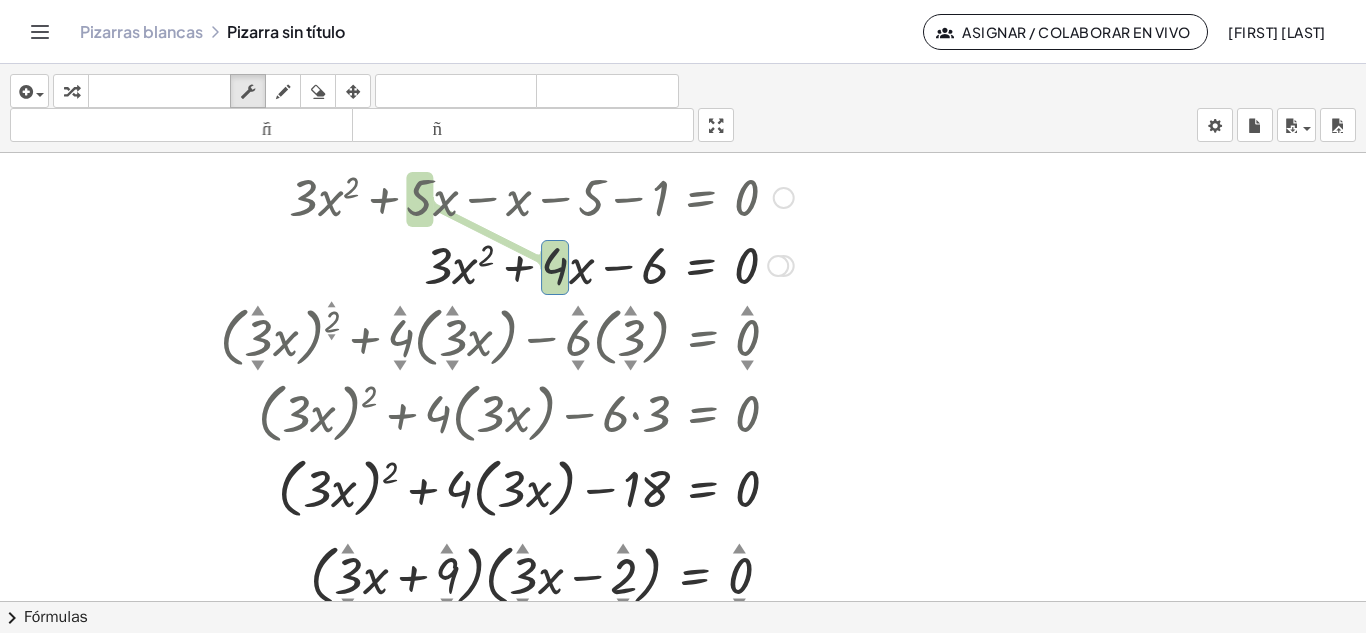 click at bounding box center (651, 264) 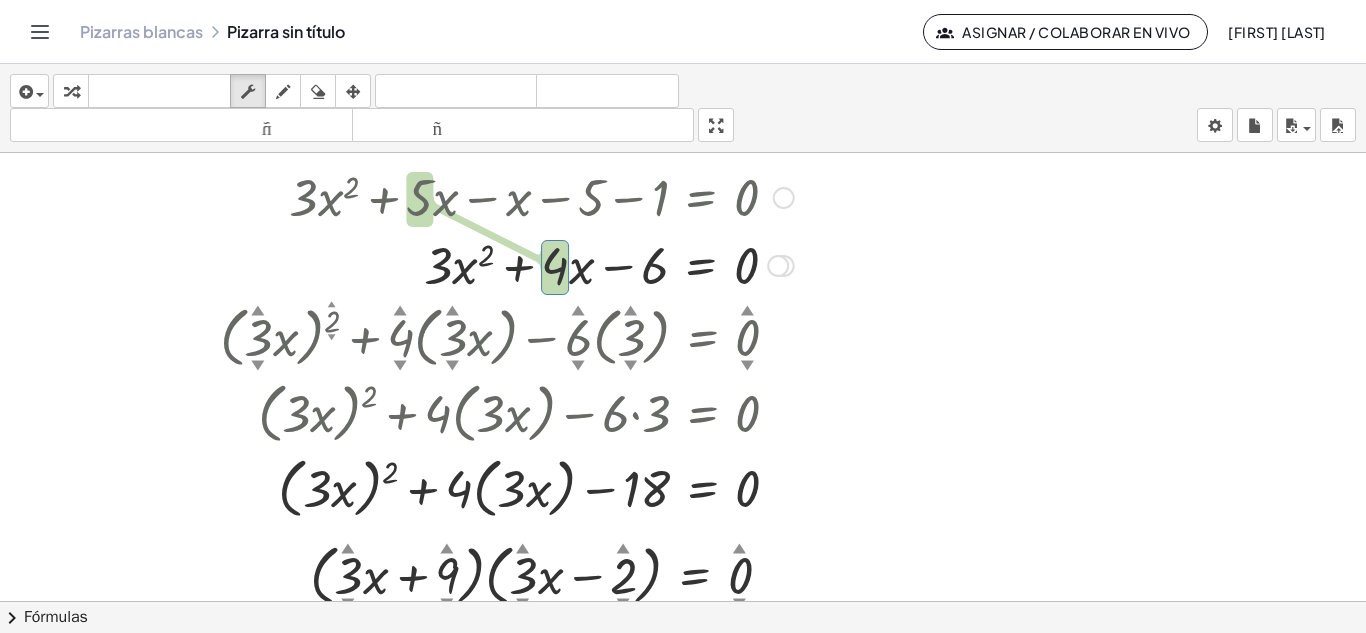 click at bounding box center [651, 264] 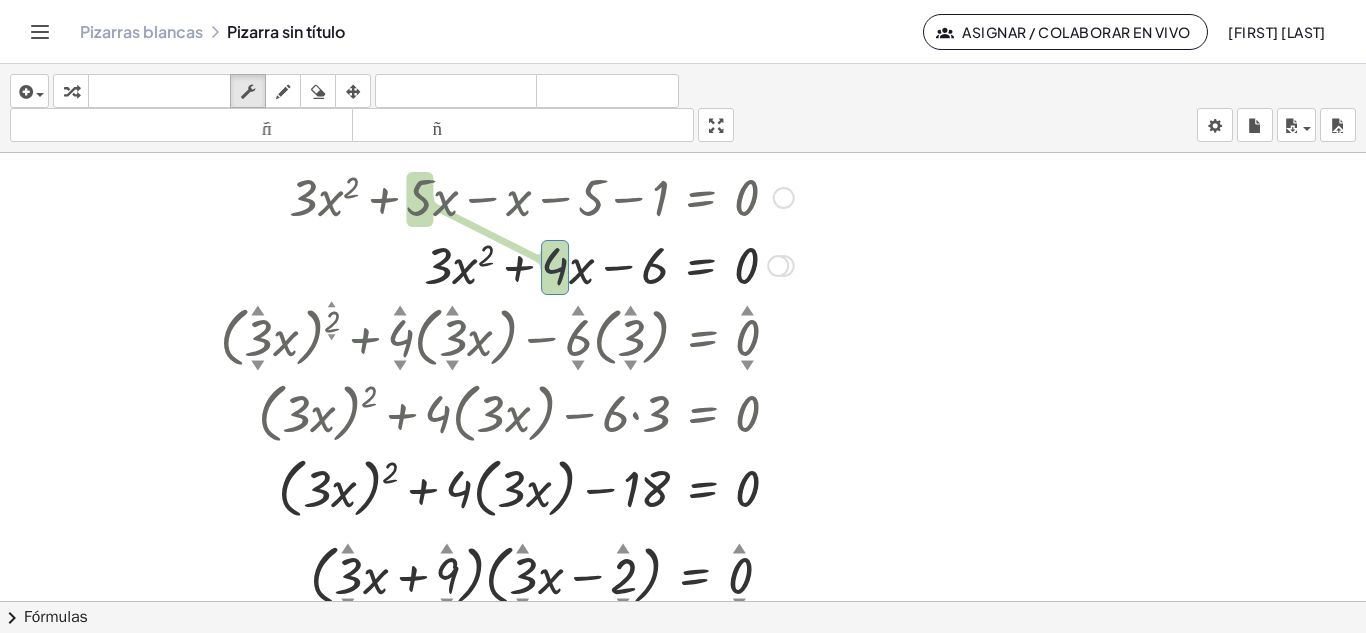 click at bounding box center (651, 264) 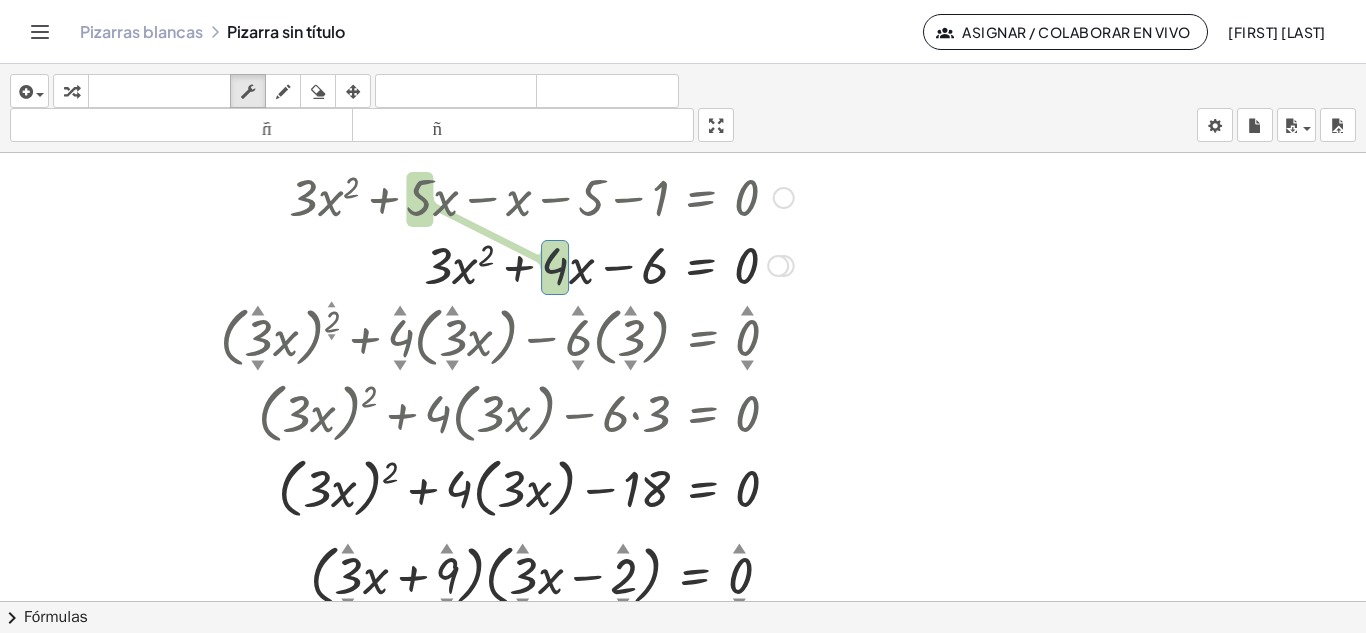 click at bounding box center [651, 264] 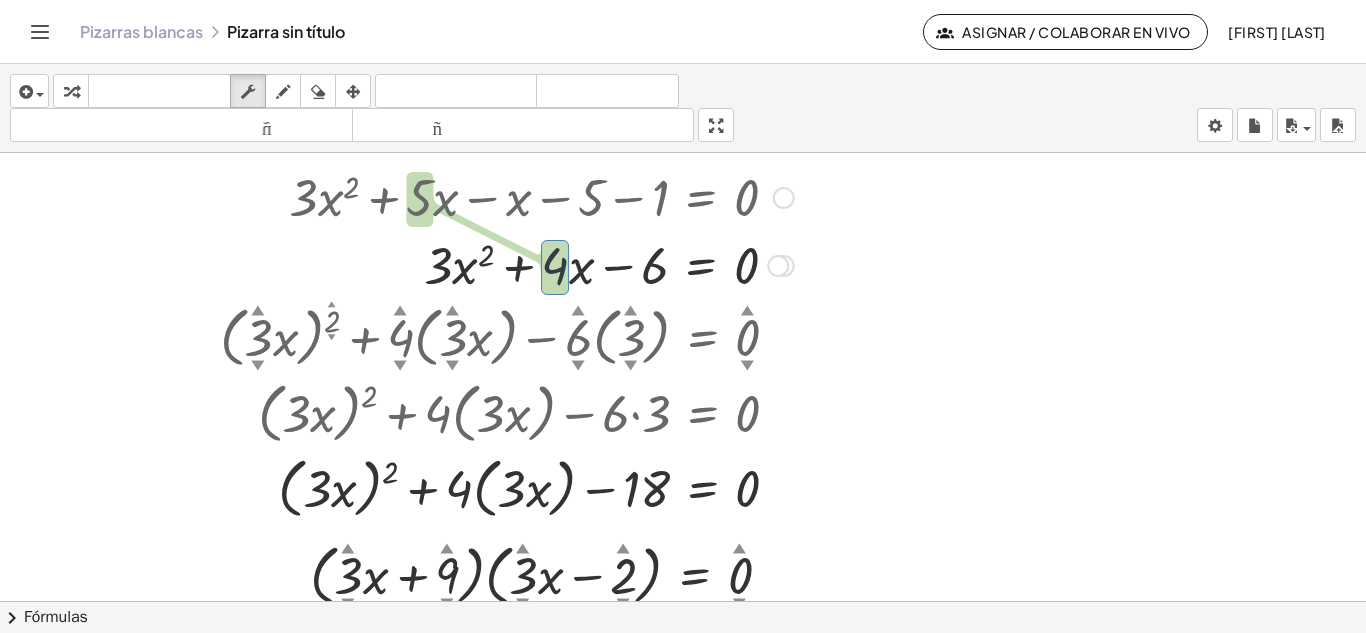 click at bounding box center [651, 264] 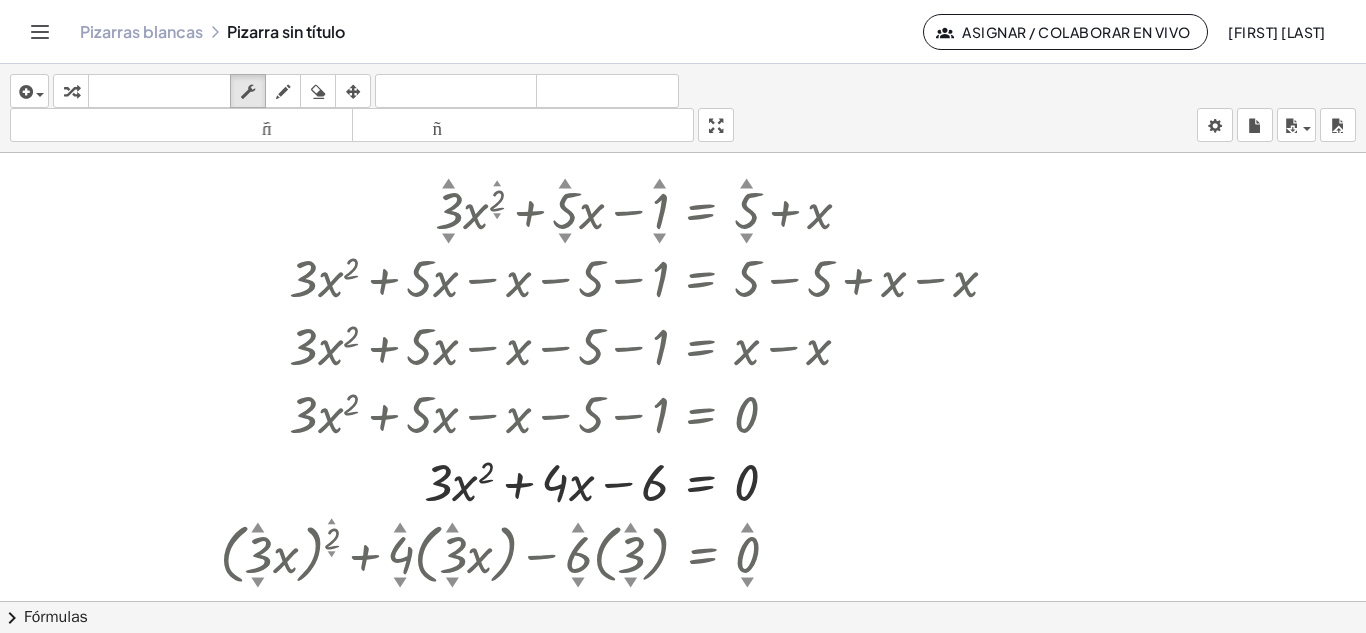 scroll, scrollTop: 0, scrollLeft: 0, axis: both 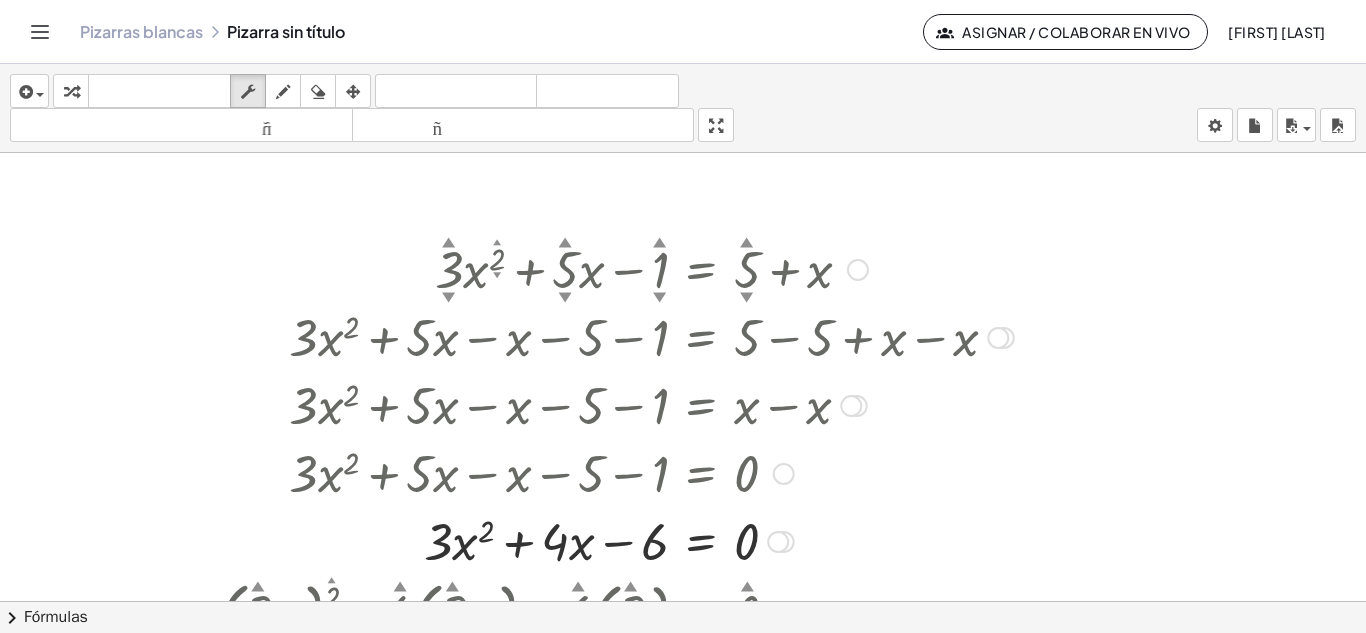 click at bounding box center [651, 336] 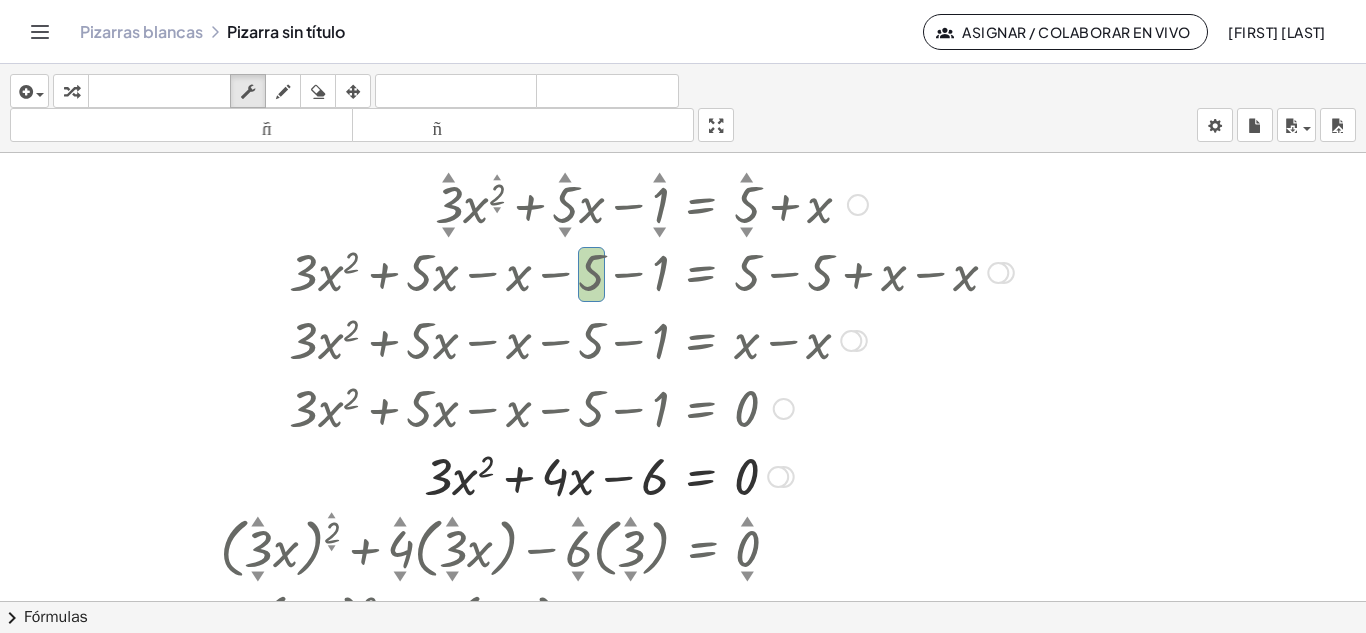 scroll, scrollTop: 100, scrollLeft: 0, axis: vertical 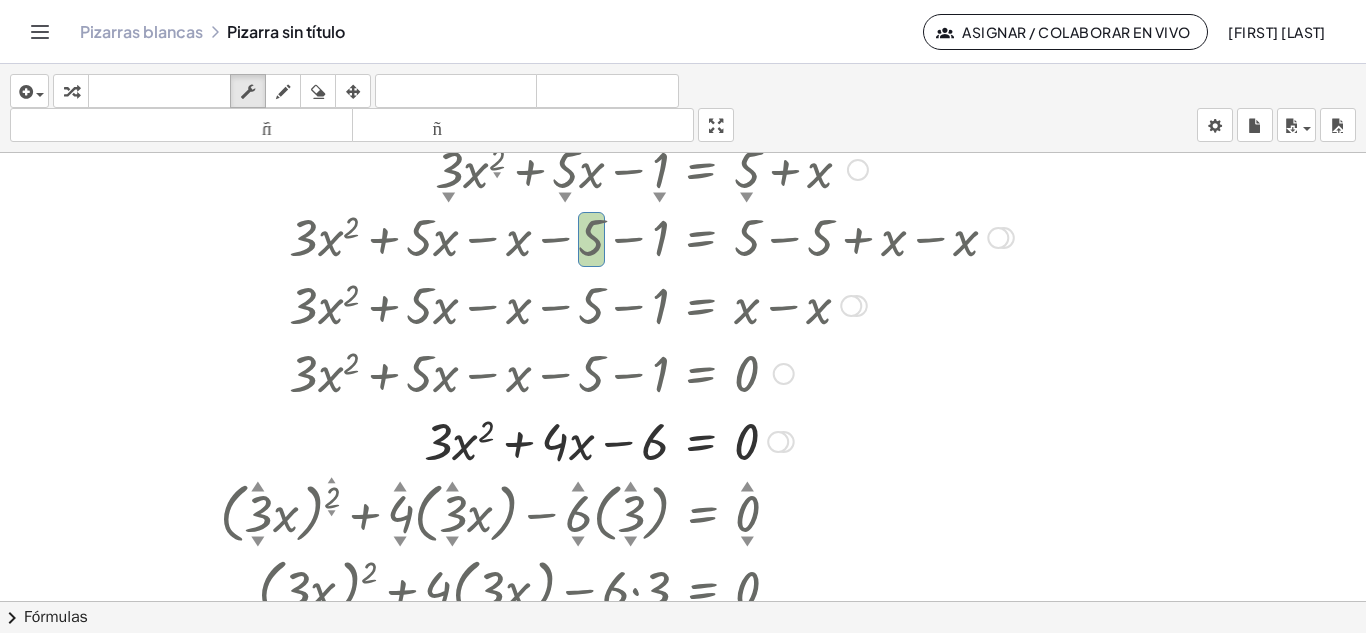 click on "▼" at bounding box center [565, 198] 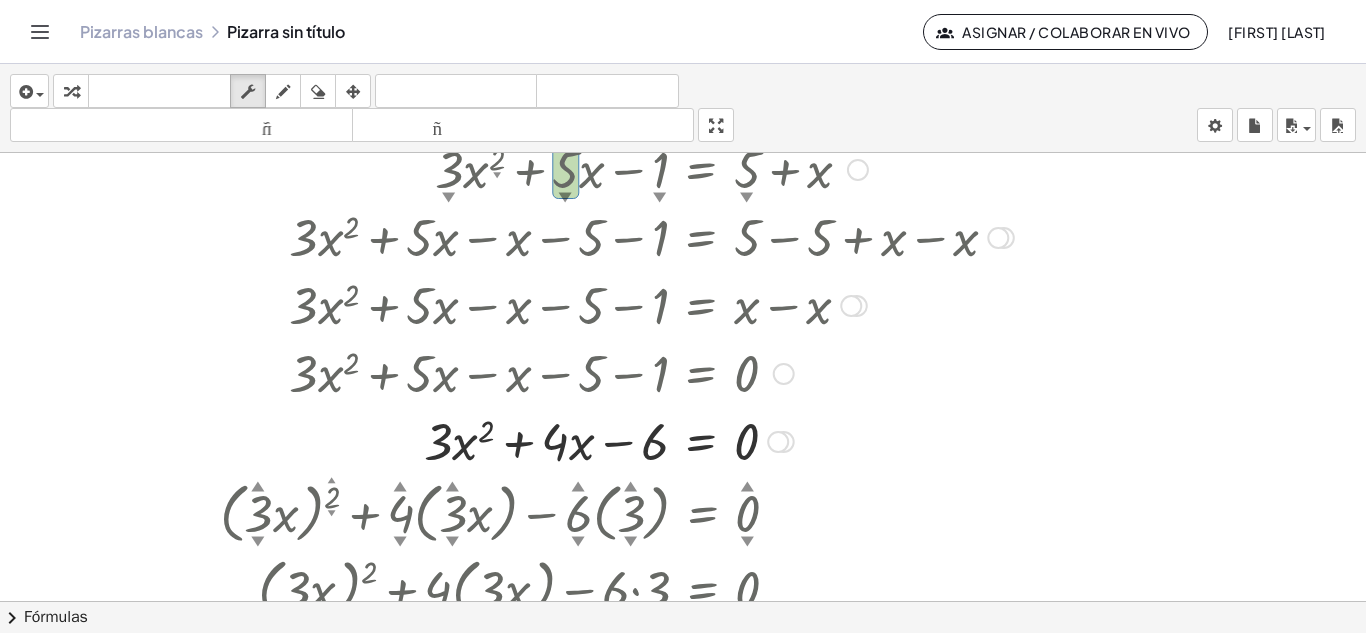 click on "▼" at bounding box center [565, 198] 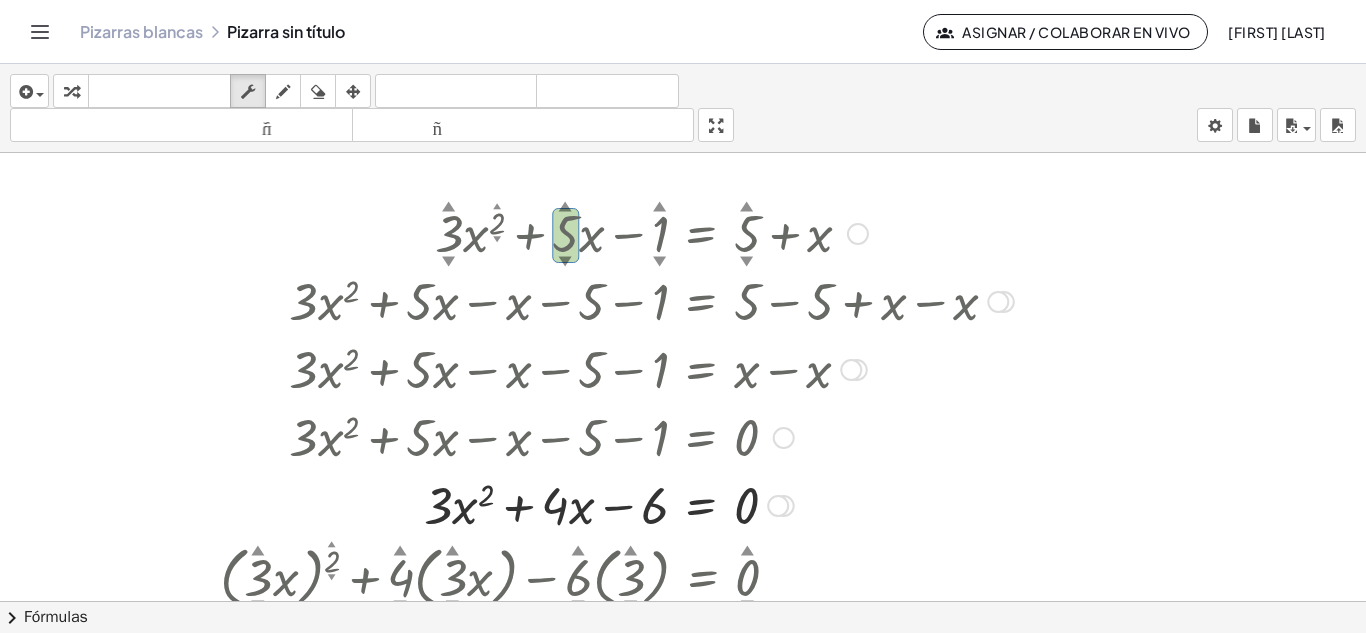 scroll, scrollTop: 0, scrollLeft: 0, axis: both 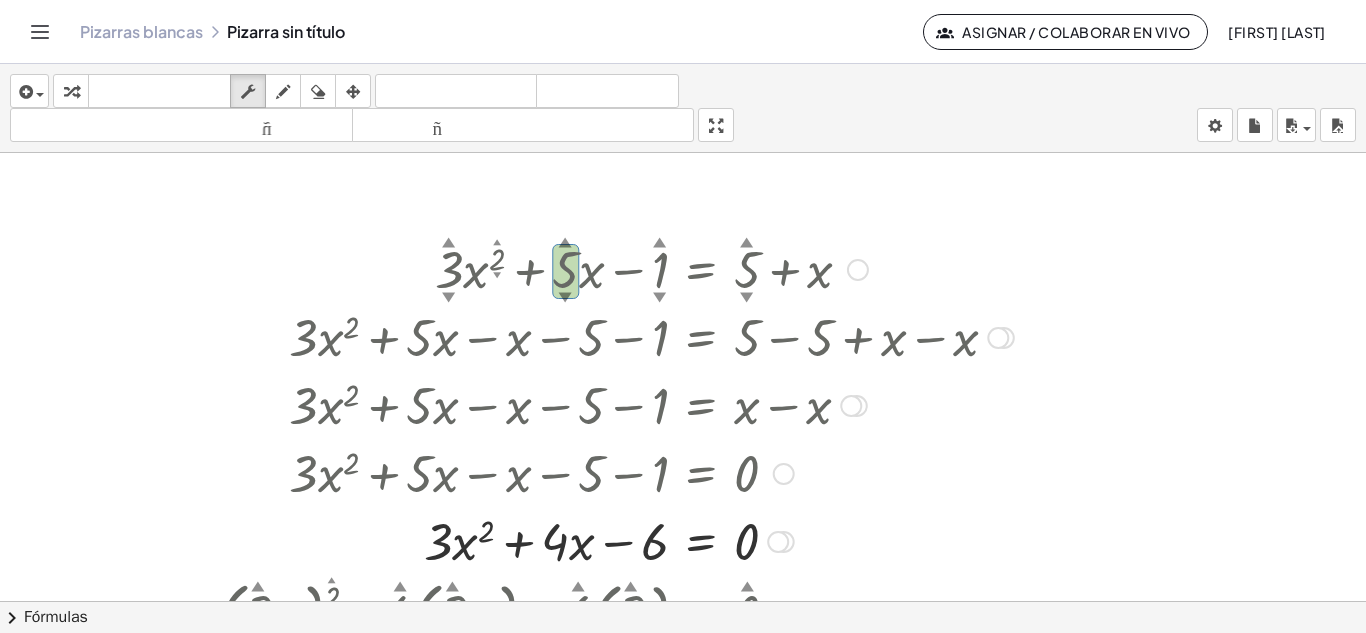 click on "▲" at bounding box center [565, 243] 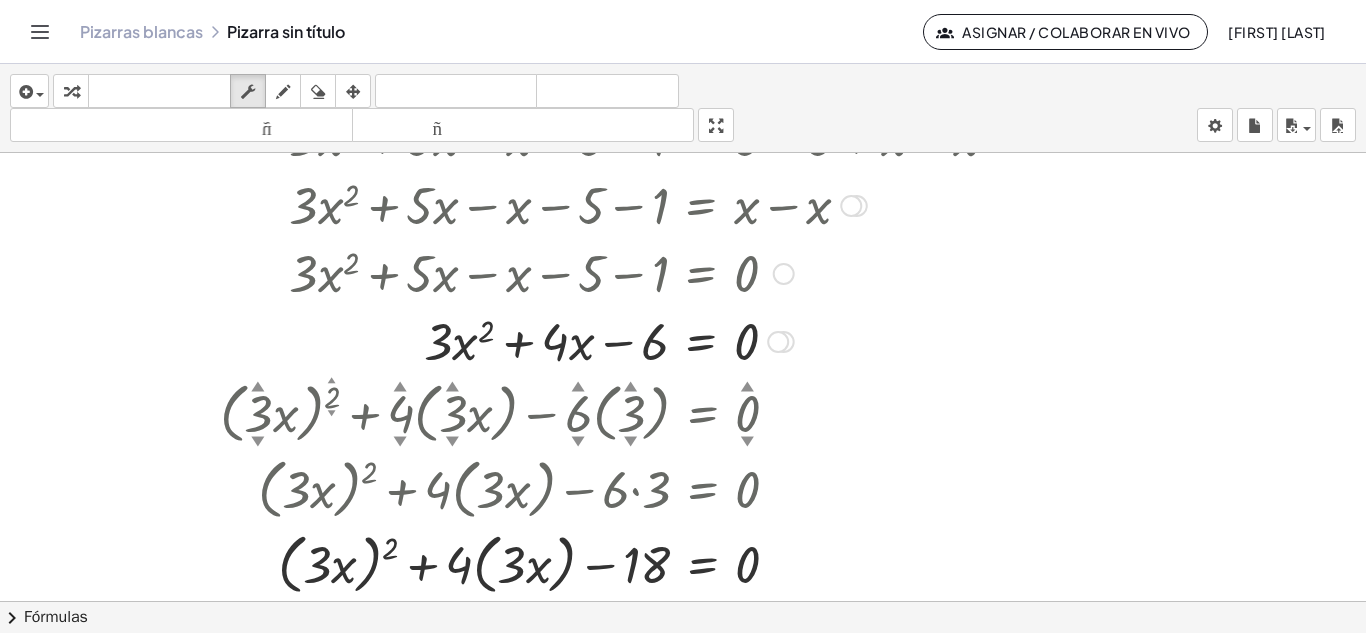 click at bounding box center (651, 340) 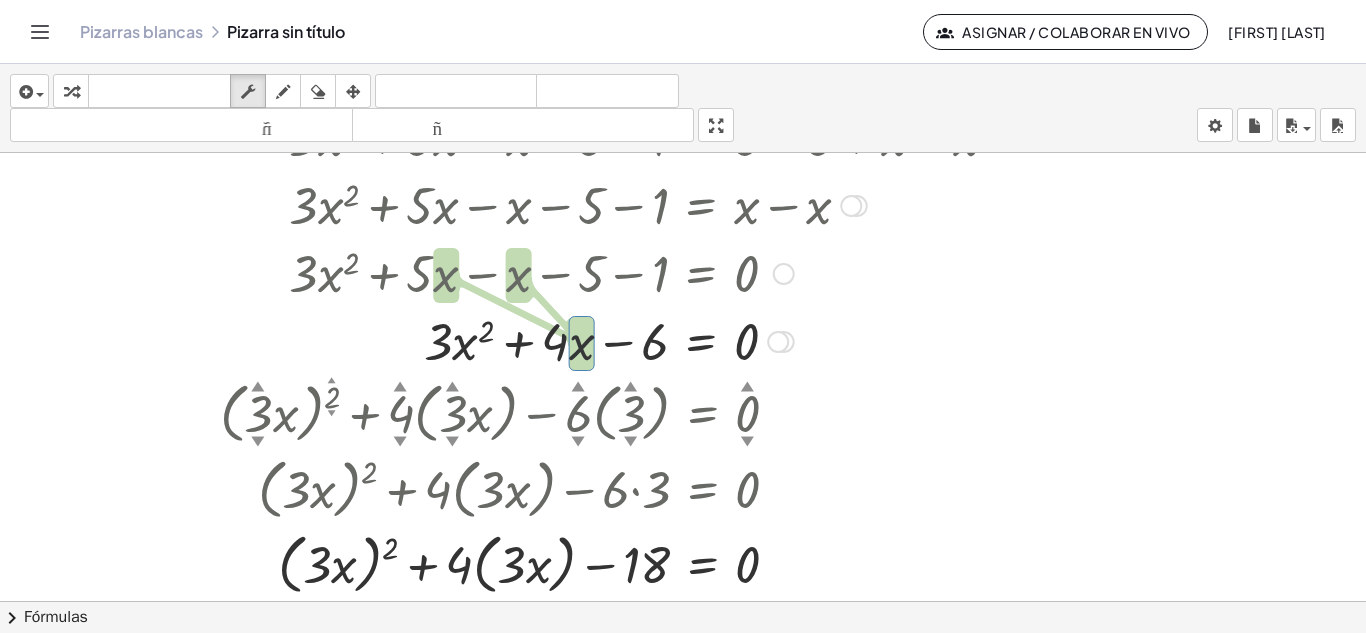 click at bounding box center [651, 340] 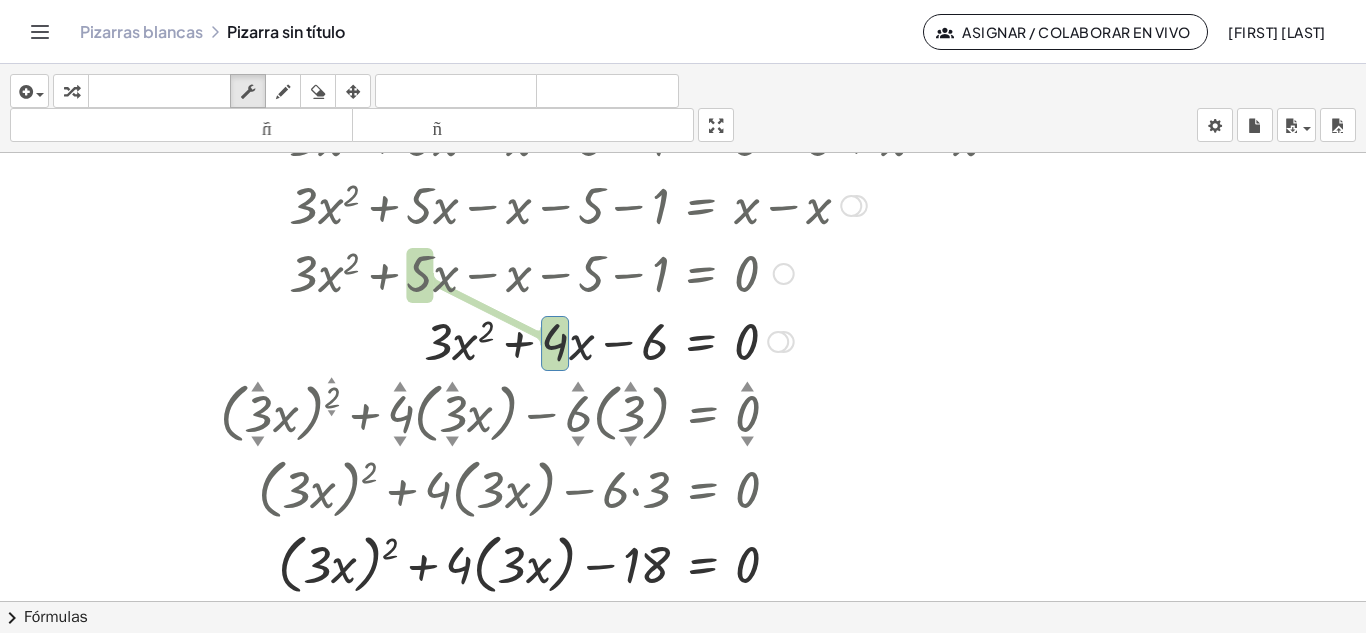 click at bounding box center (651, 340) 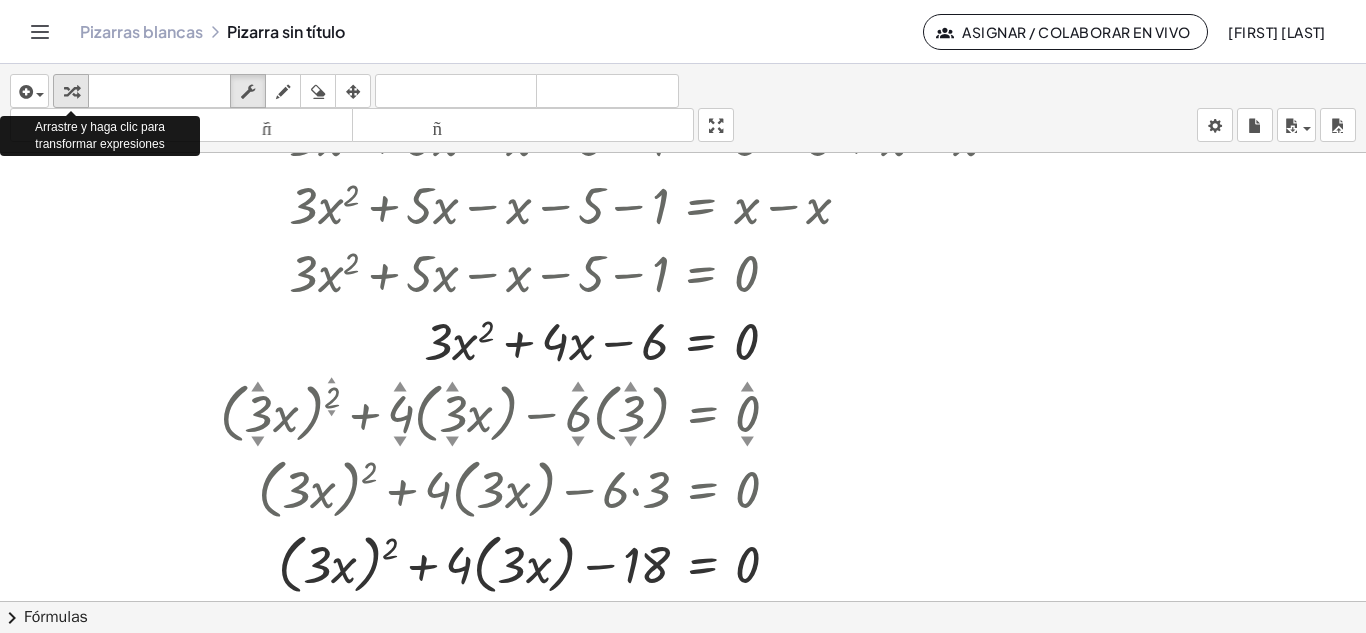 click at bounding box center (71, 92) 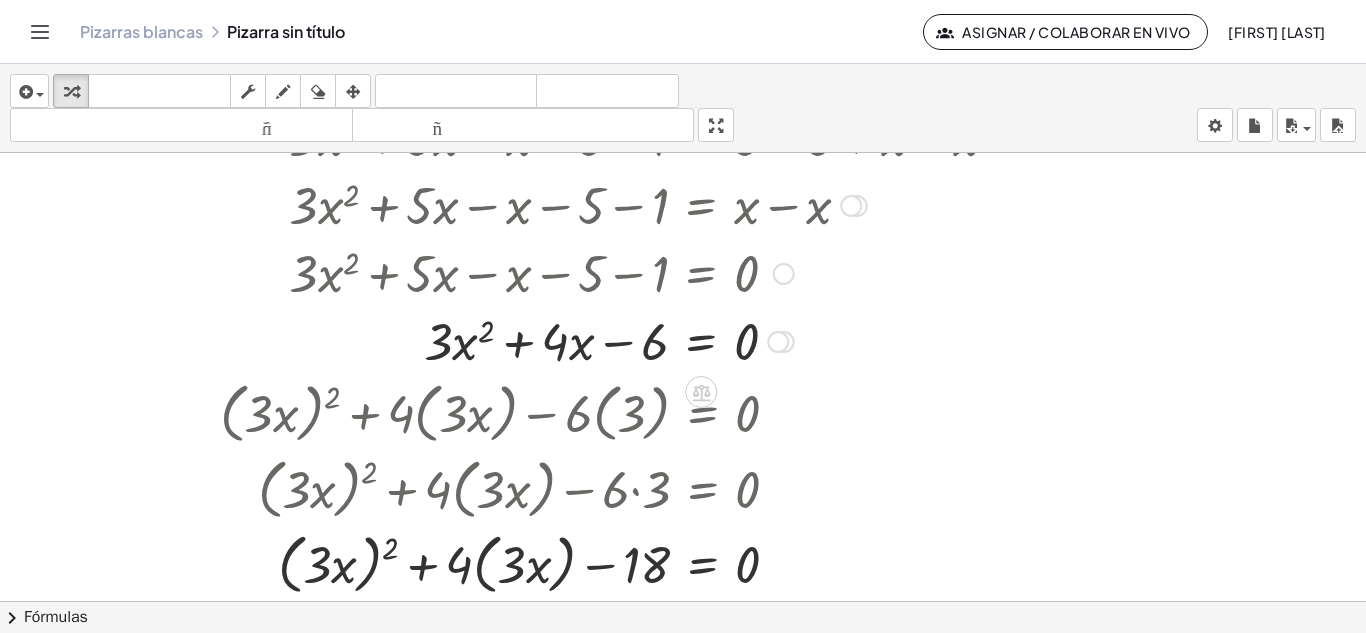 click at bounding box center (651, 340) 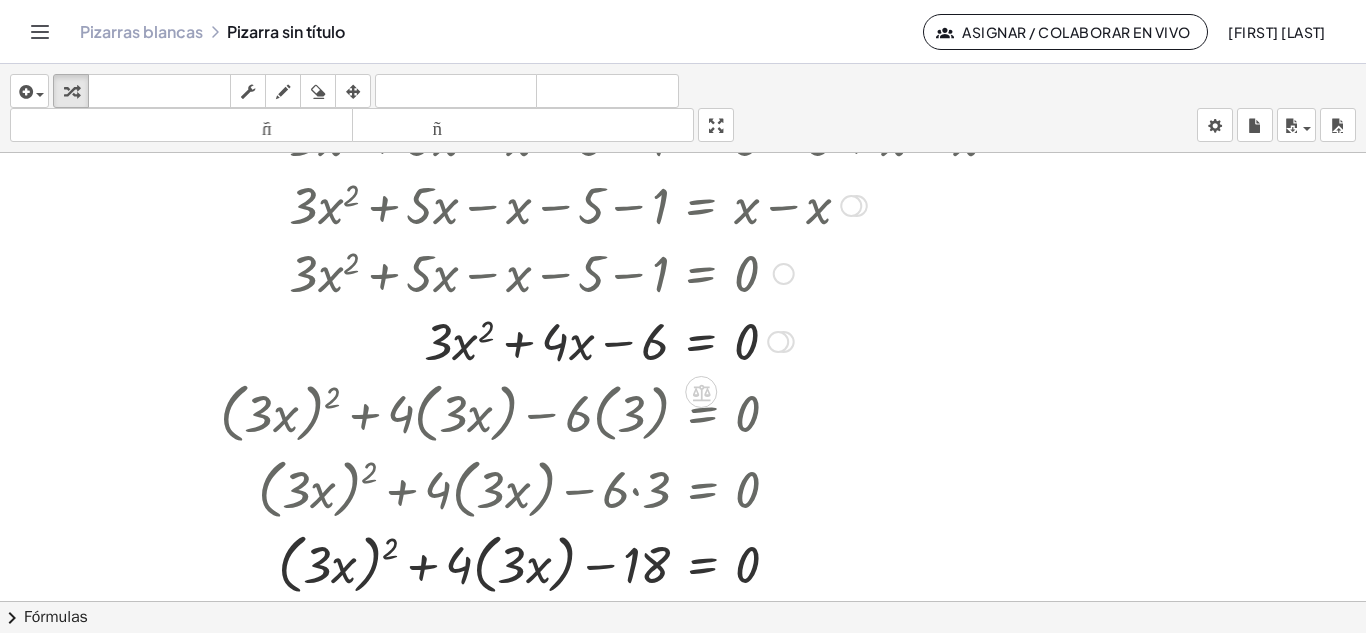click at bounding box center (651, 340) 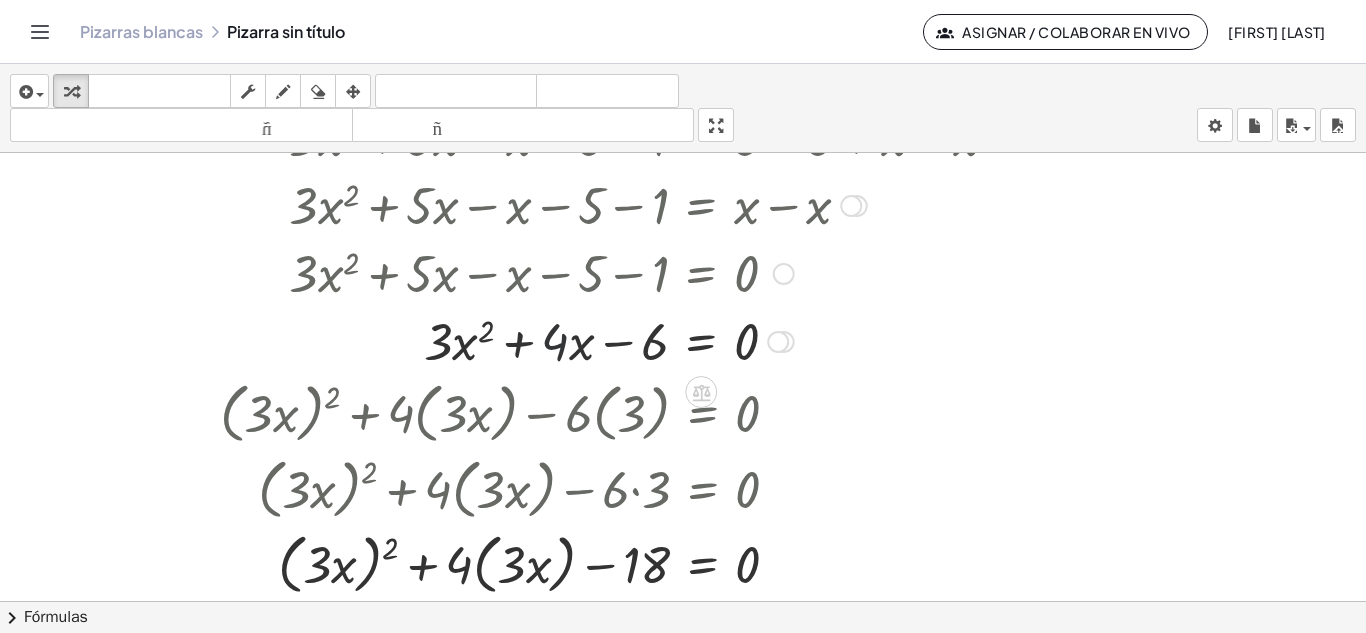 click at bounding box center [651, 340] 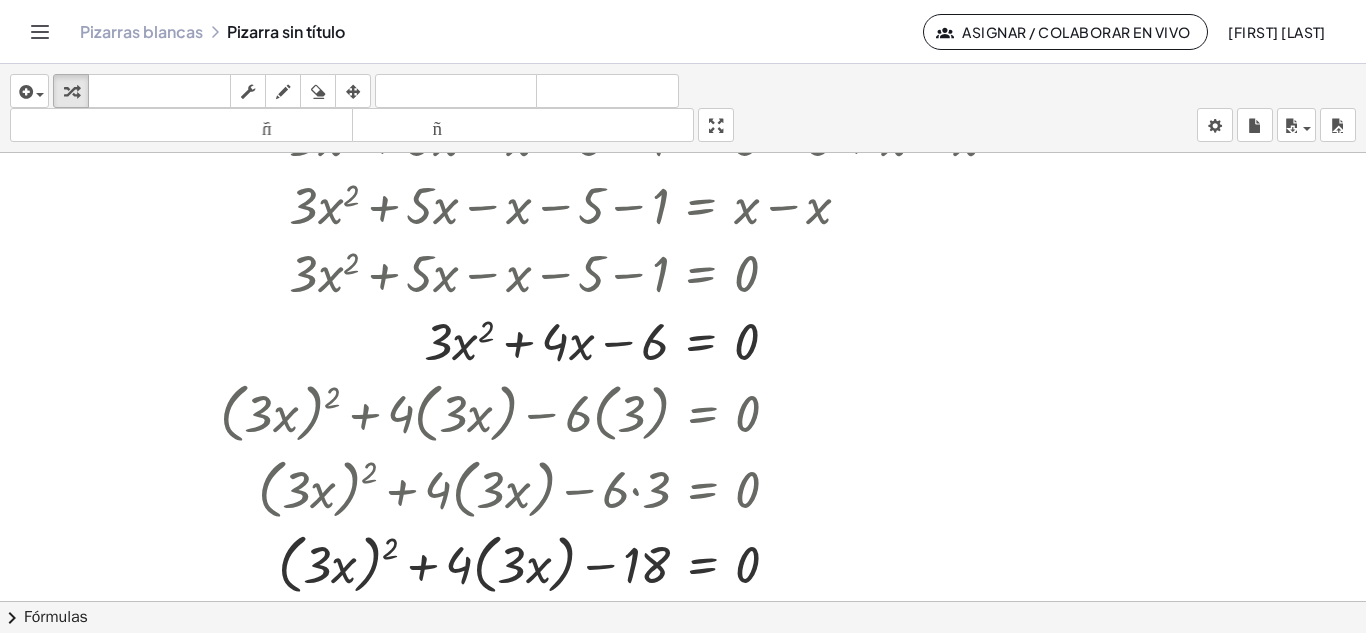 click at bounding box center [651, 340] 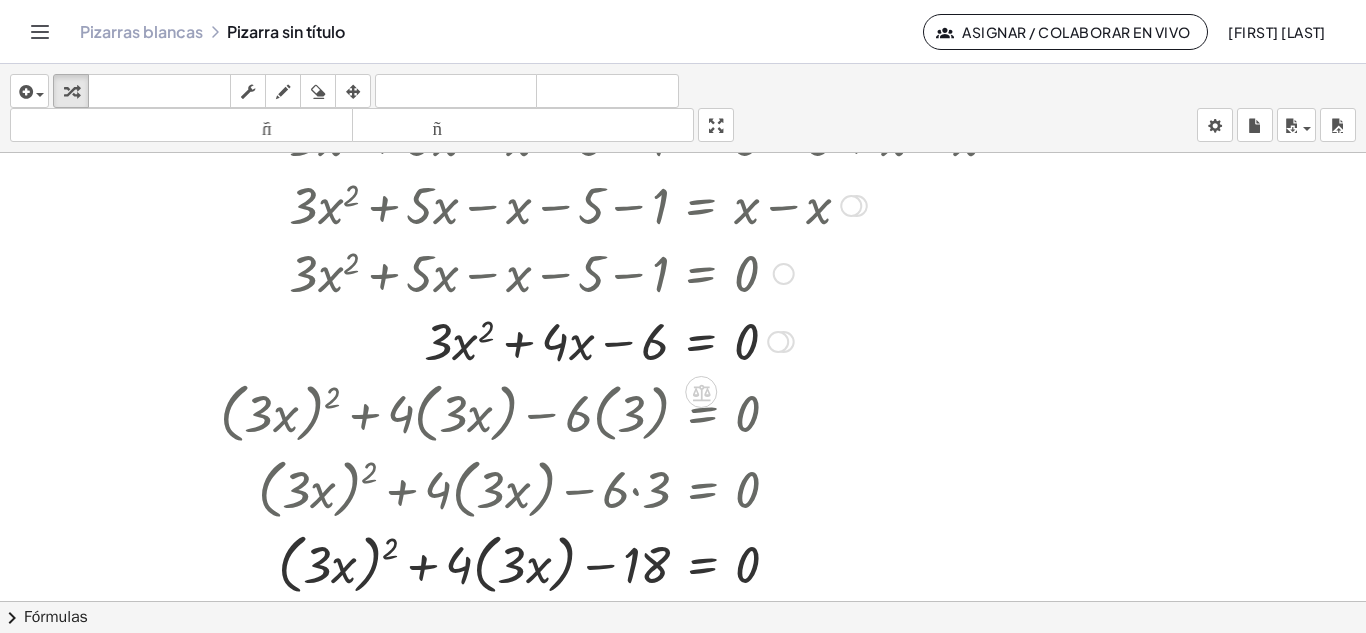 click at bounding box center [651, 340] 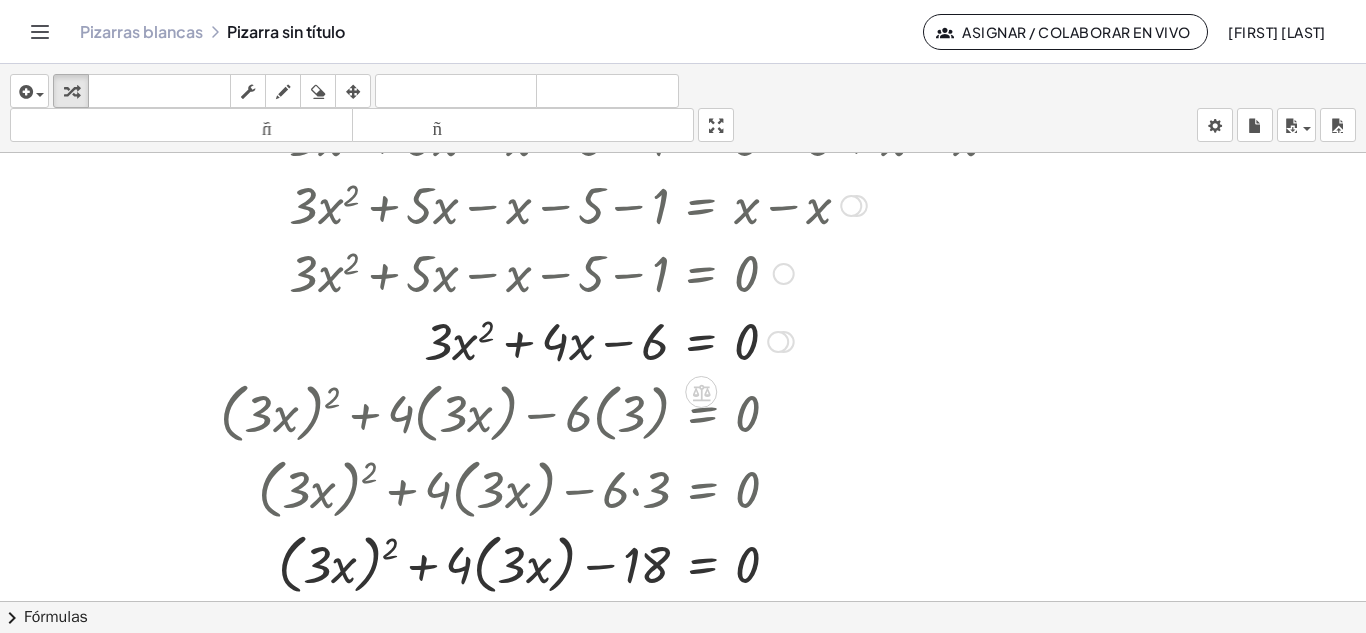click at bounding box center [651, 340] 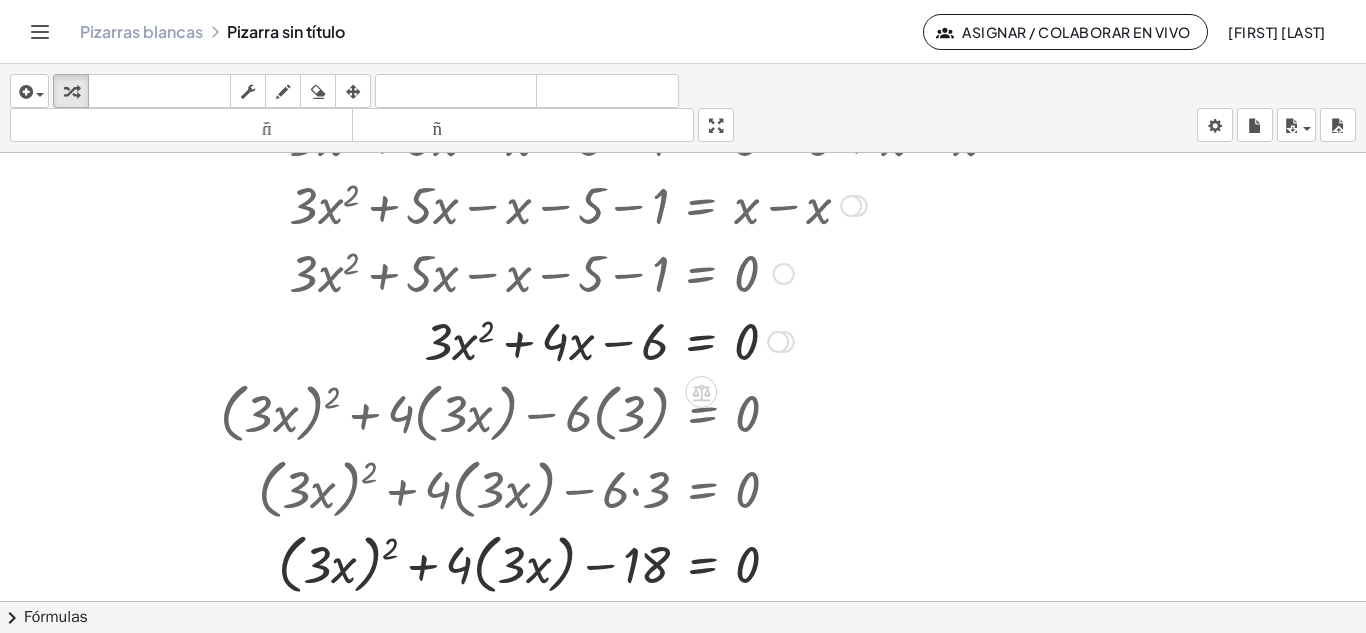 click on "Línea de transformación Copiar línea como LaTeX Derivación de copia como LaTeX Ampliar nuevas líneas: Activado" at bounding box center (778, 342) 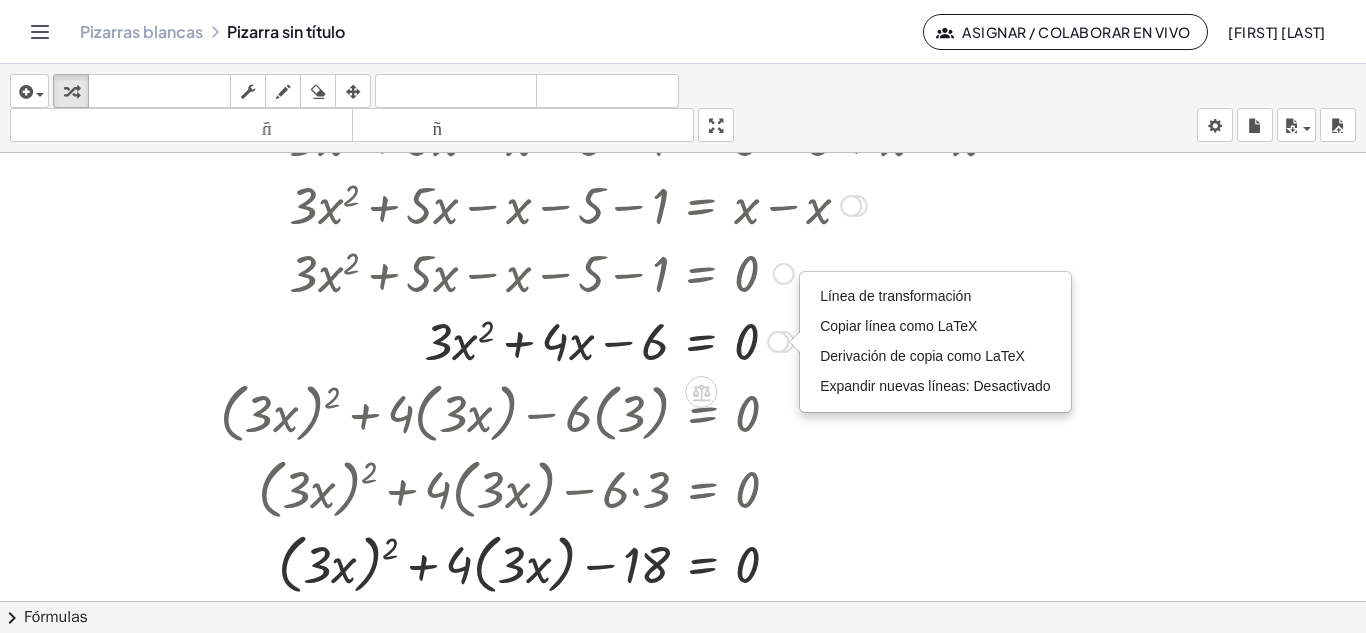 click at bounding box center [651, 340] 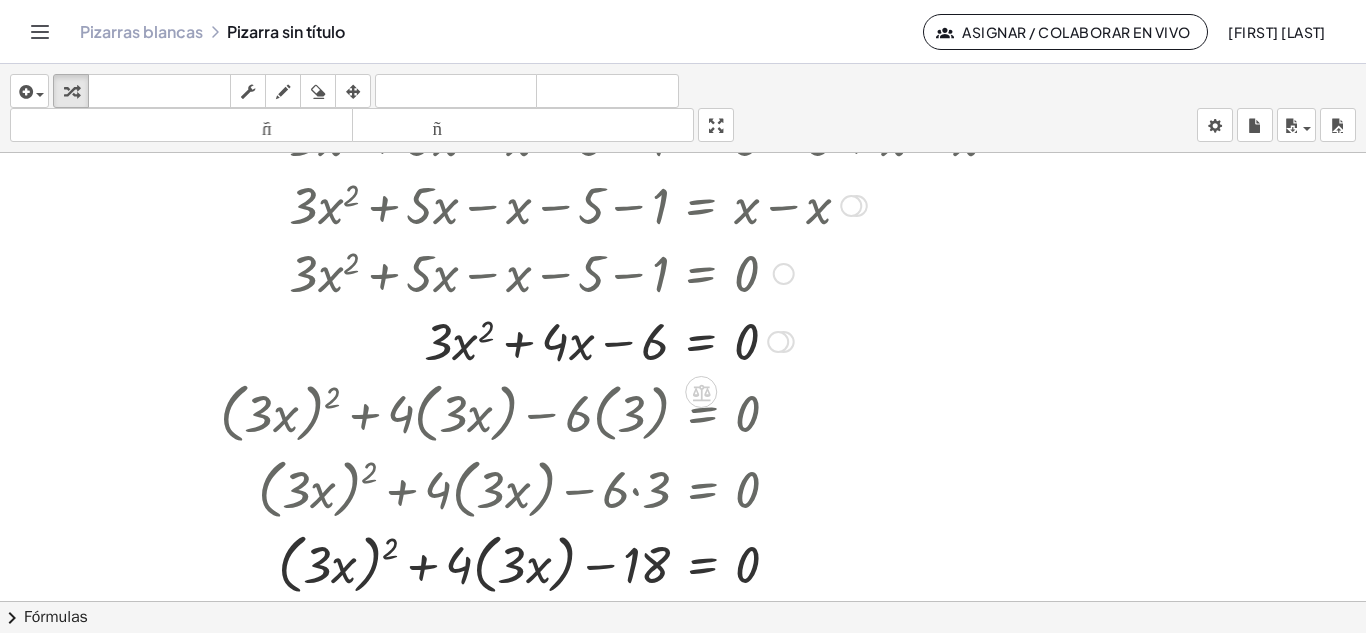 drag, startPoint x: 555, startPoint y: 347, endPoint x: 486, endPoint y: 341, distance: 69.260376 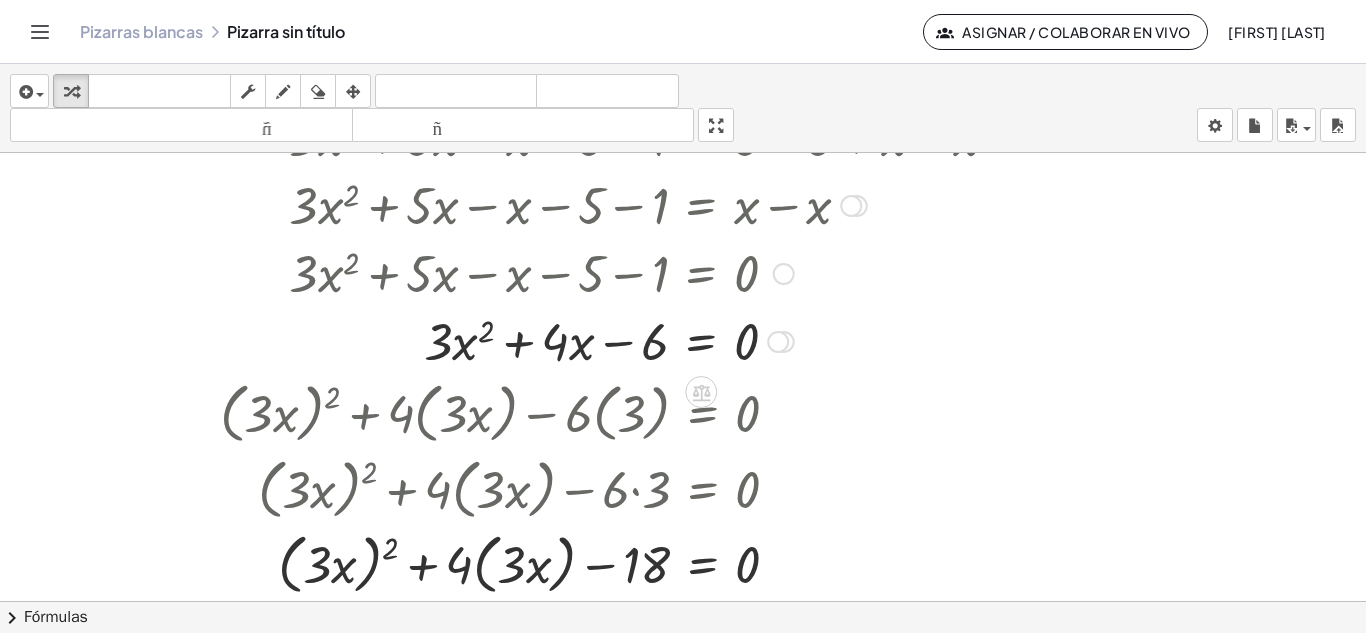 click at bounding box center [651, 340] 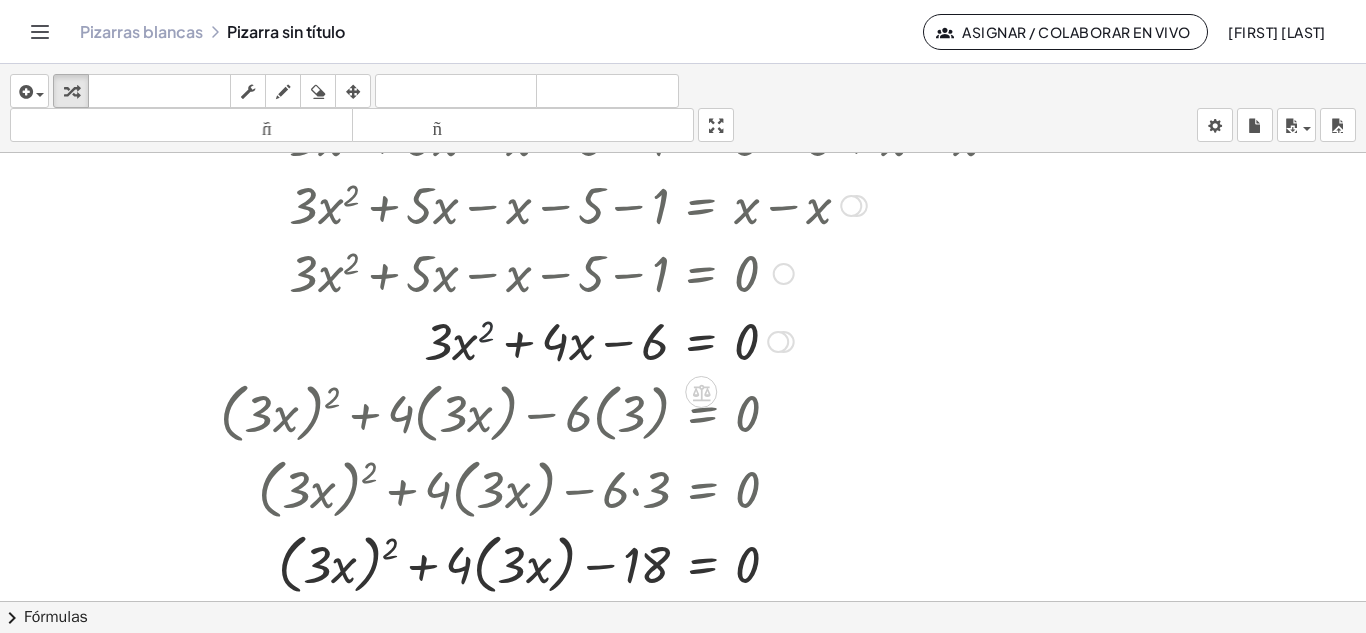 click at bounding box center (651, 340) 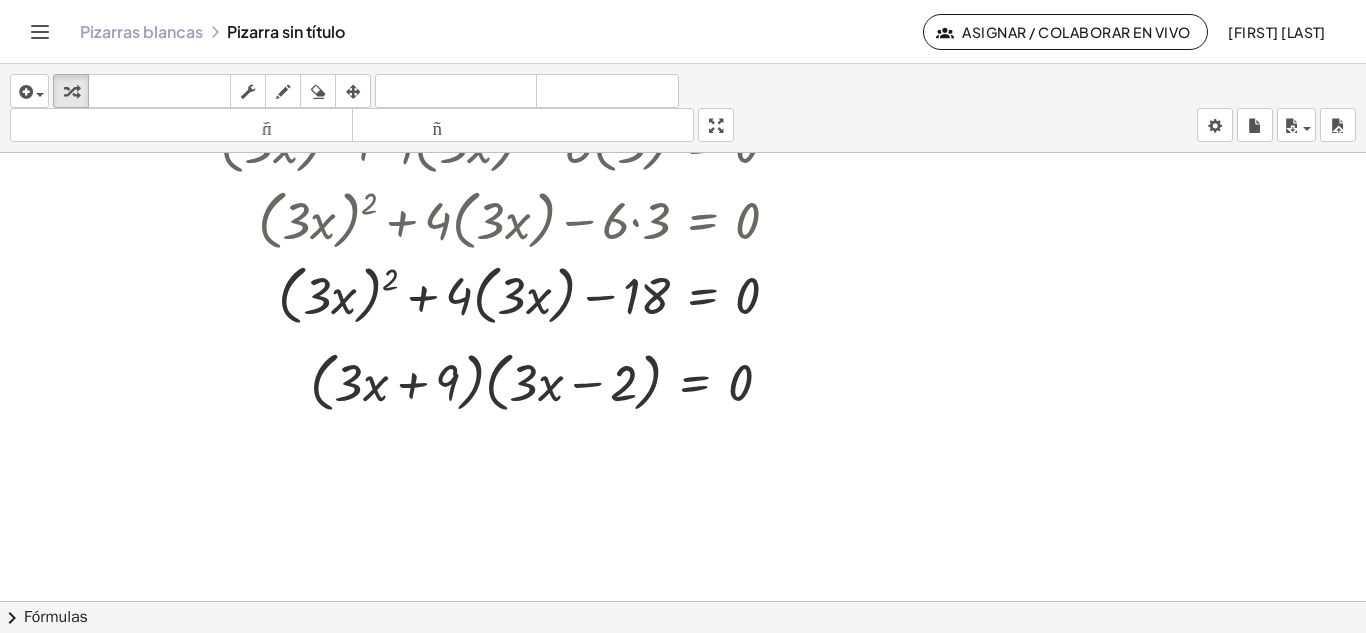 scroll, scrollTop: 600, scrollLeft: 0, axis: vertical 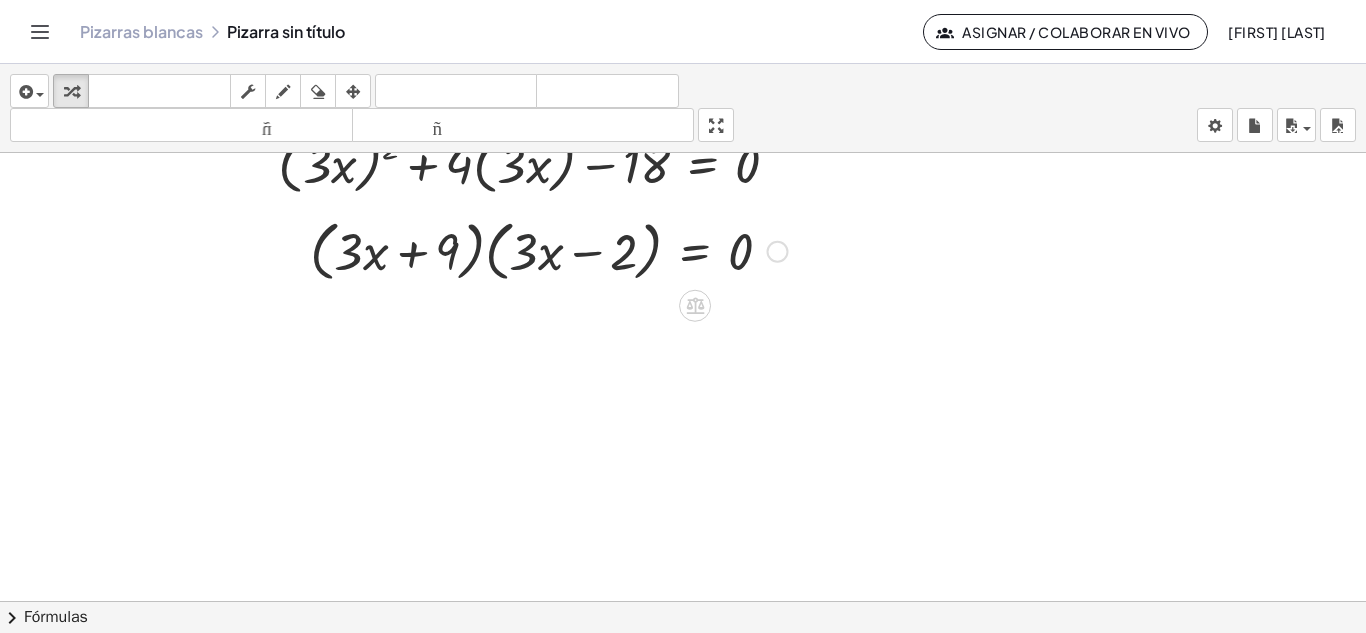 click at bounding box center (549, 250) 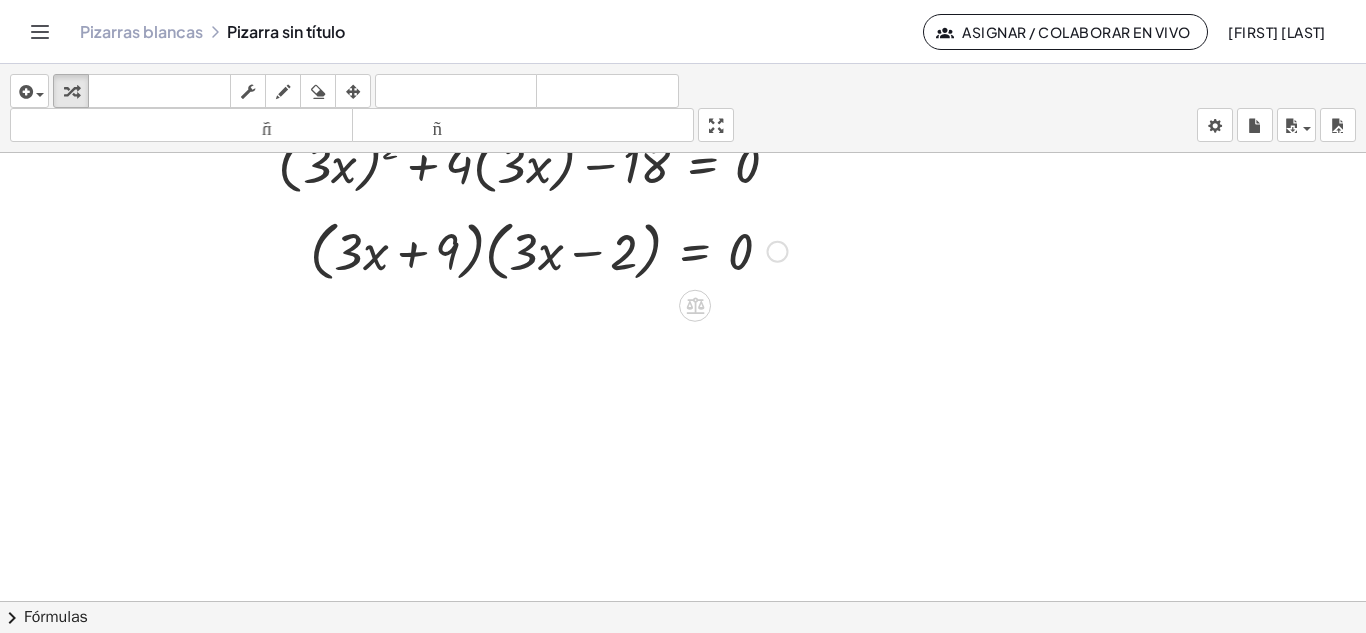 click at bounding box center (549, 250) 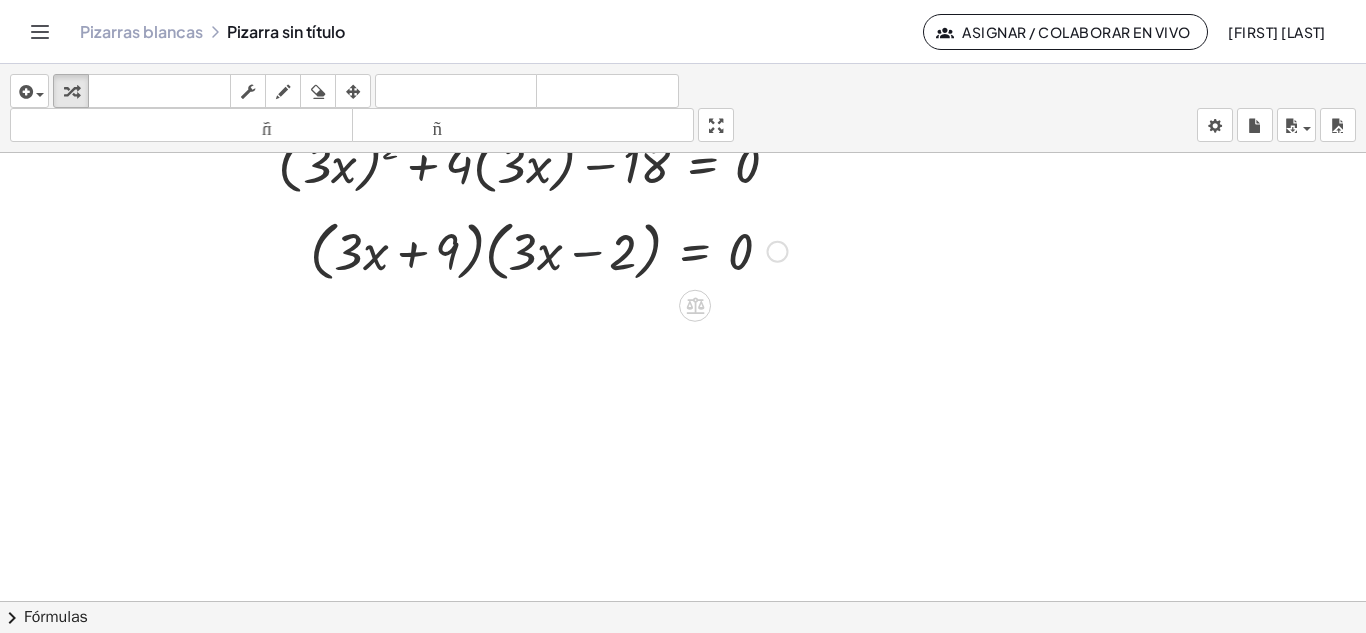 click at bounding box center (549, 250) 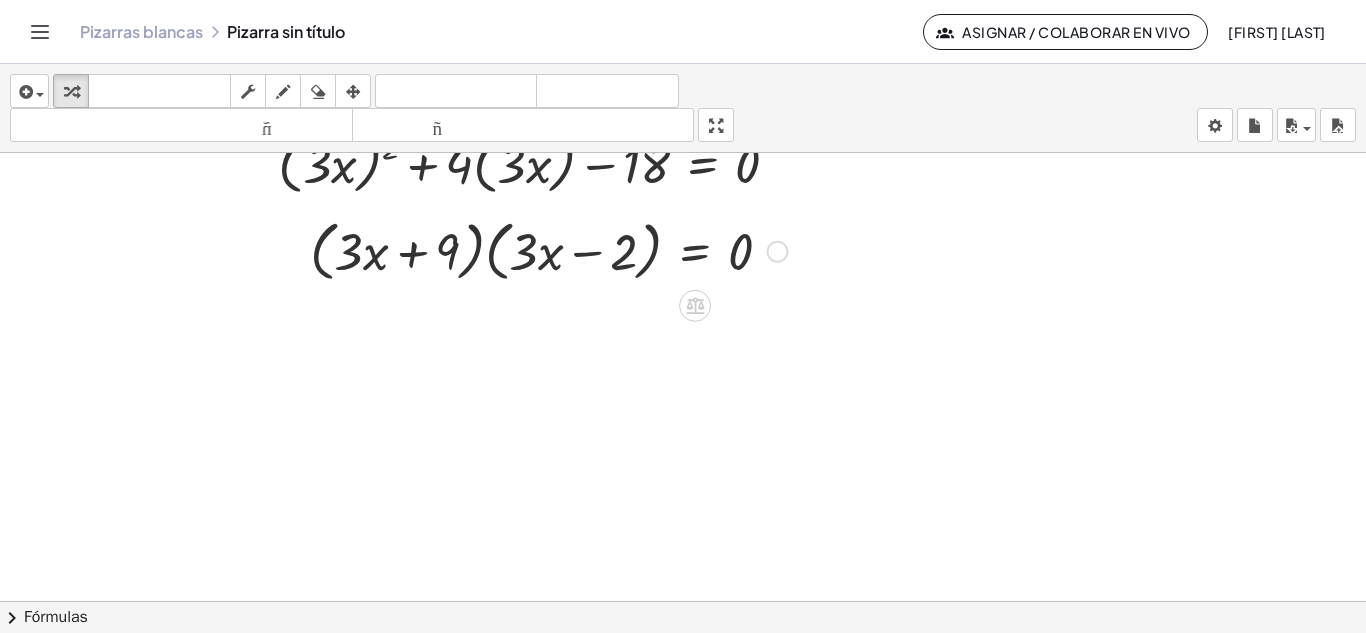 click at bounding box center (549, 250) 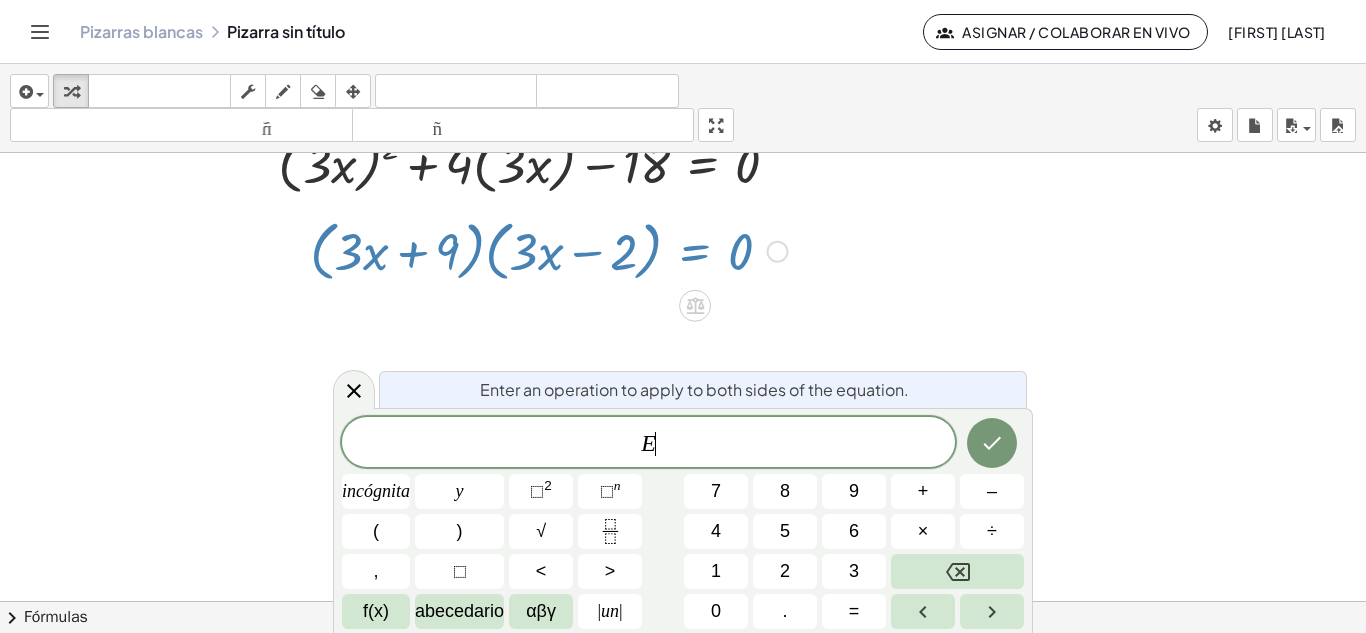 click at bounding box center (549, 250) 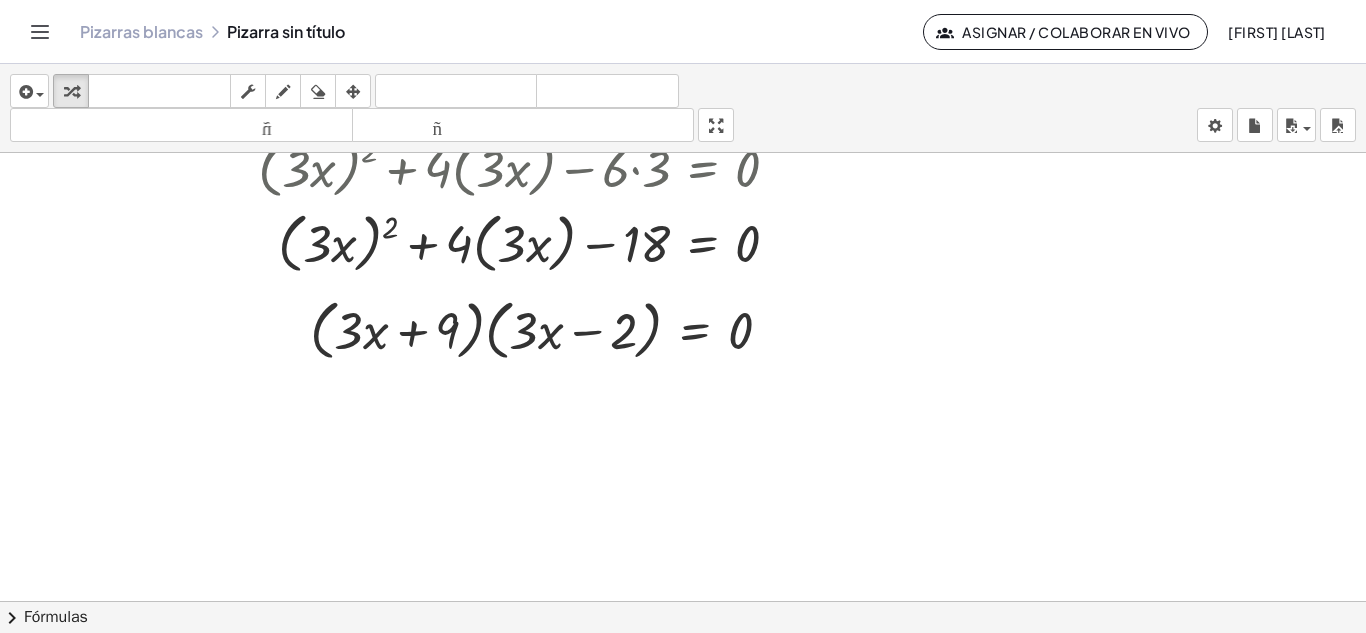 scroll, scrollTop: 400, scrollLeft: 0, axis: vertical 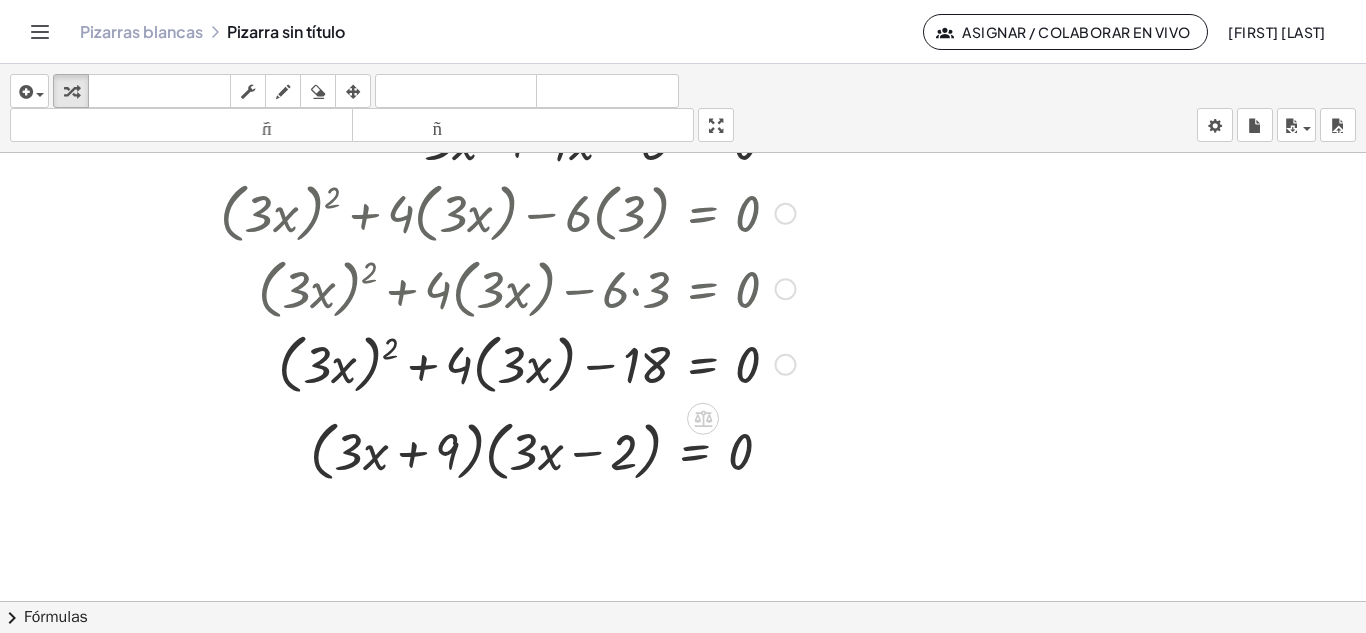 click at bounding box center [507, 363] 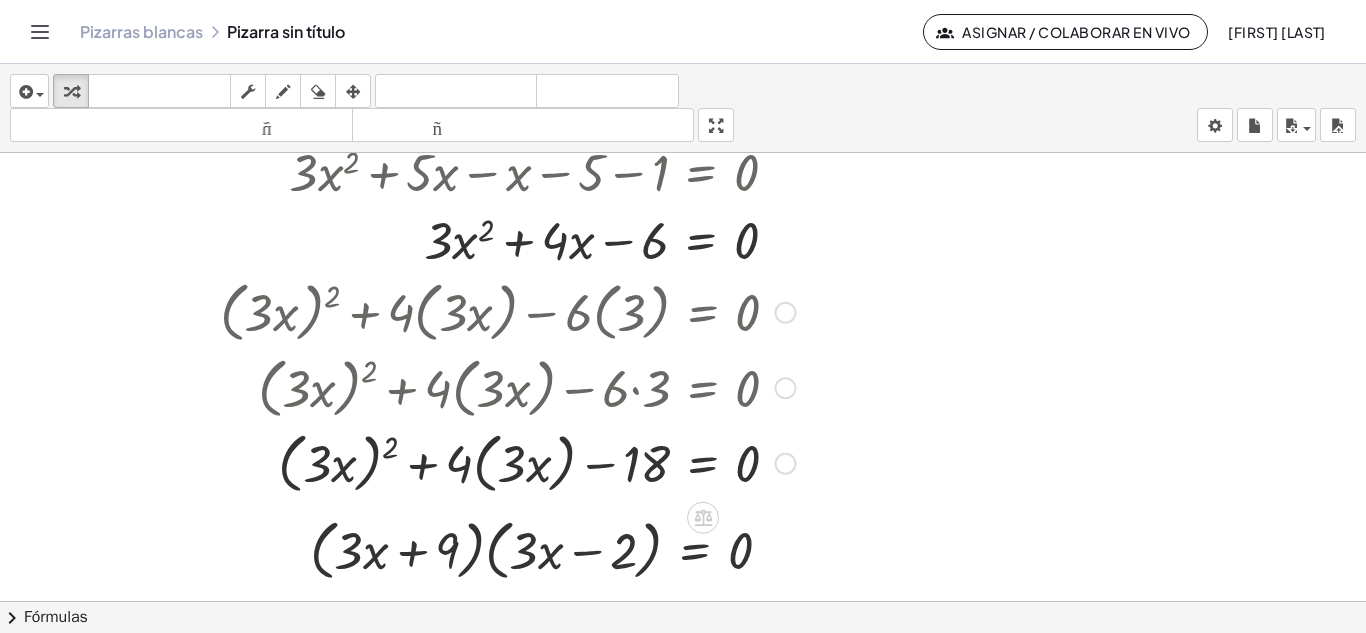 scroll, scrollTop: 300, scrollLeft: 0, axis: vertical 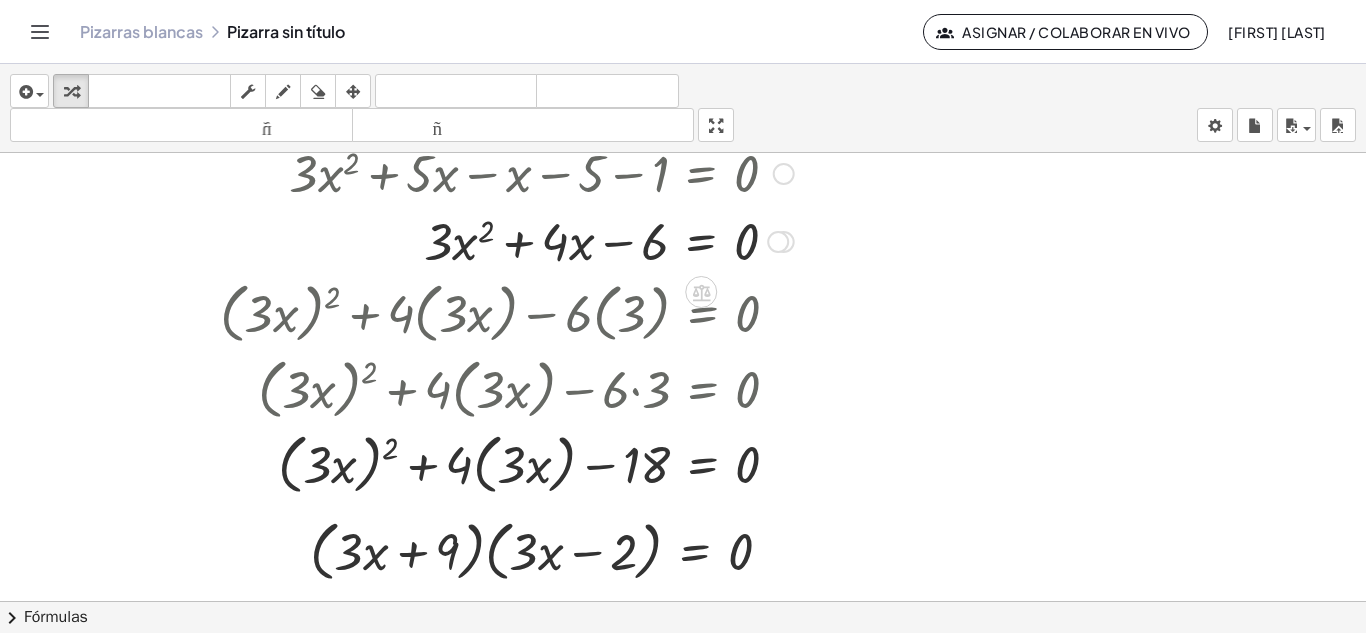 click at bounding box center (651, 240) 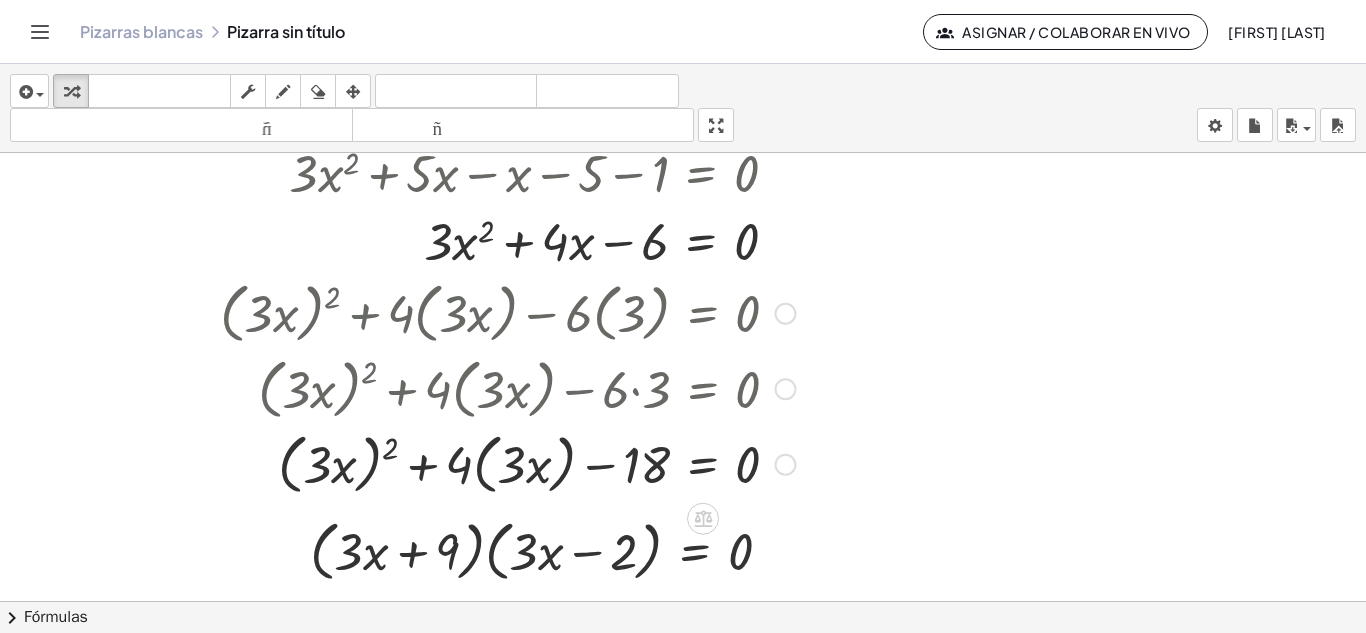 click at bounding box center (507, 312) 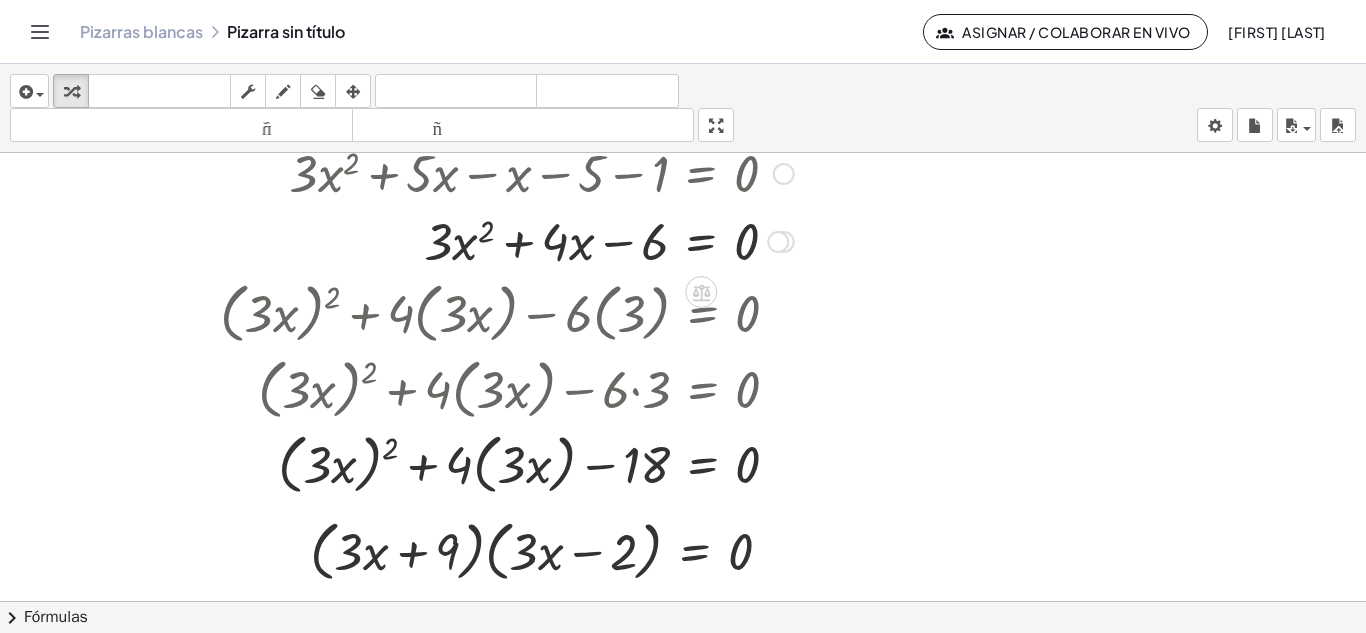 click at bounding box center [651, 240] 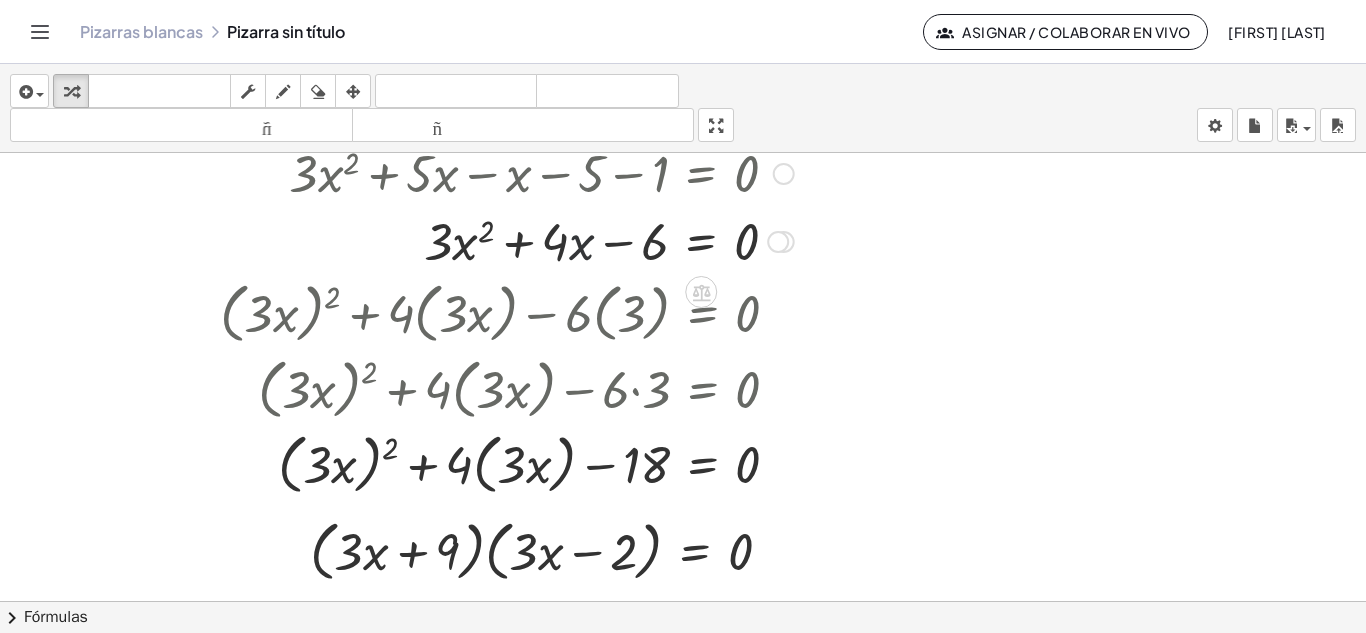 click at bounding box center (651, 240) 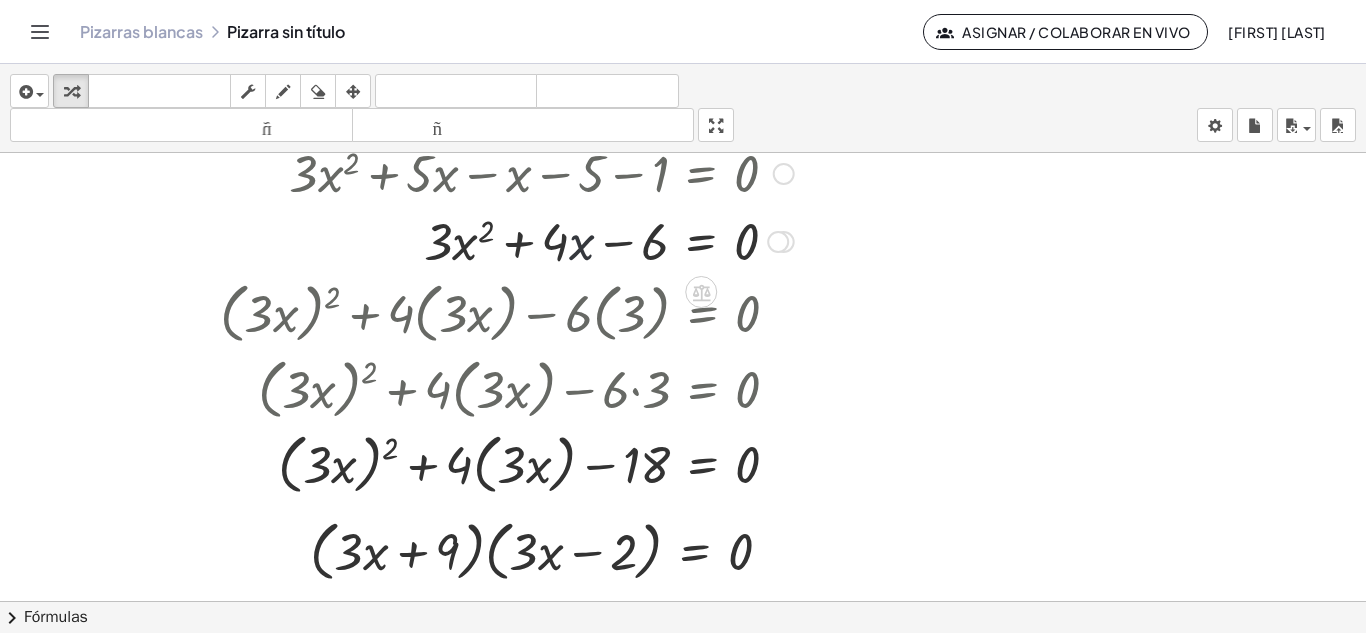 click at bounding box center [651, 240] 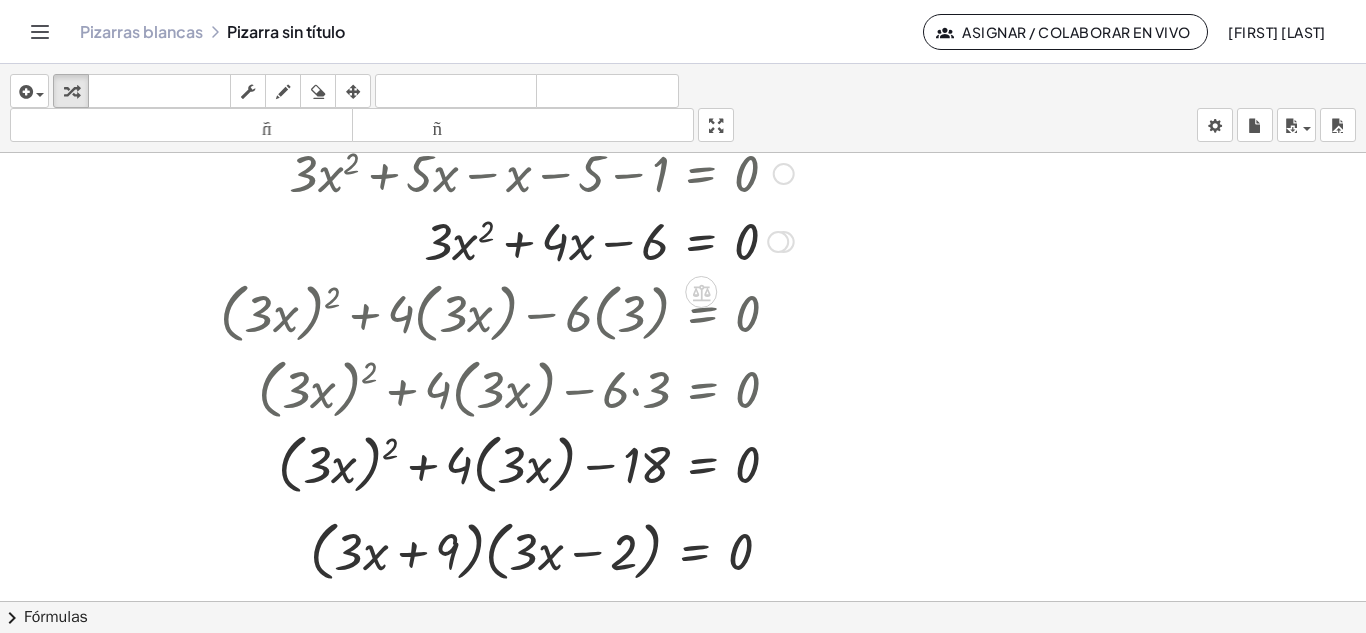 click at bounding box center [651, 240] 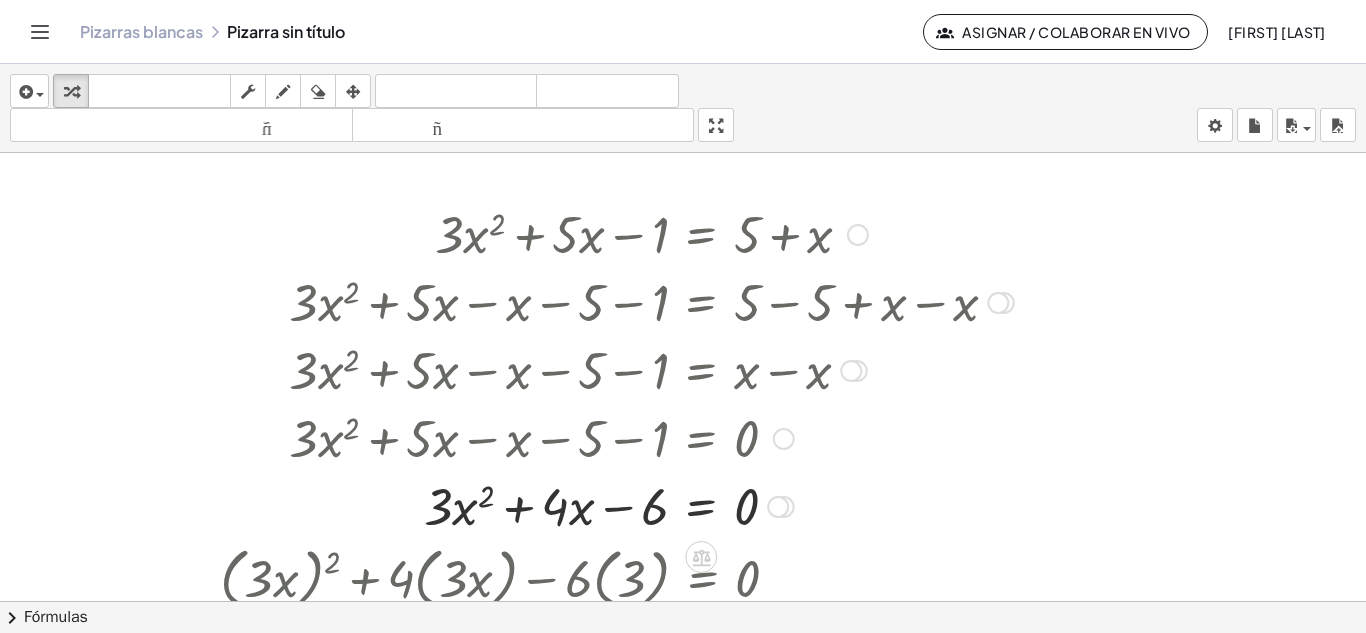 scroll, scrollTop: 0, scrollLeft: 0, axis: both 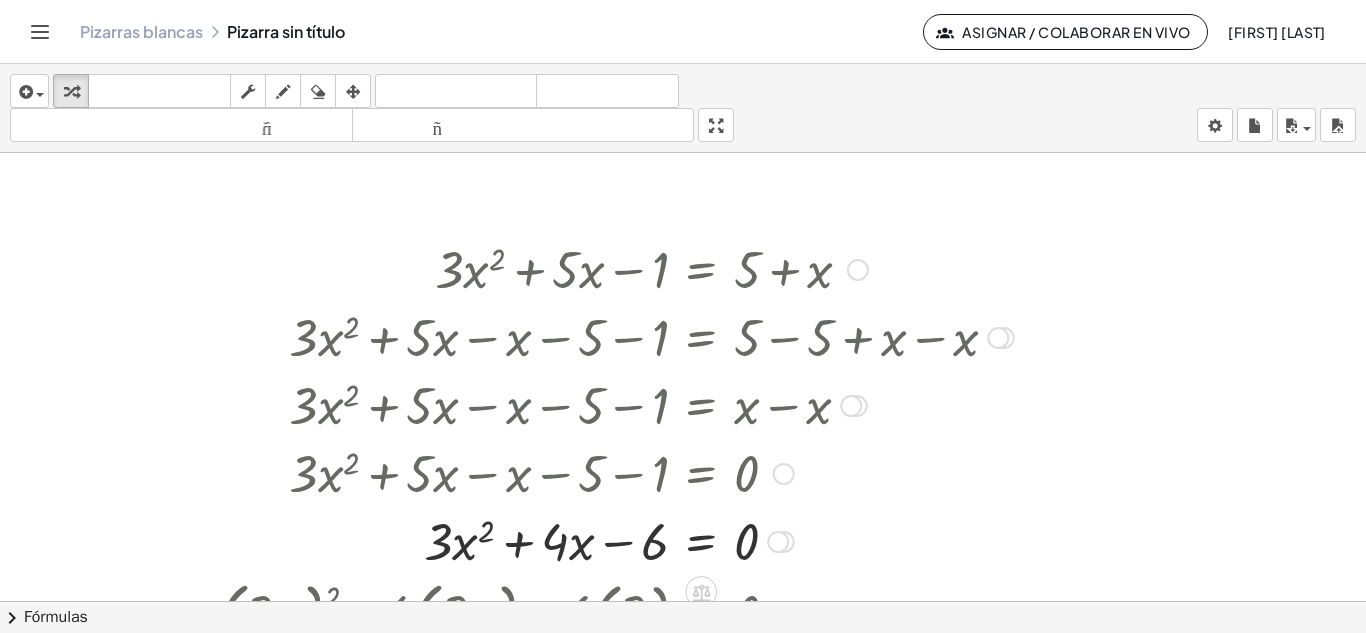 click at bounding box center [651, 268] 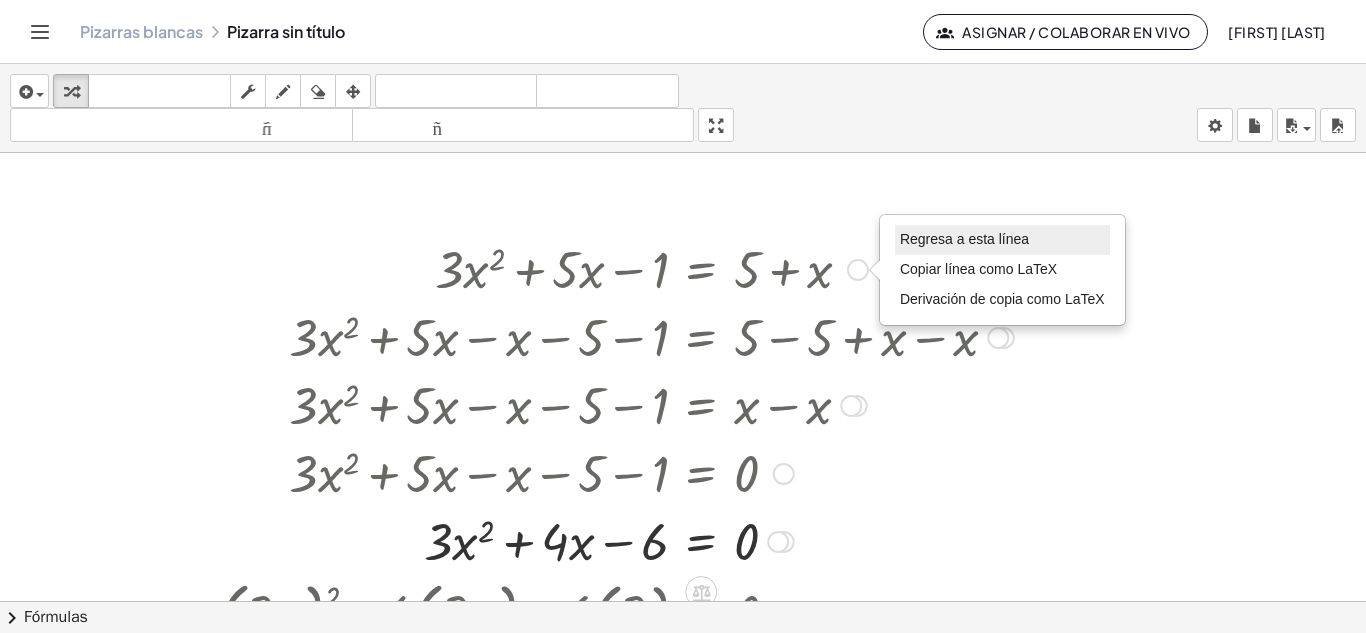 click on "Regresa a esta línea" at bounding box center [964, 239] 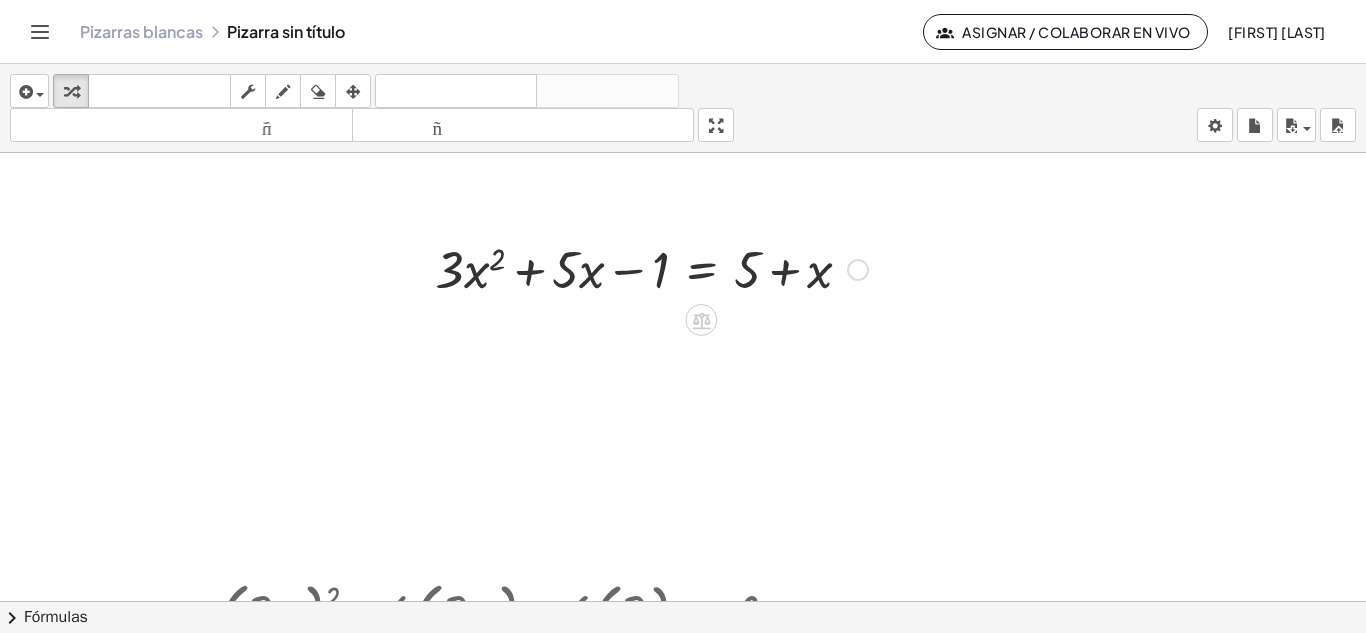 click at bounding box center (651, 268) 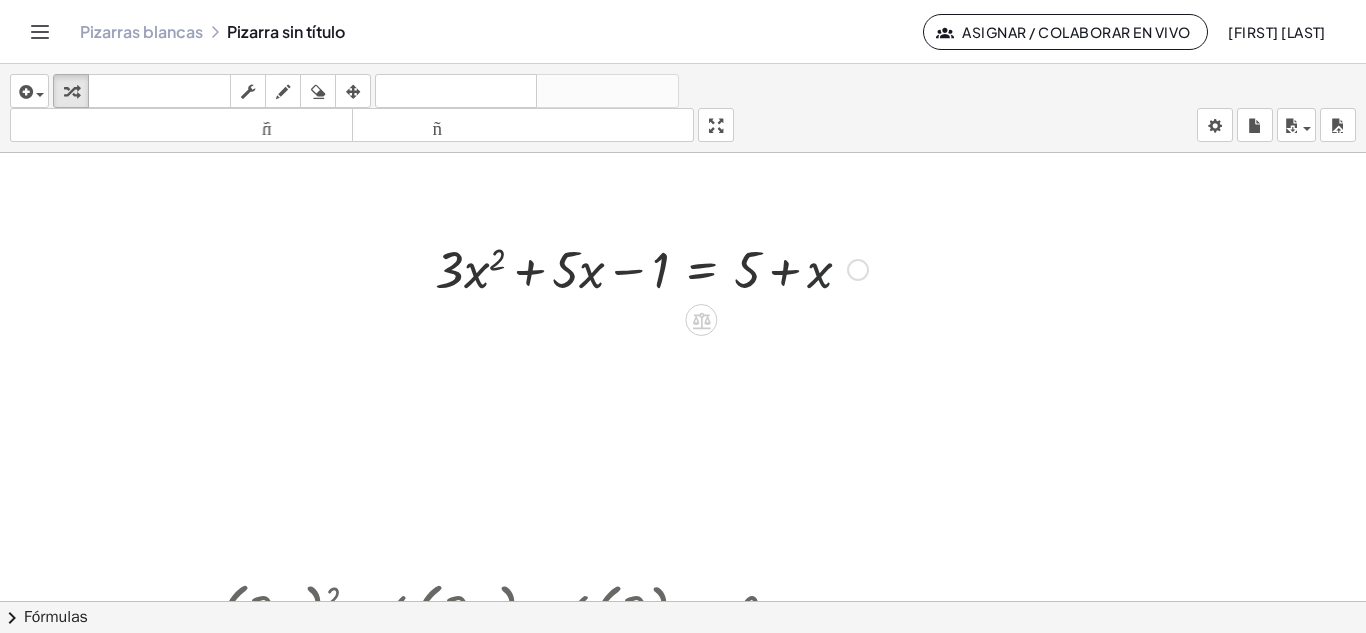 click at bounding box center (651, 268) 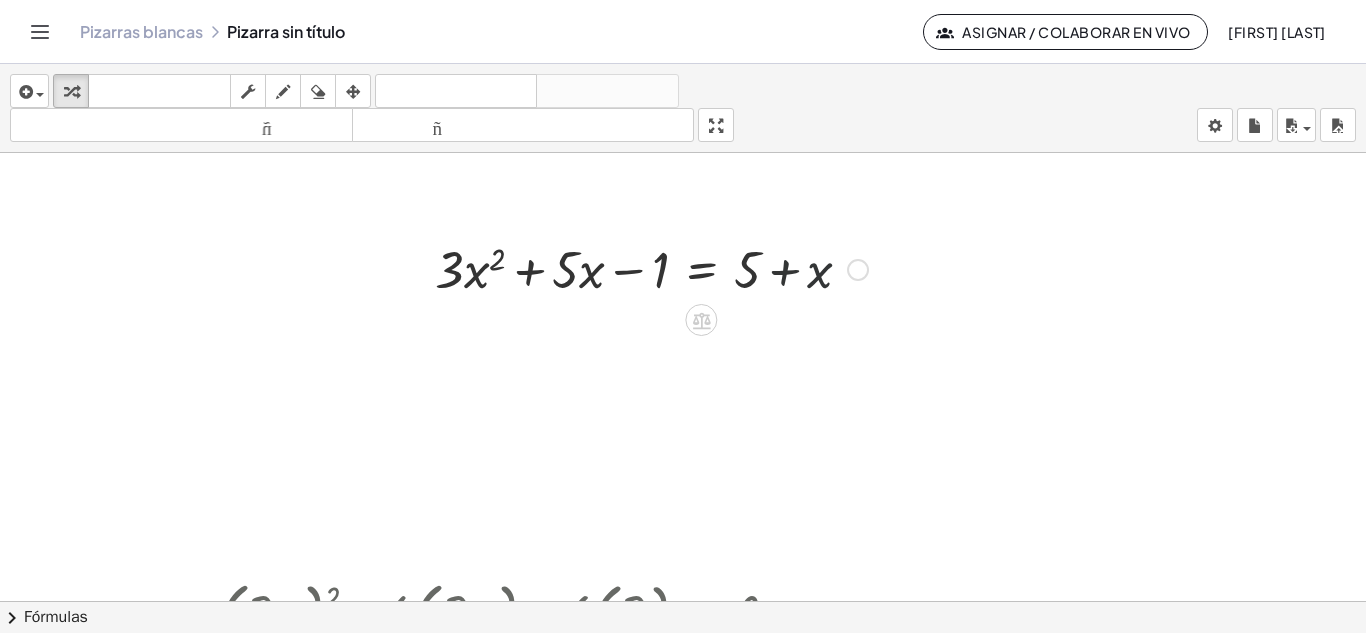 click at bounding box center (651, 268) 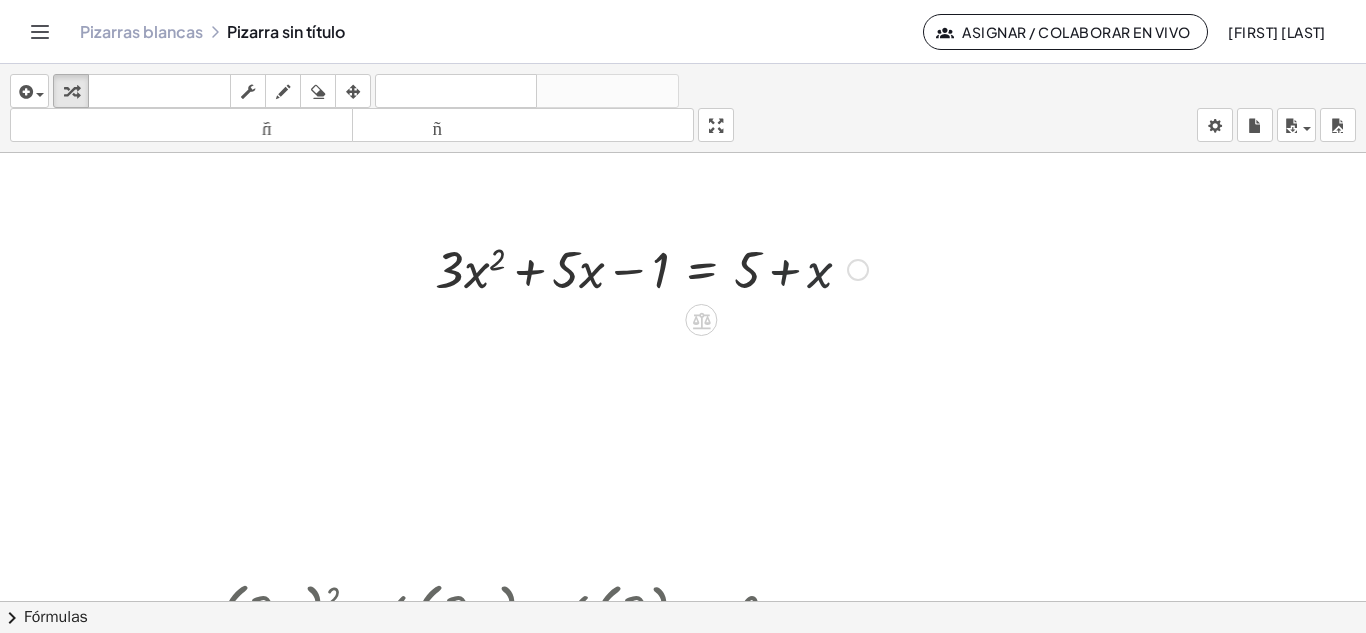 click at bounding box center [651, 268] 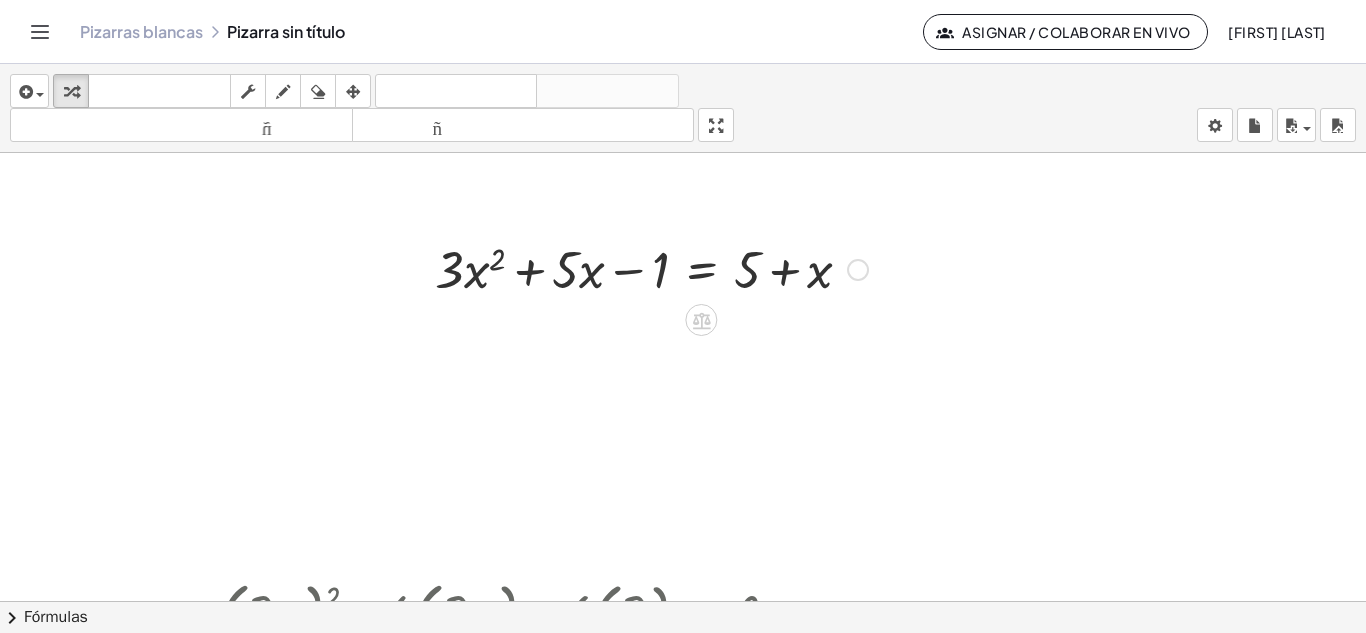drag, startPoint x: 818, startPoint y: 273, endPoint x: 759, endPoint y: 283, distance: 59.841457 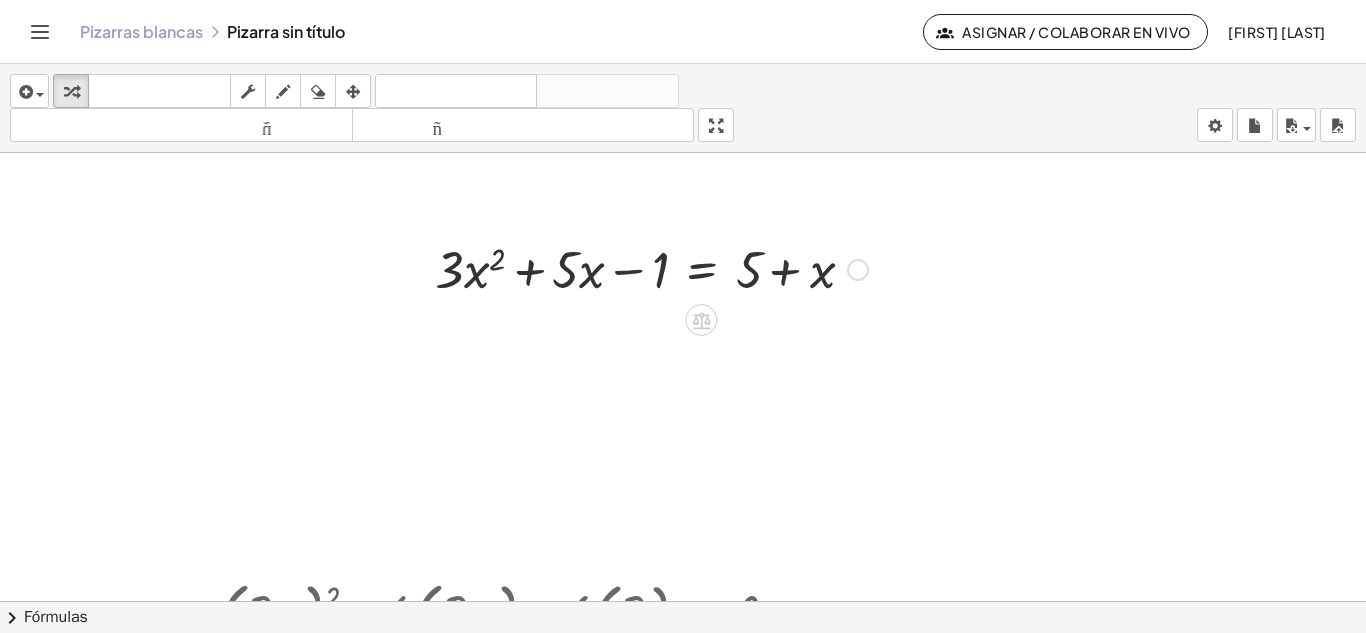 click at bounding box center [651, 268] 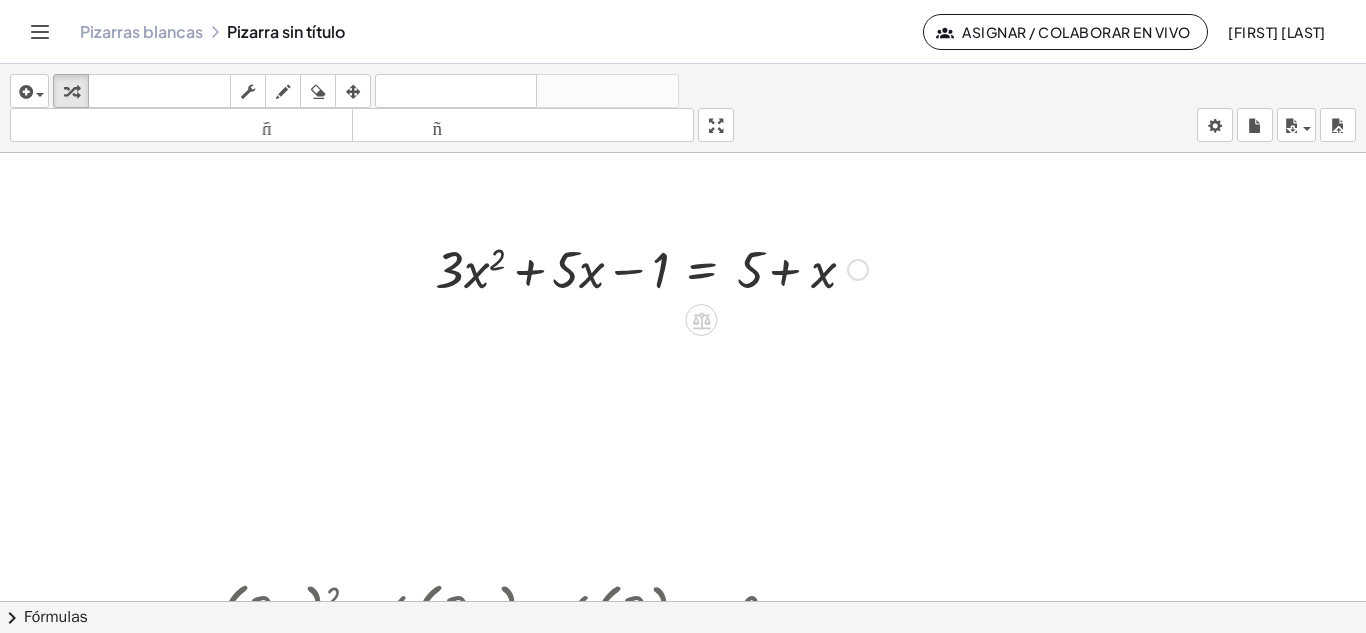 click at bounding box center (651, 268) 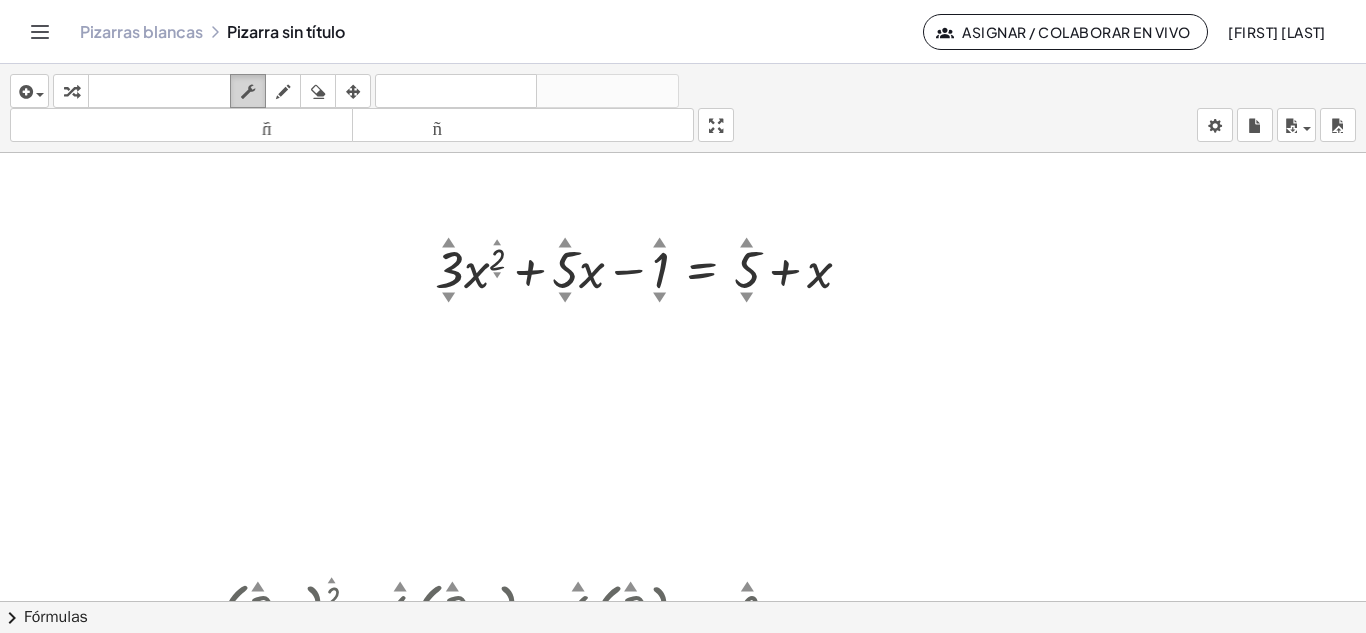 click on "fregar" at bounding box center (248, 91) 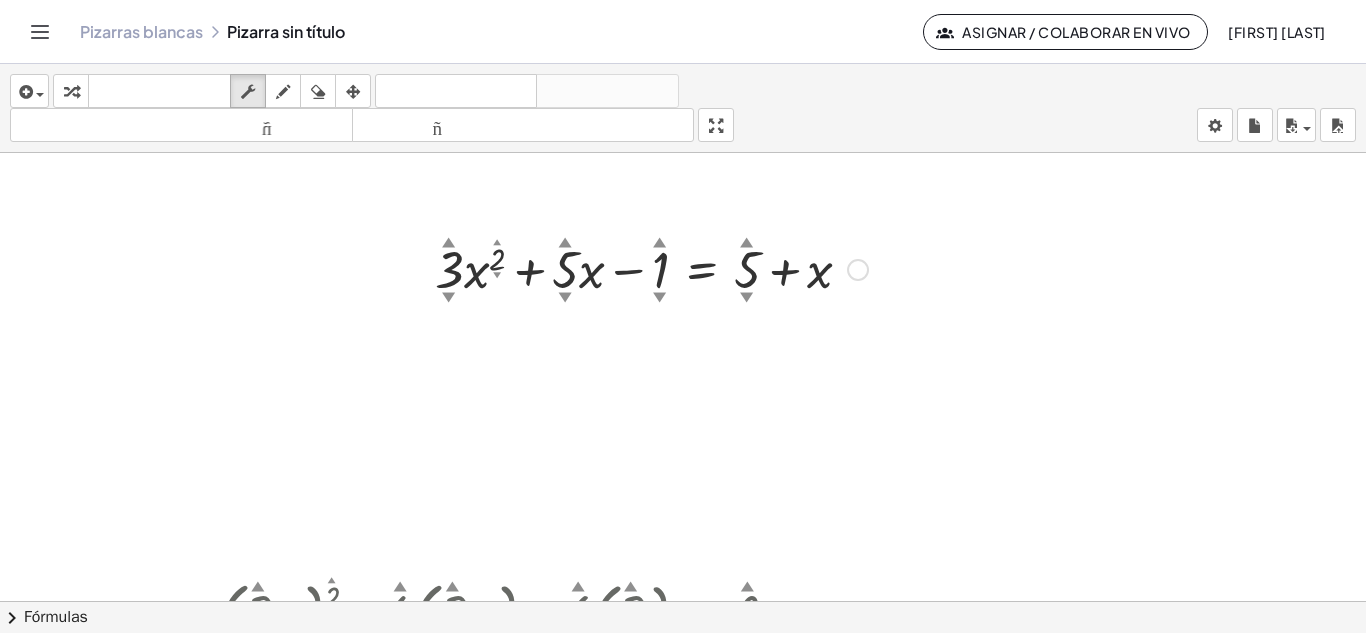 click on "▲" at bounding box center [747, 244] 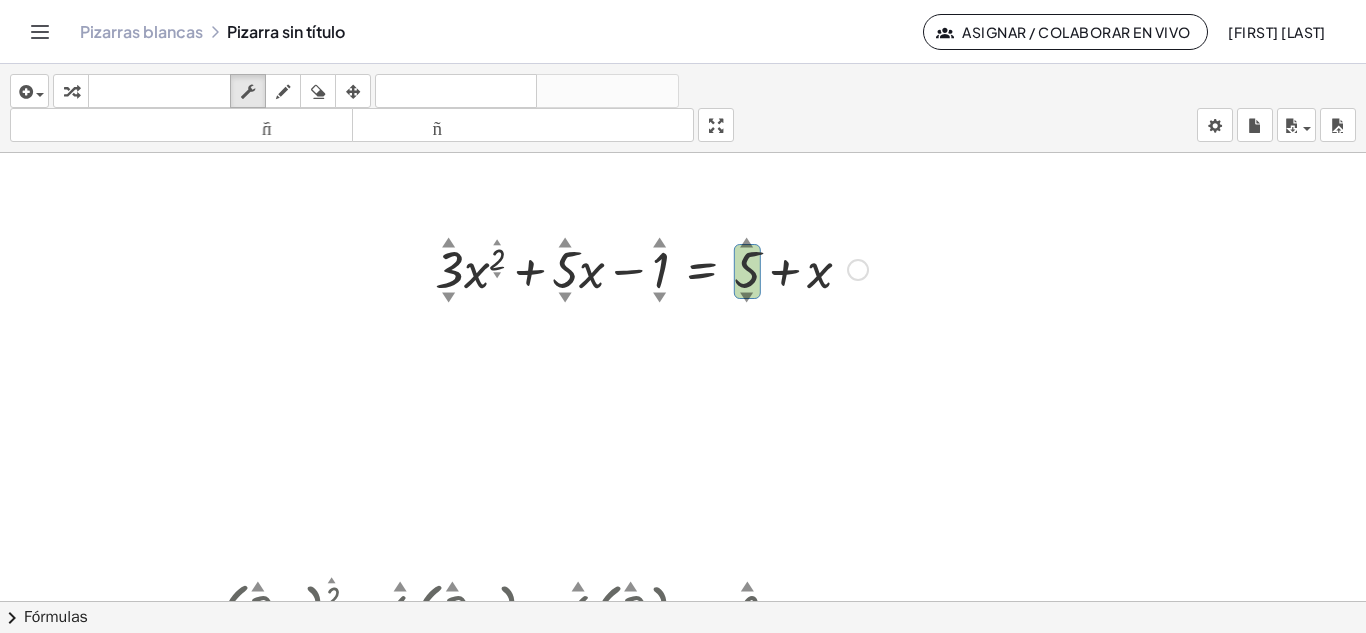 click on "▲" at bounding box center [747, 243] 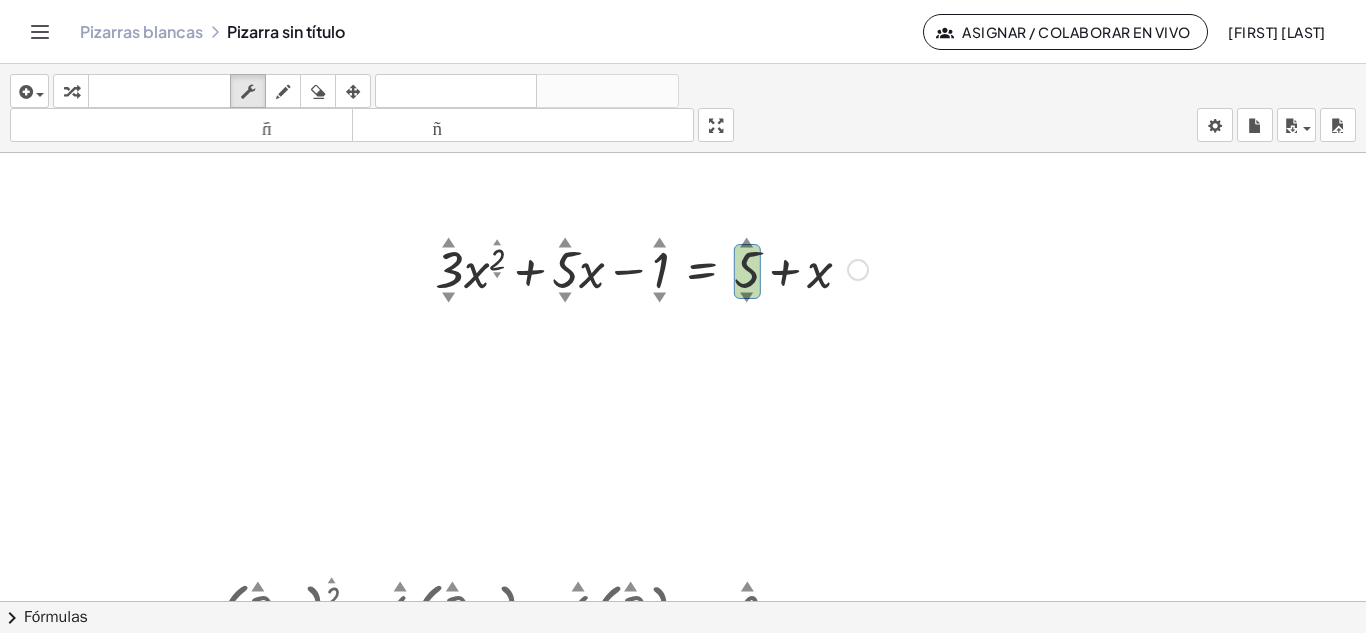click on "▲" at bounding box center [747, 243] 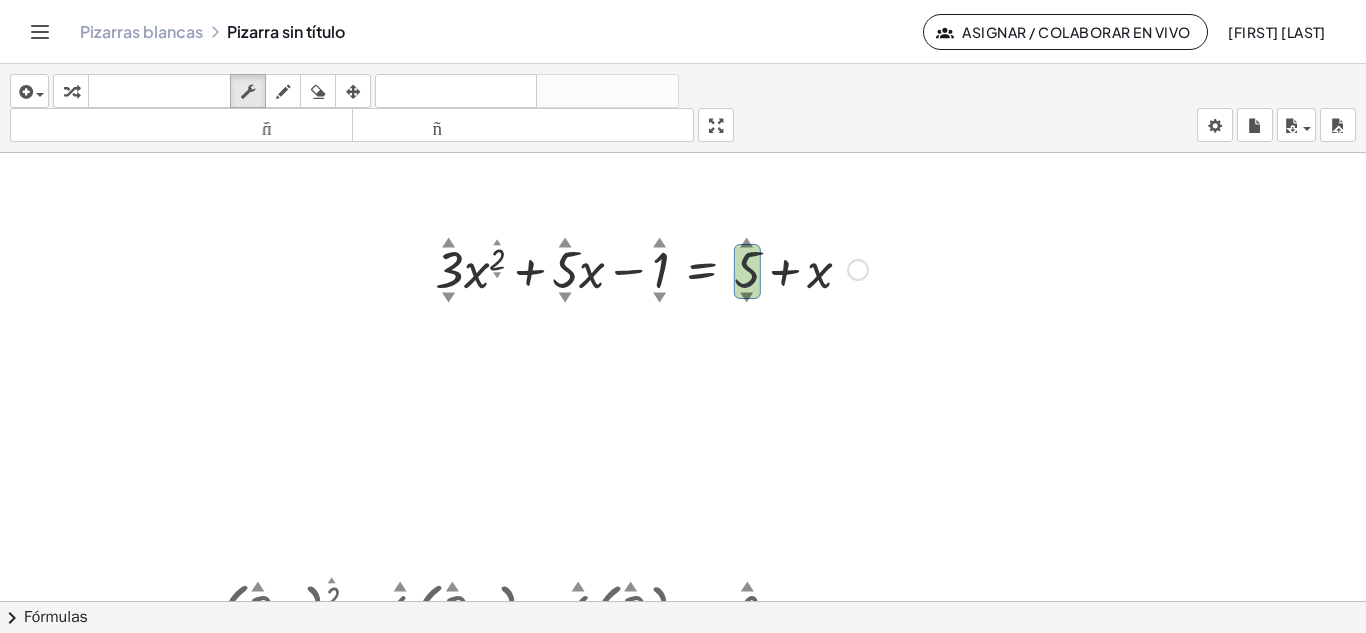 click at bounding box center [651, 268] 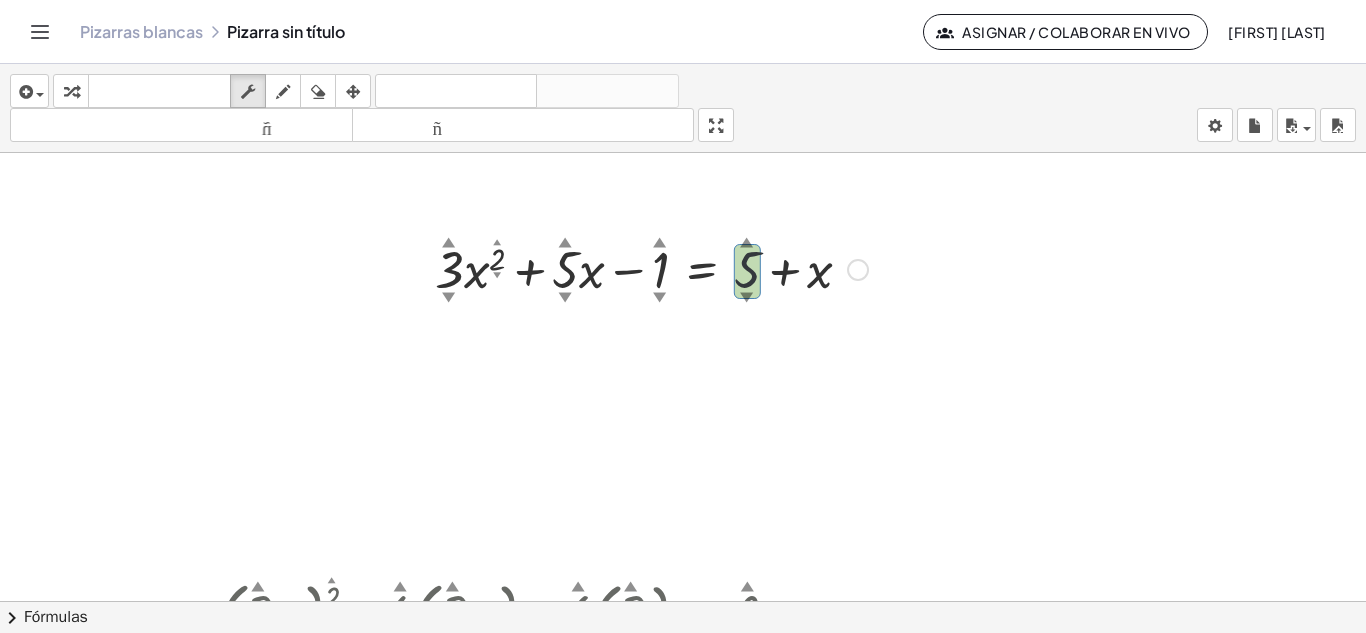 click at bounding box center (651, 268) 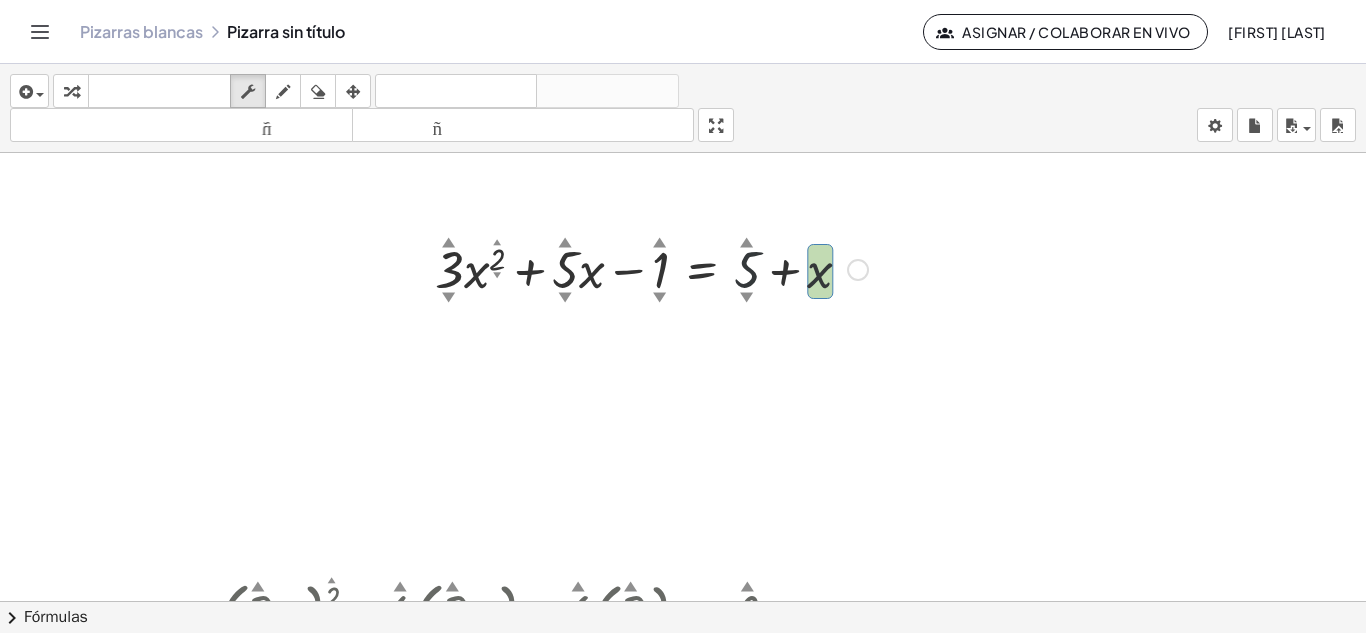 click at bounding box center (651, 268) 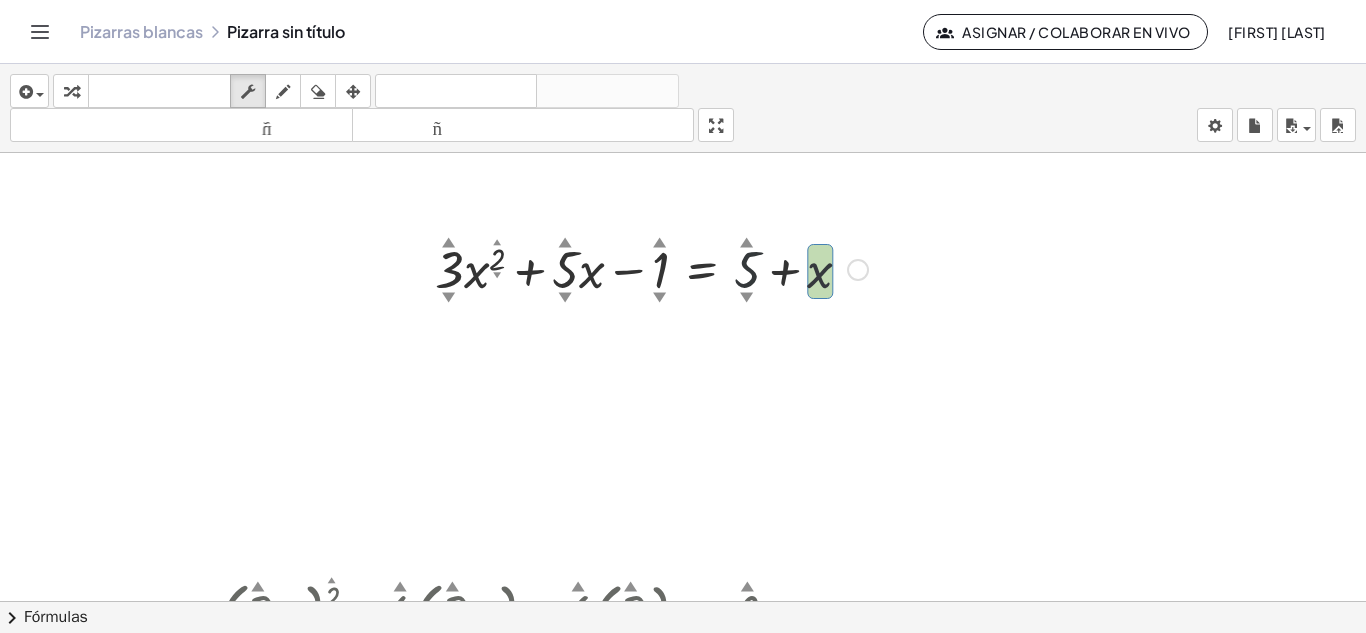 click at bounding box center (651, 268) 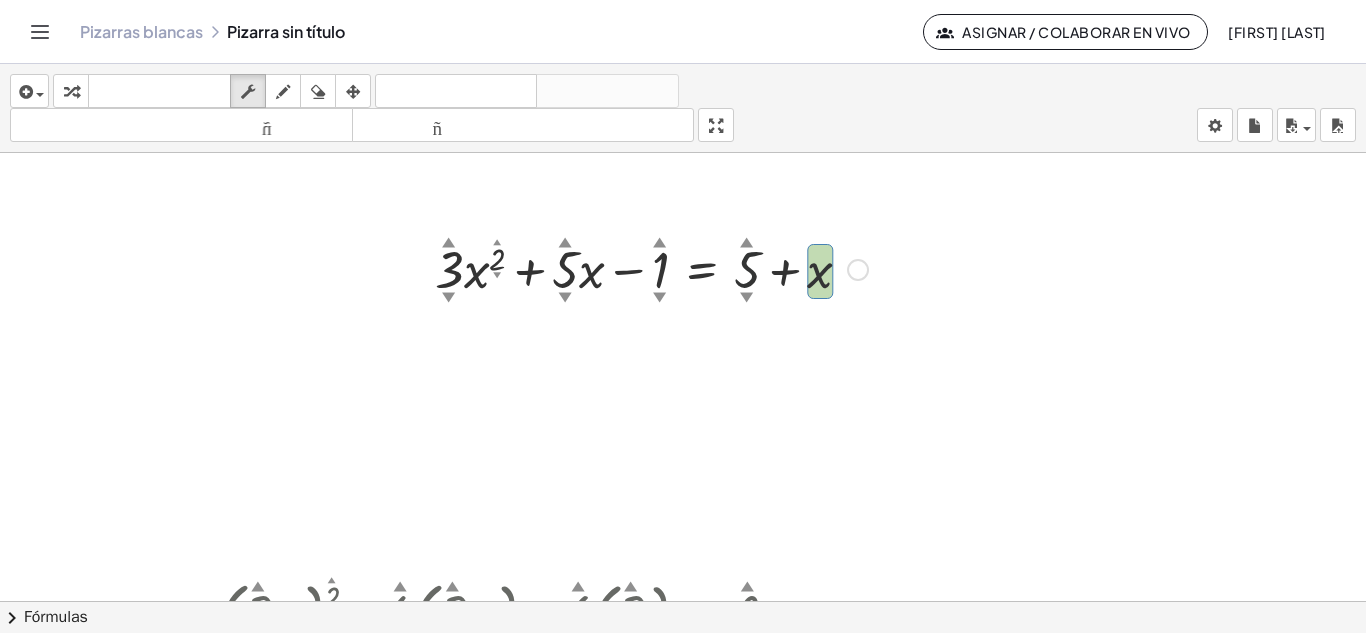 click on "▲" at bounding box center (747, 243) 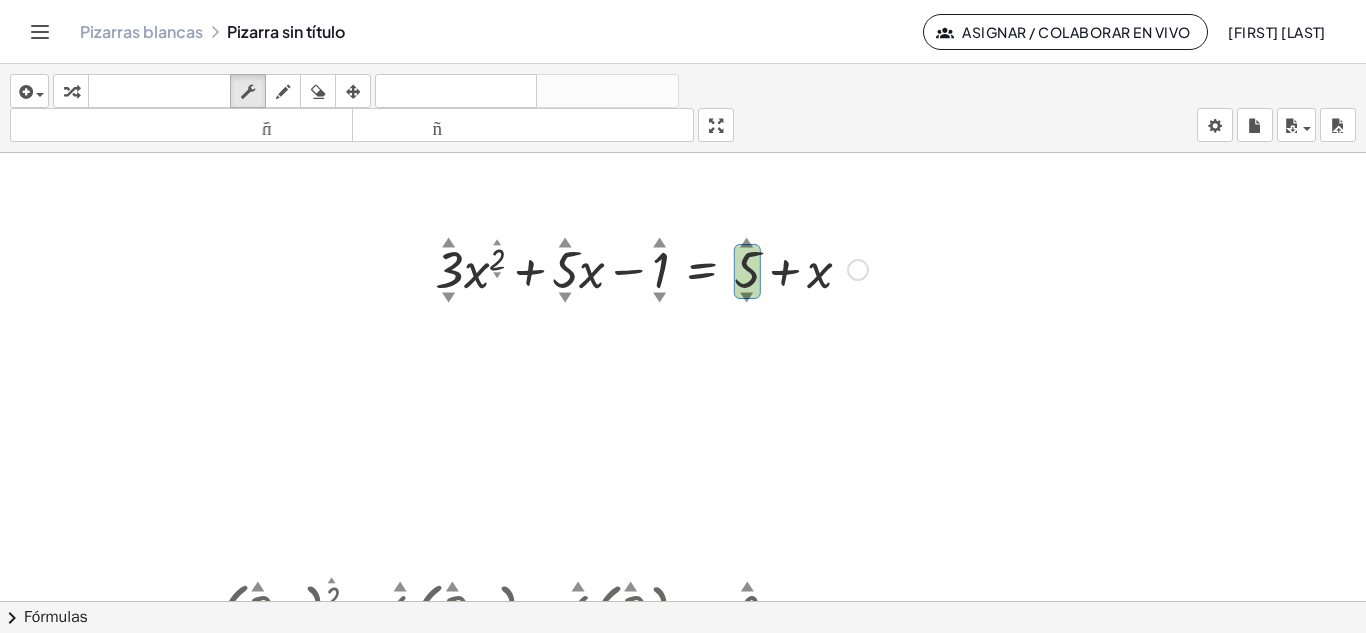 click on "▲" at bounding box center (747, 243) 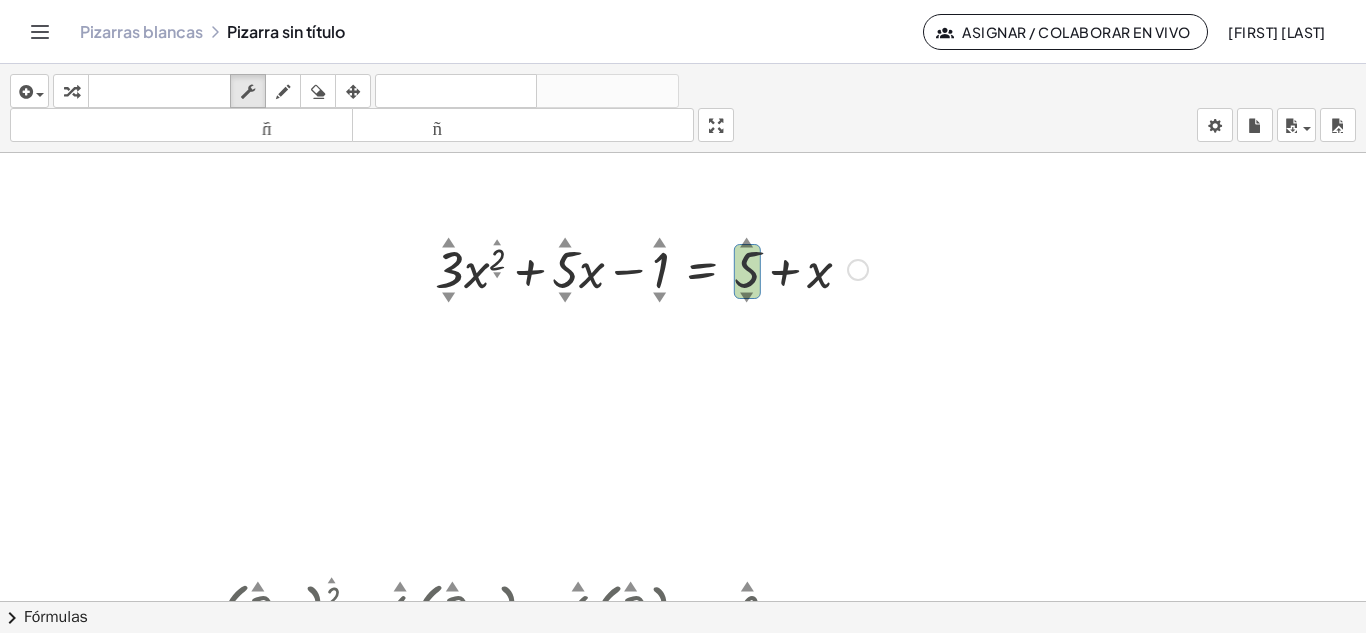 click on "▲" at bounding box center [747, 243] 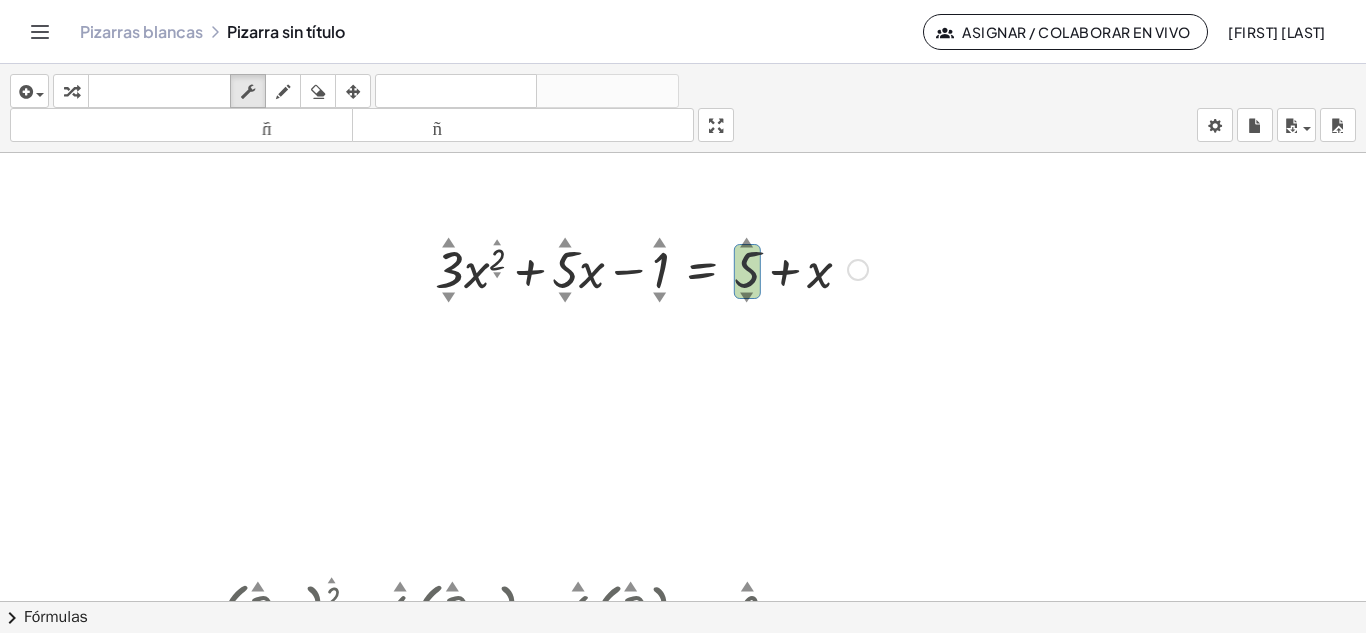 click on "▲" at bounding box center (747, 243) 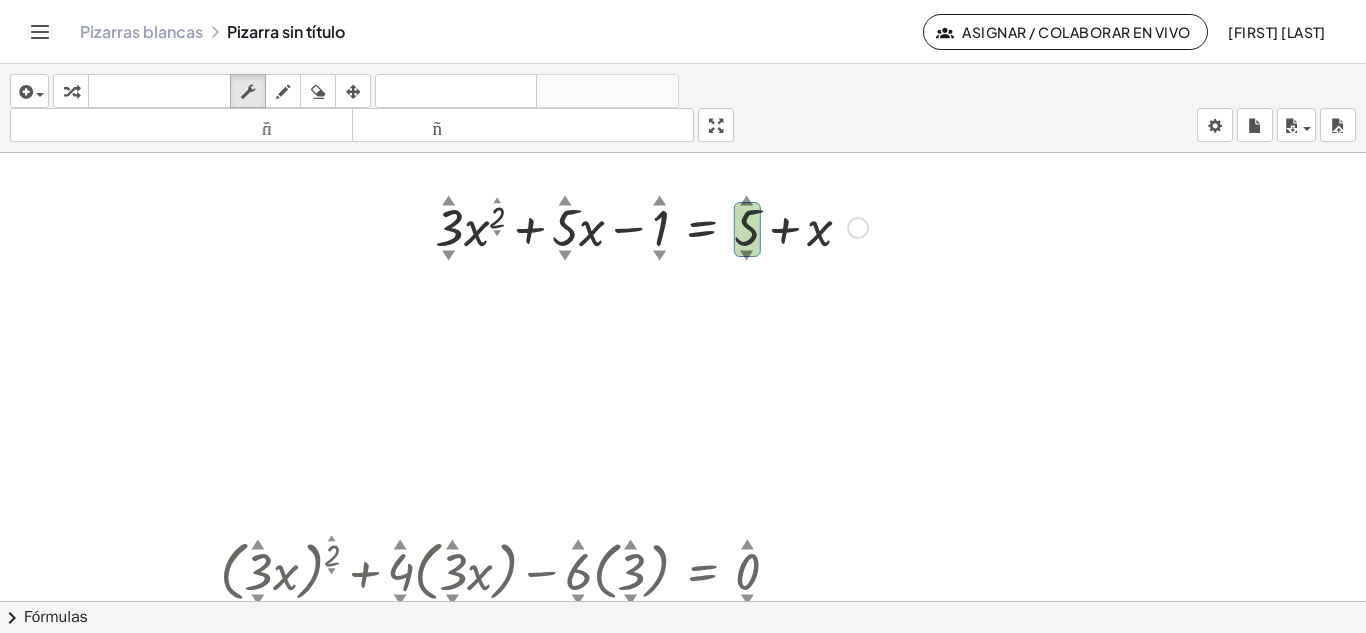 scroll, scrollTop: 40, scrollLeft: 0, axis: vertical 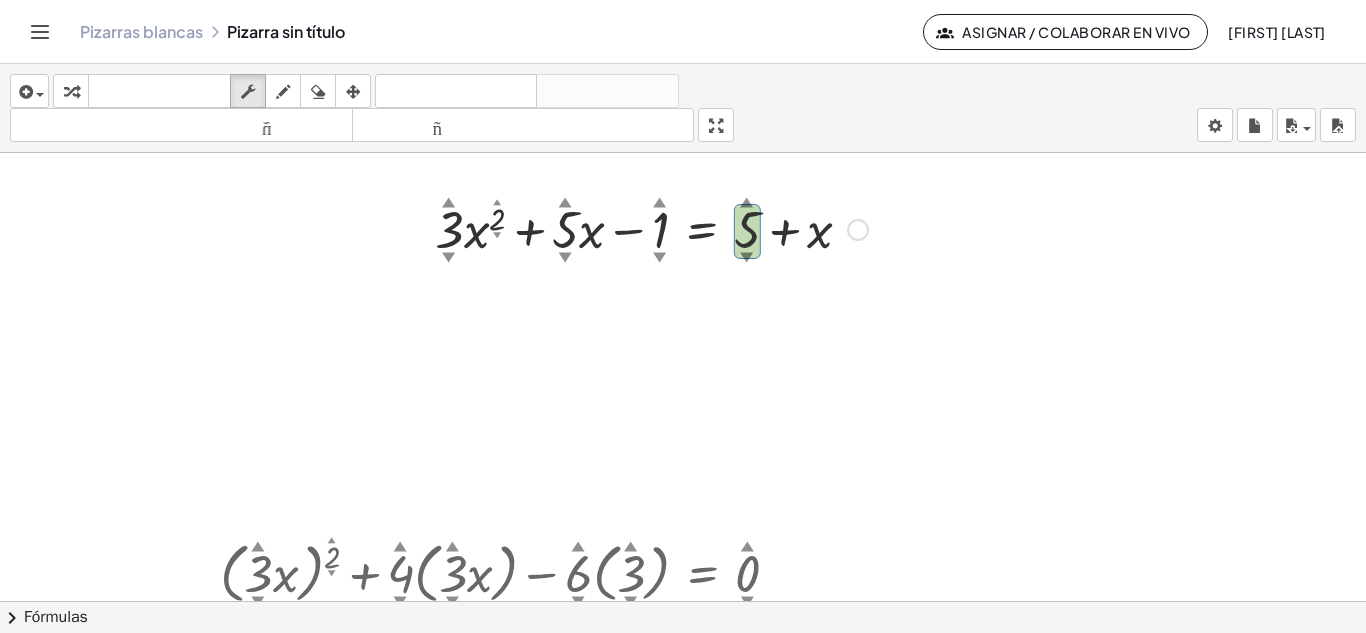 click at bounding box center [651, 228] 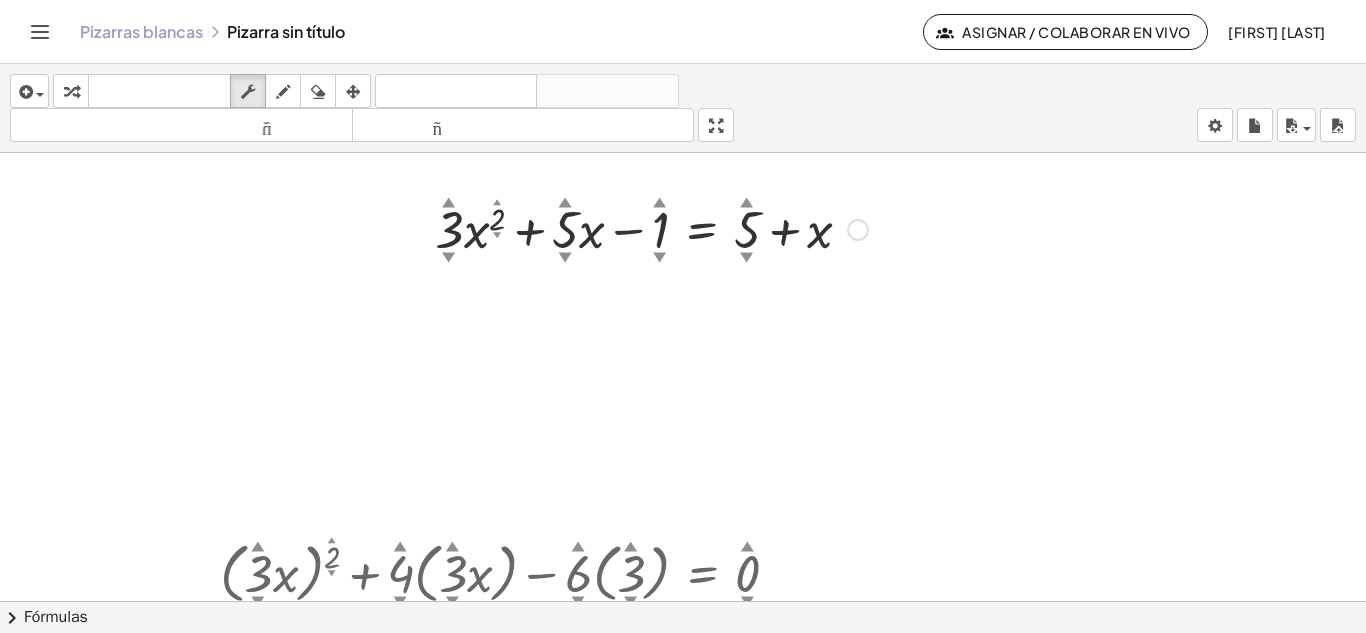drag, startPoint x: 842, startPoint y: 227, endPoint x: 1178, endPoint y: 190, distance: 338.03107 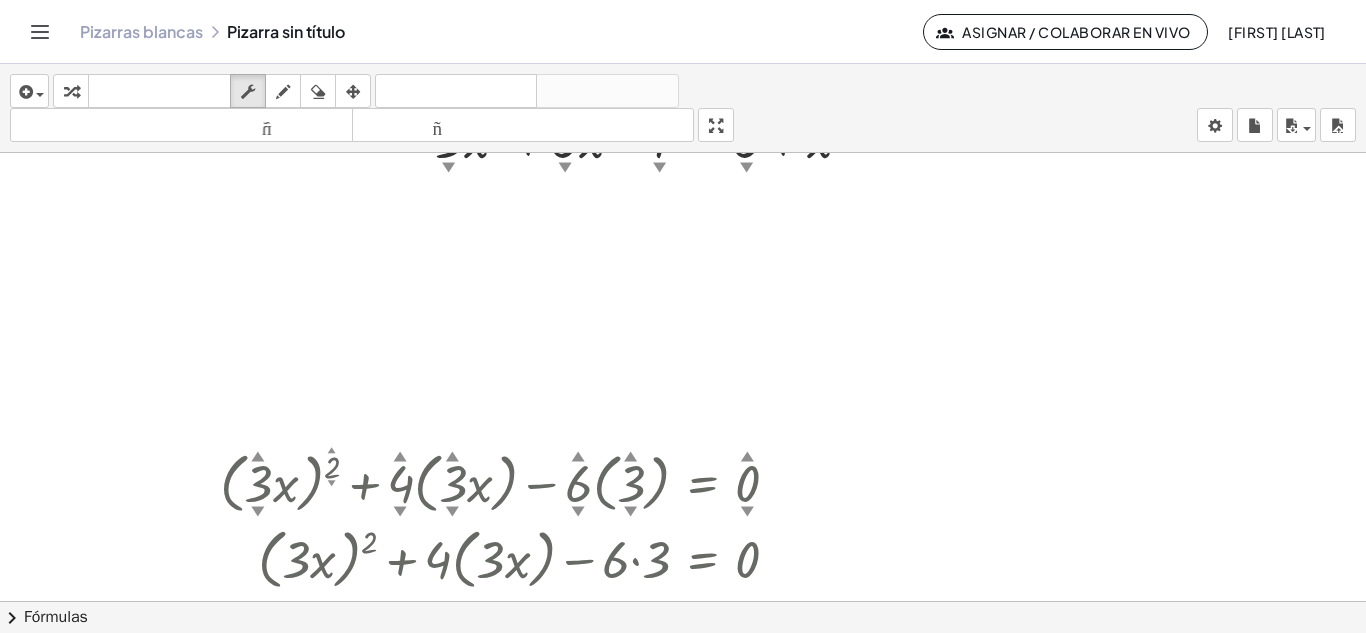 scroll, scrollTop: 0, scrollLeft: 0, axis: both 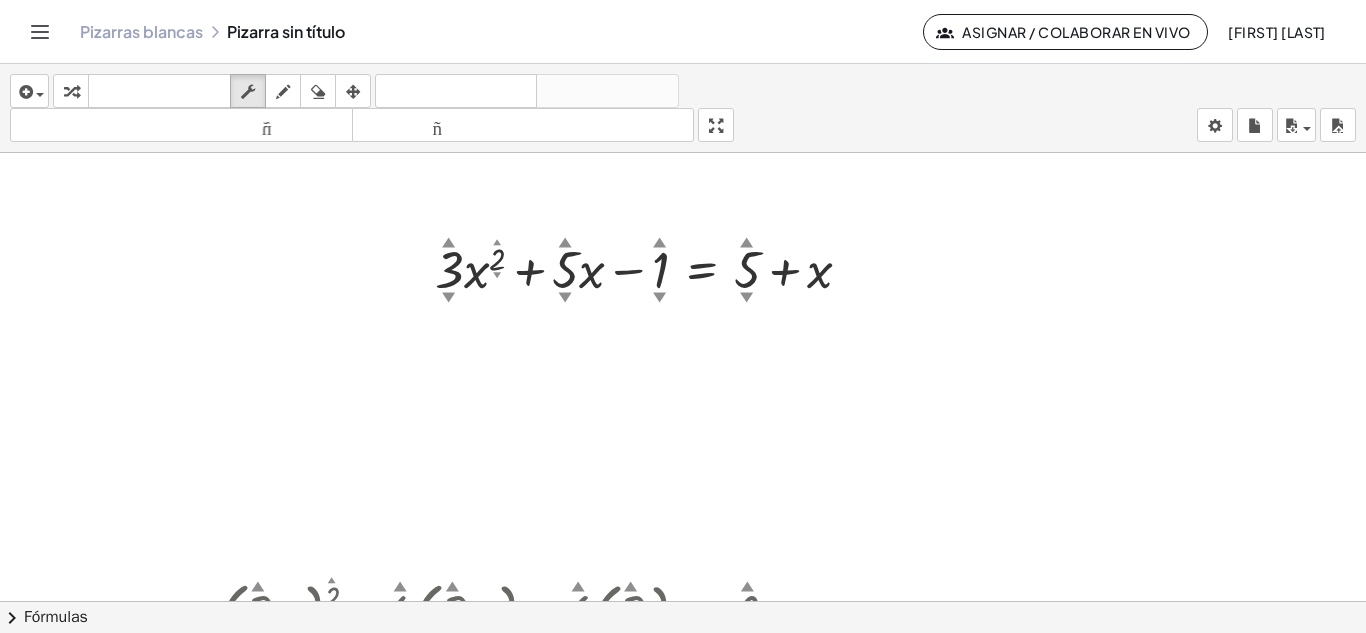 drag, startPoint x: 118, startPoint y: 191, endPoint x: 741, endPoint y: 421, distance: 664.10016 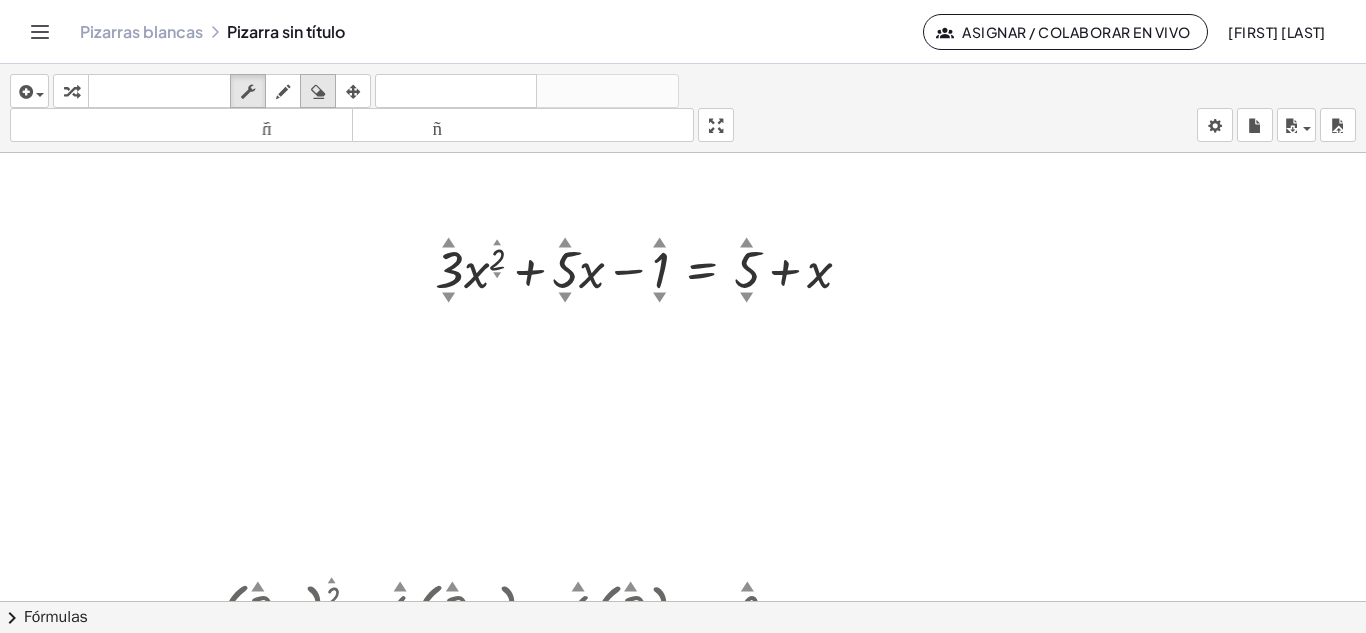 click at bounding box center [318, 92] 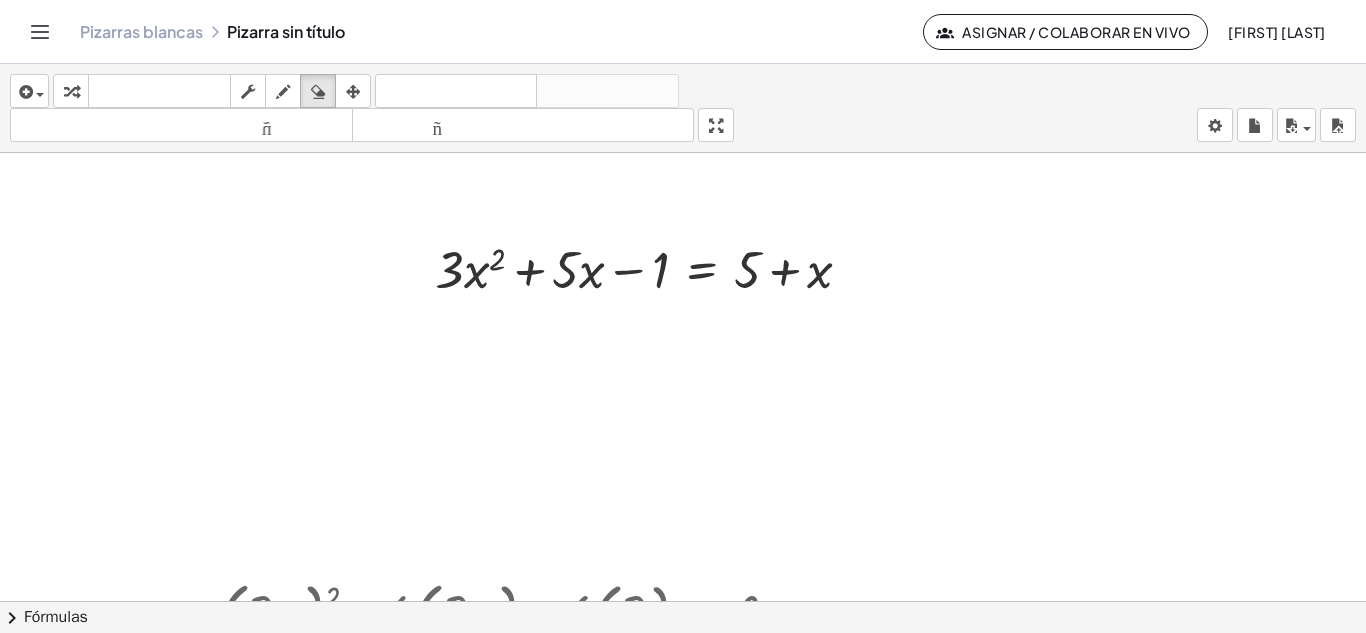 click at bounding box center (683, 825) 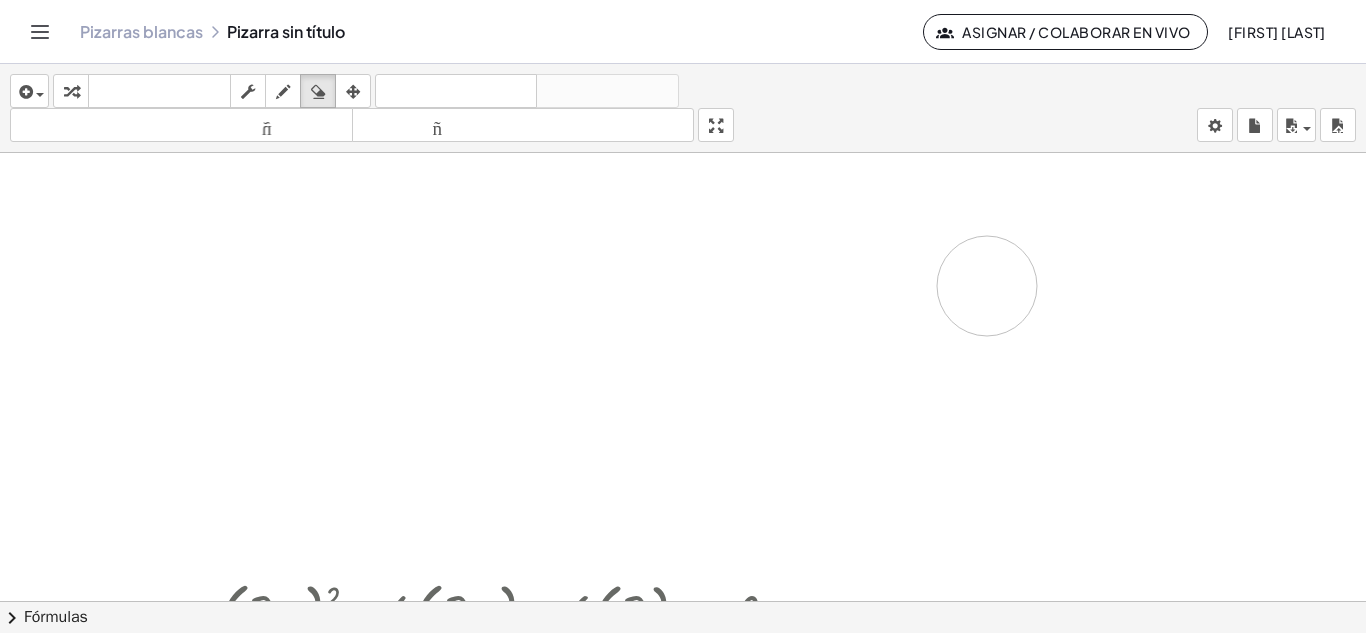 drag, startPoint x: 439, startPoint y: 263, endPoint x: 987, endPoint y: 286, distance: 548.4824 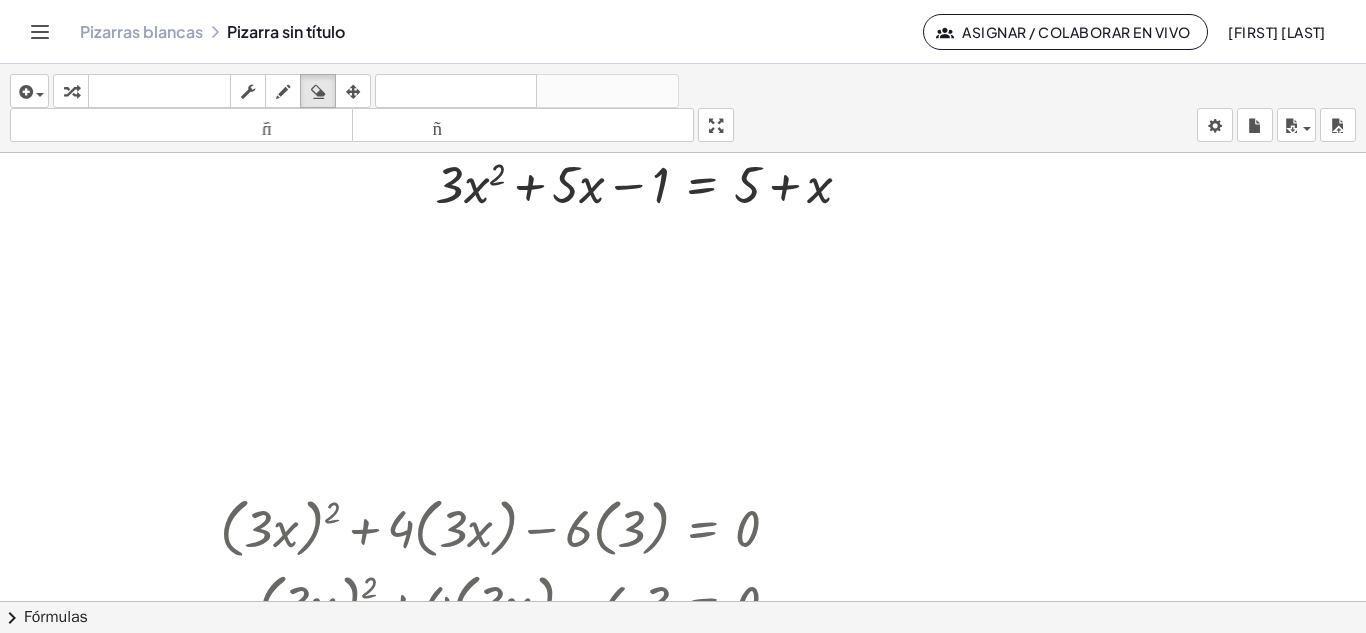 scroll, scrollTop: 200, scrollLeft: 0, axis: vertical 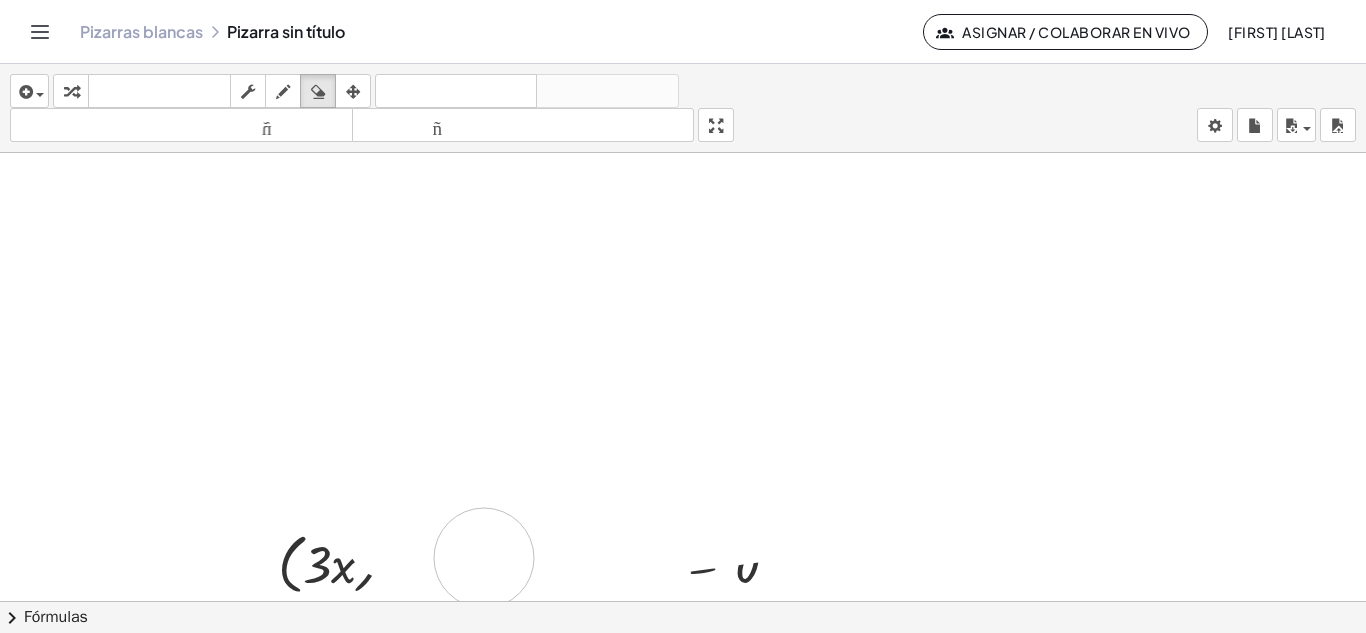 drag, startPoint x: 232, startPoint y: 406, endPoint x: 404, endPoint y: 565, distance: 234.23279 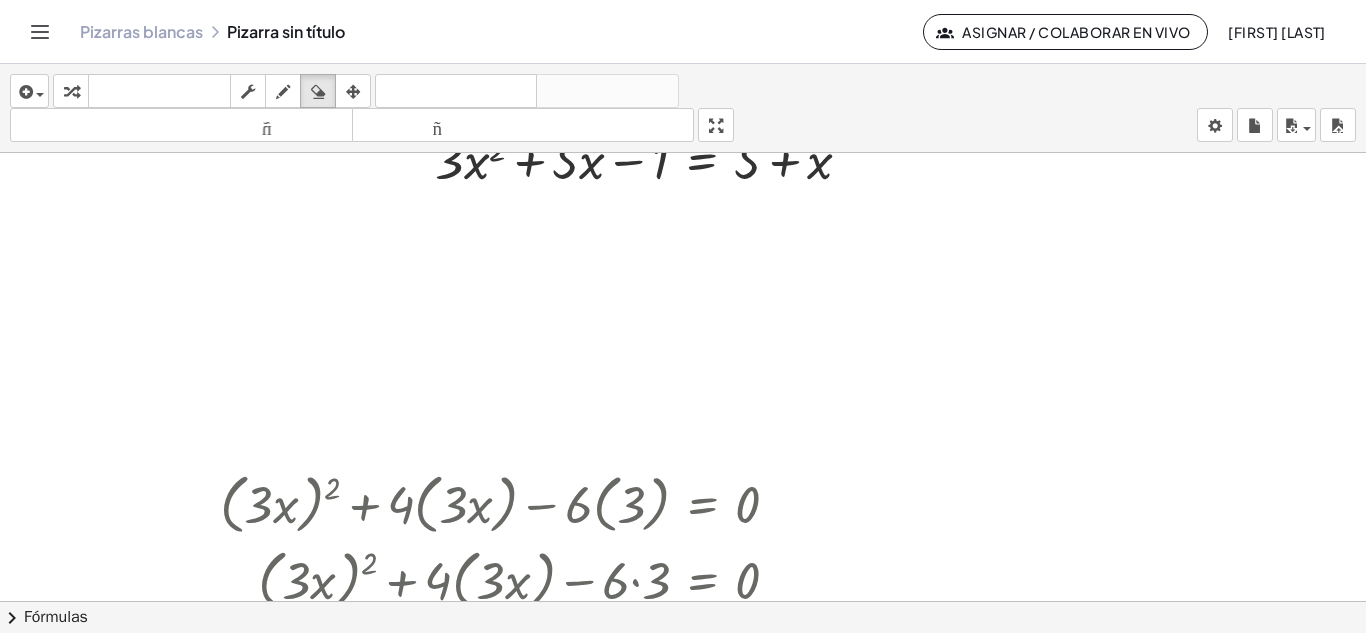scroll, scrollTop: 0, scrollLeft: 0, axis: both 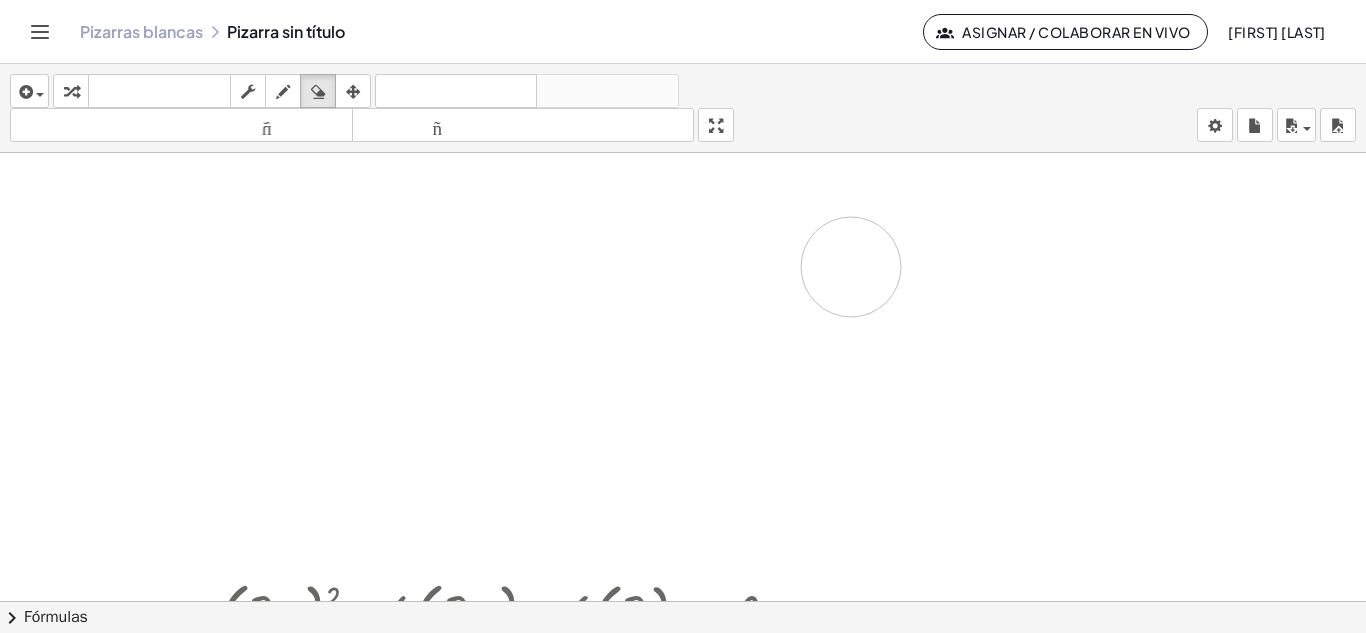 drag, startPoint x: 439, startPoint y: 266, endPoint x: 854, endPoint y: 268, distance: 415.00482 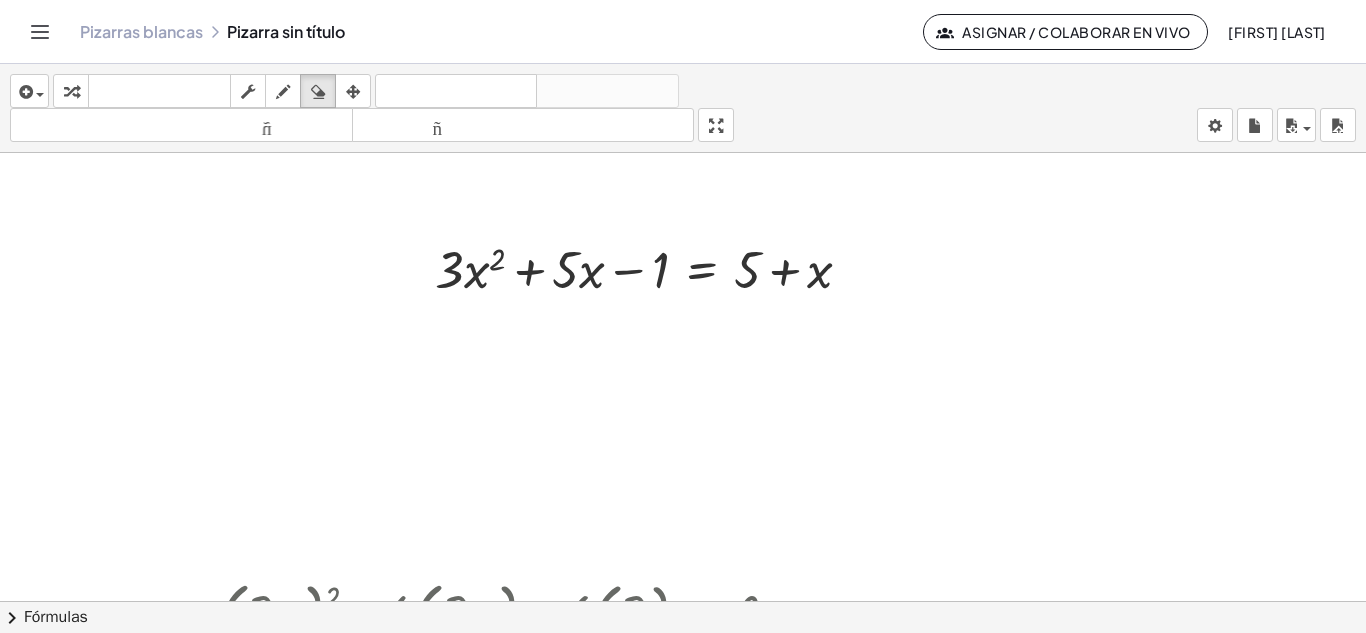 drag, startPoint x: 824, startPoint y: 282, endPoint x: 711, endPoint y: 282, distance: 113 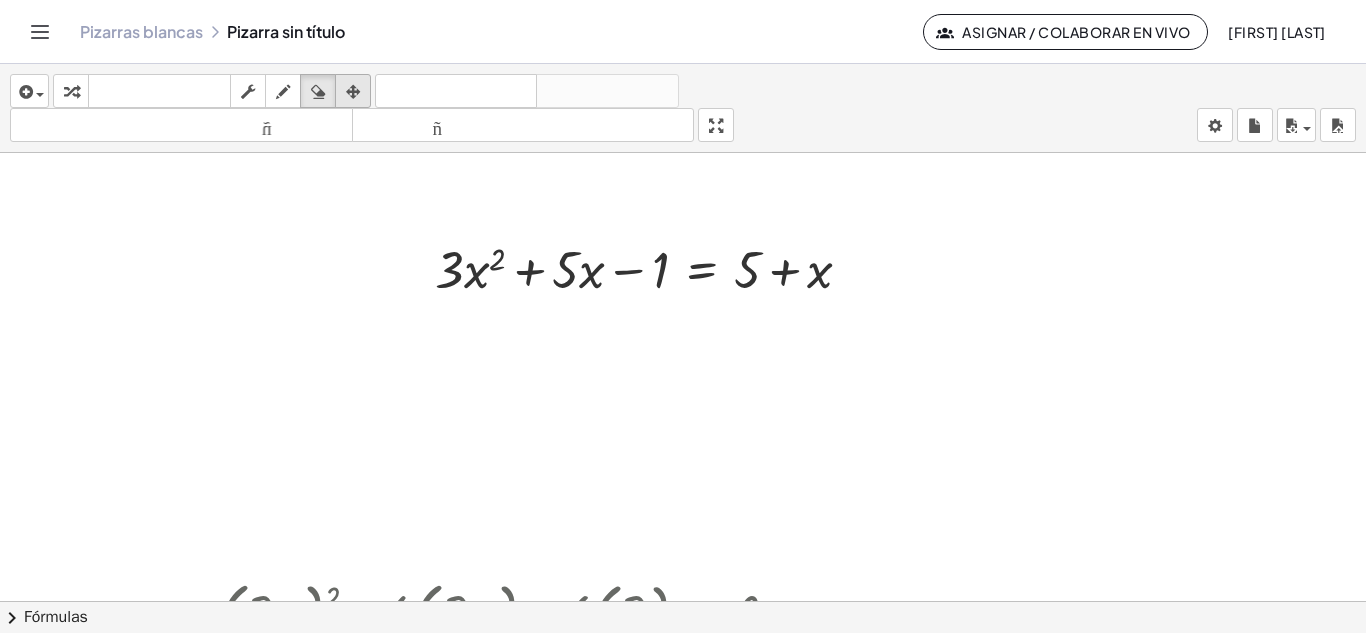click at bounding box center (353, 92) 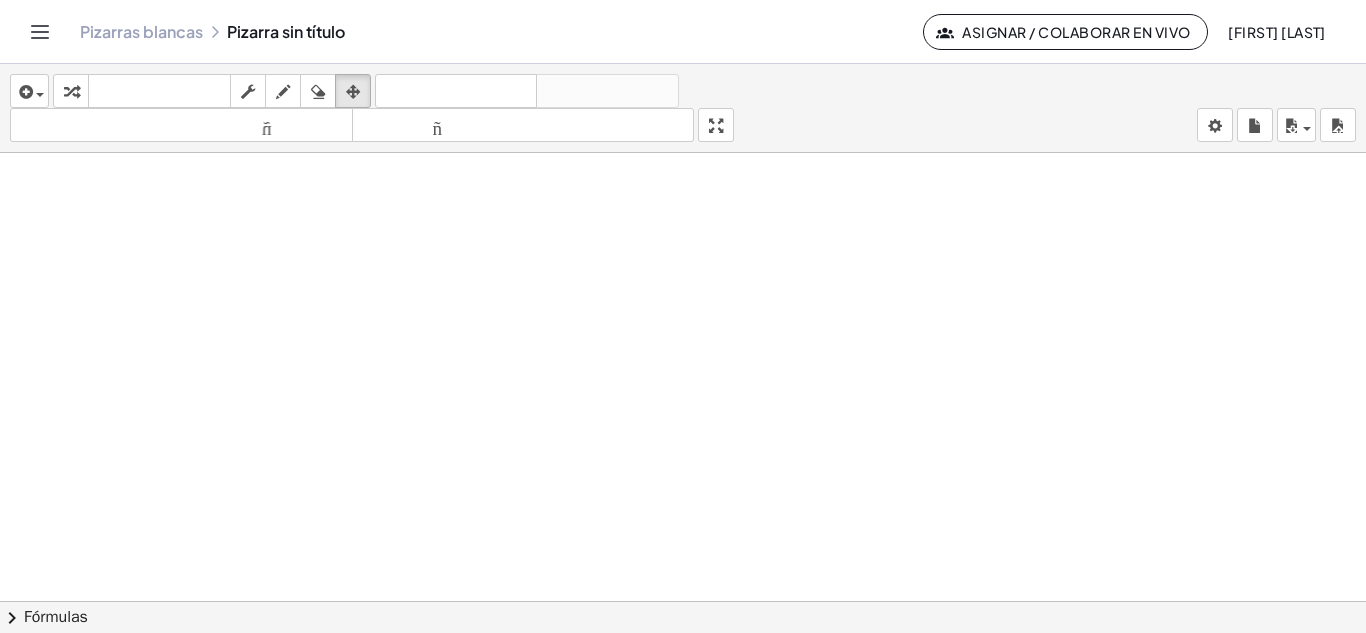 scroll, scrollTop: 0, scrollLeft: 0, axis: both 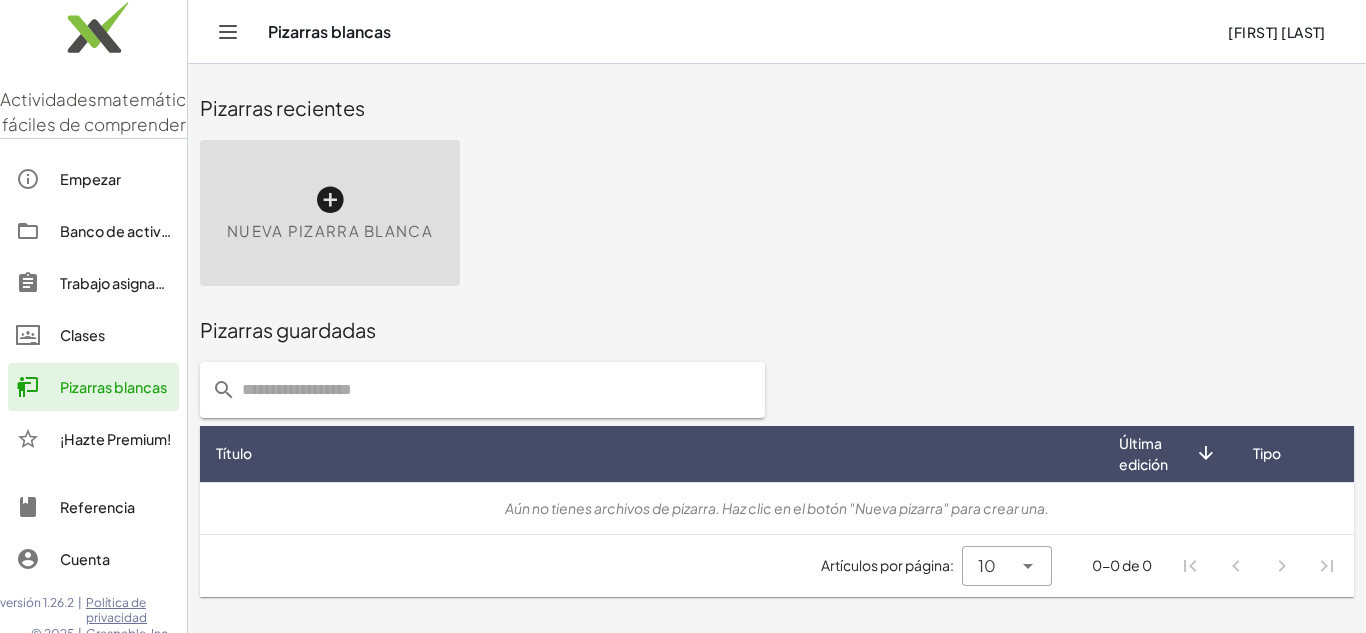 click on "Clases" at bounding box center [82, 335] 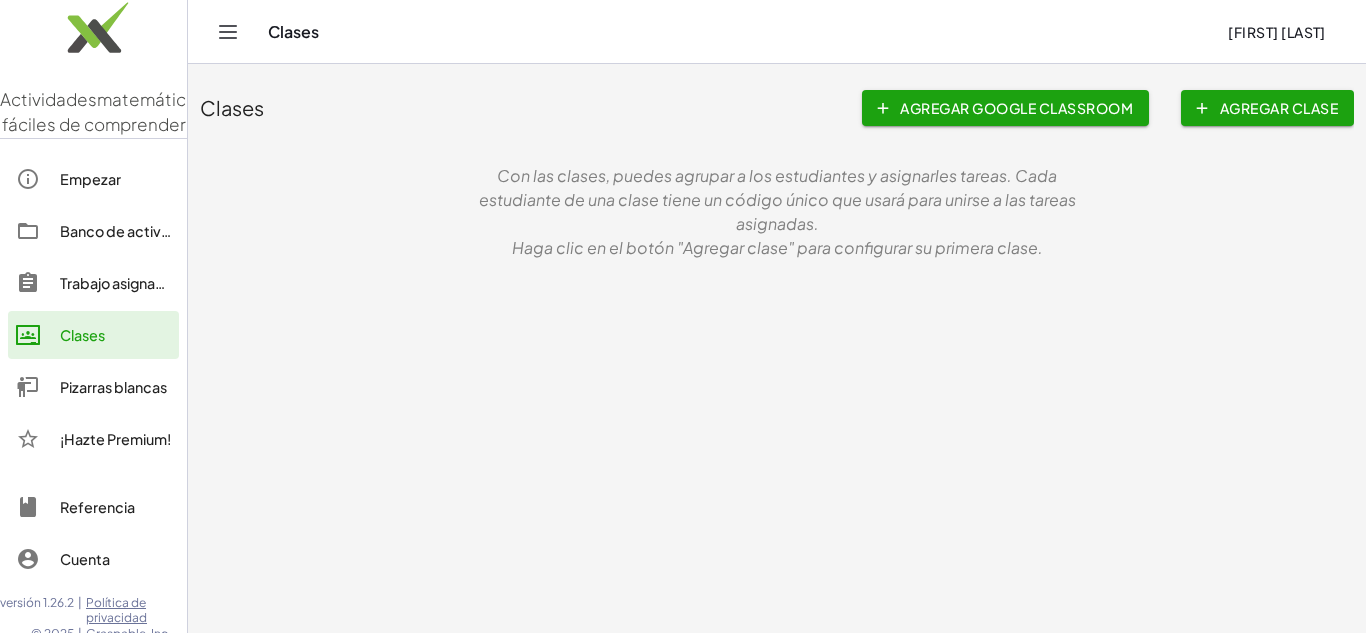 click on "Agregar Google Classroom" at bounding box center (1016, 108) 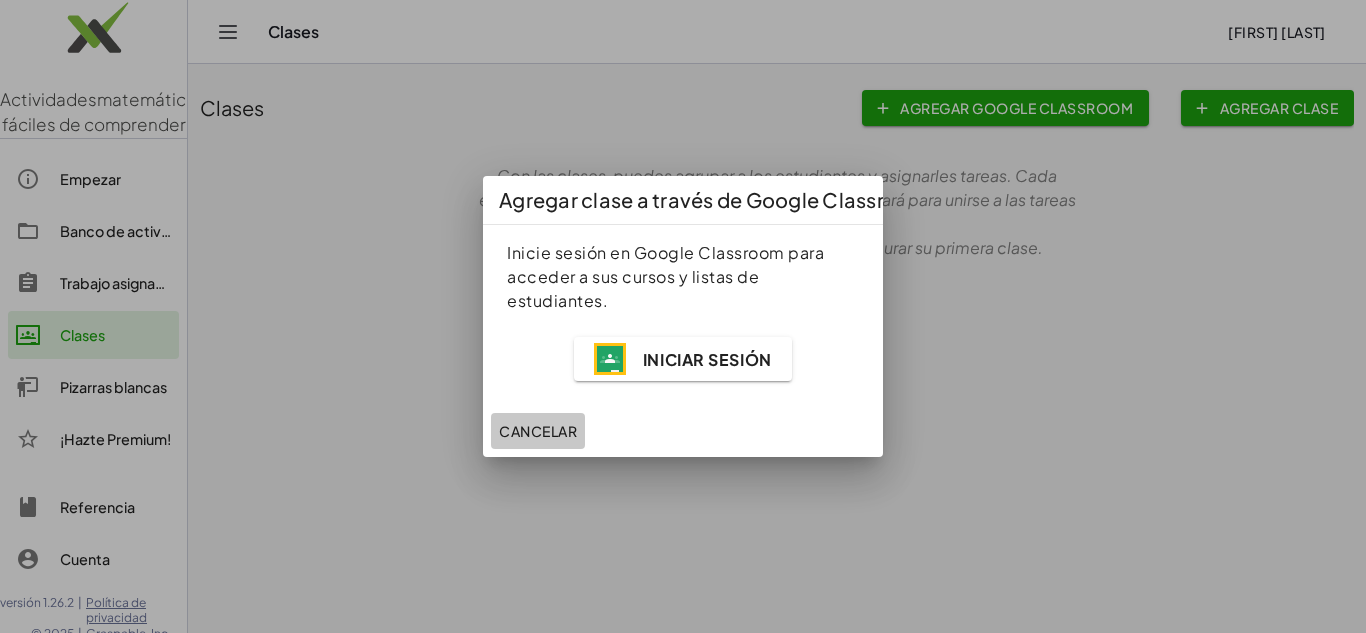 click on "Cancelar" at bounding box center [538, 431] 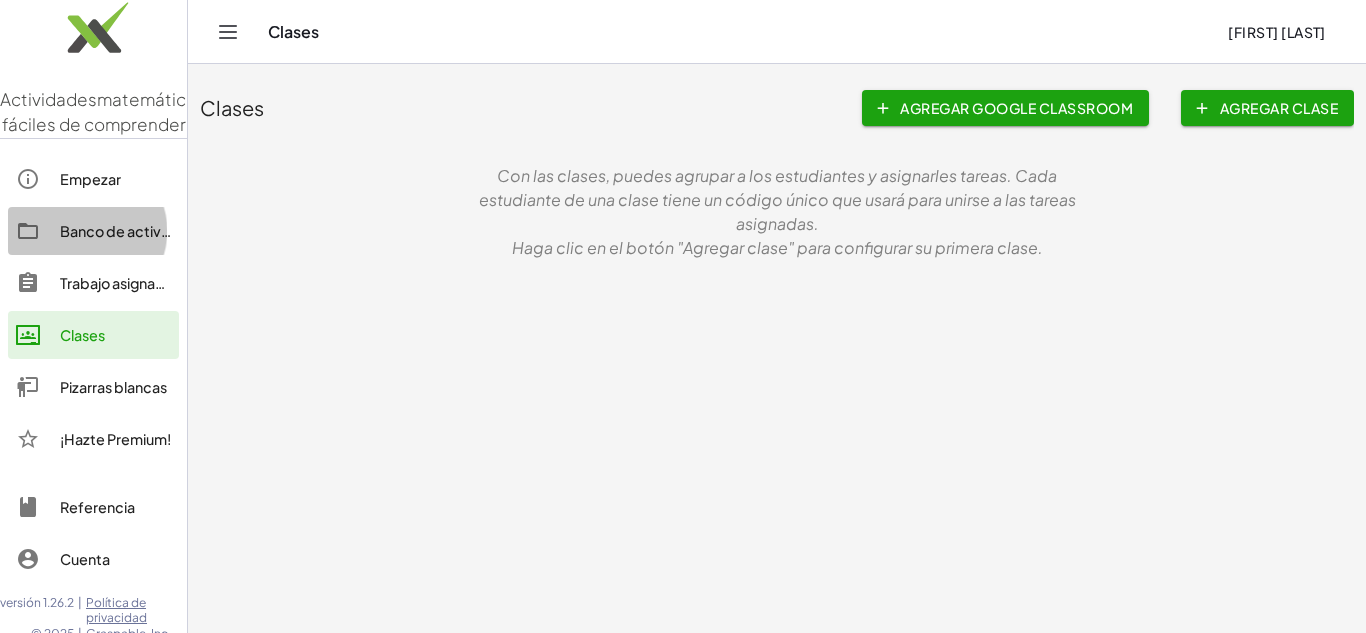 click on "Banco de actividades" at bounding box center [134, 231] 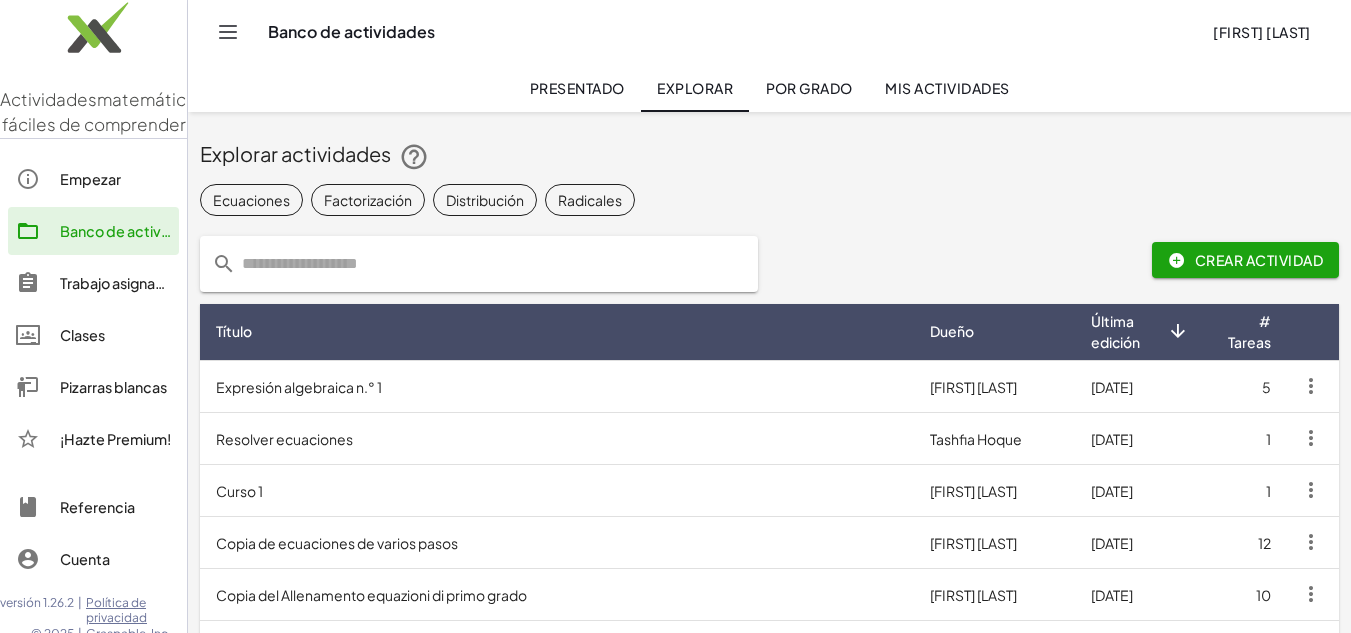 click on "Trabajo asignado" at bounding box center (117, 283) 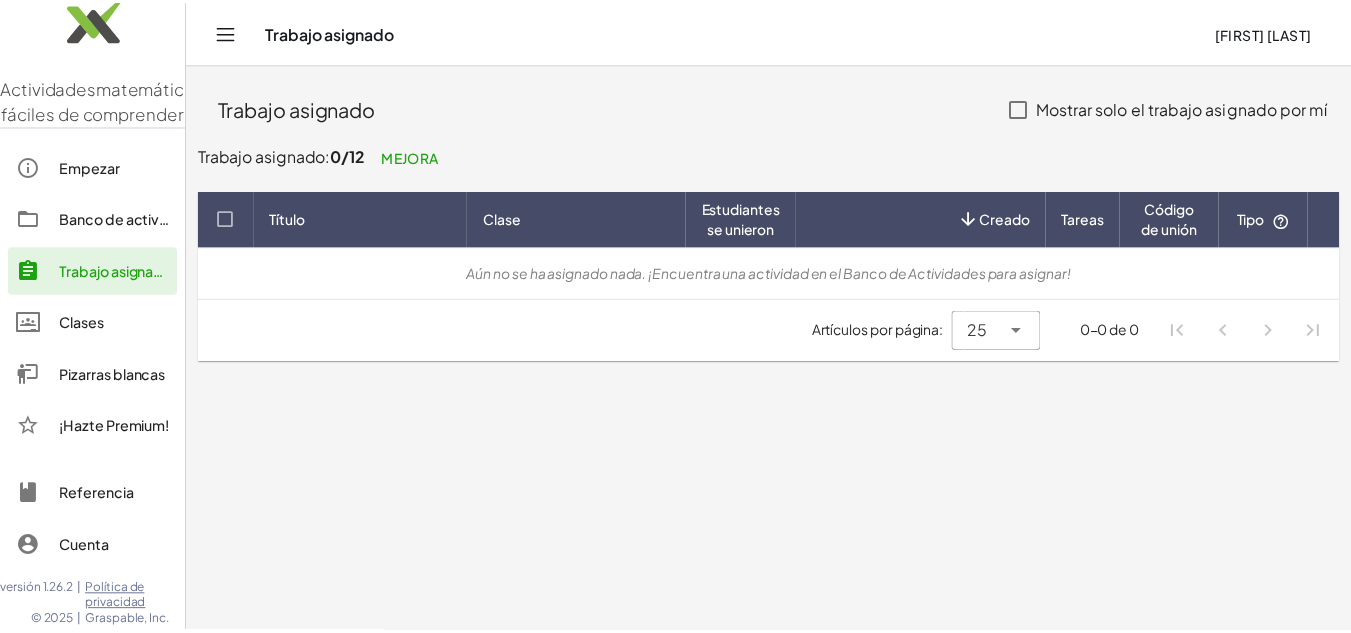 scroll, scrollTop: 38, scrollLeft: 0, axis: vertical 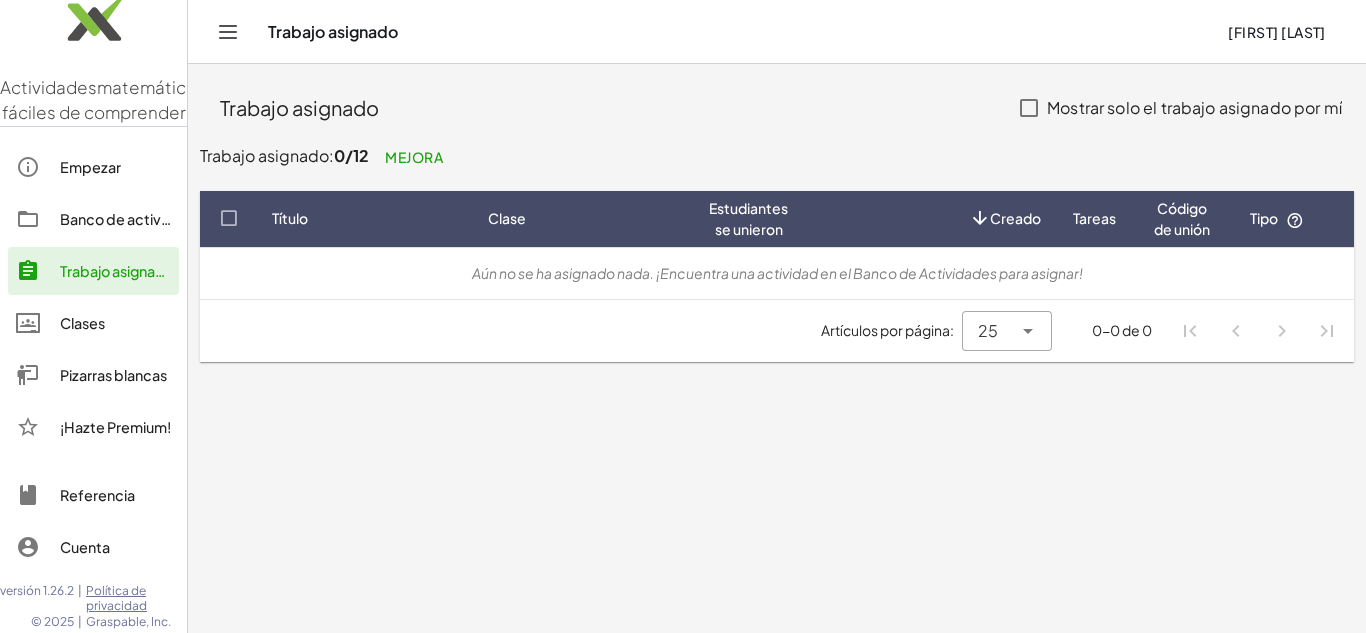 click on "Pizarras blancas" 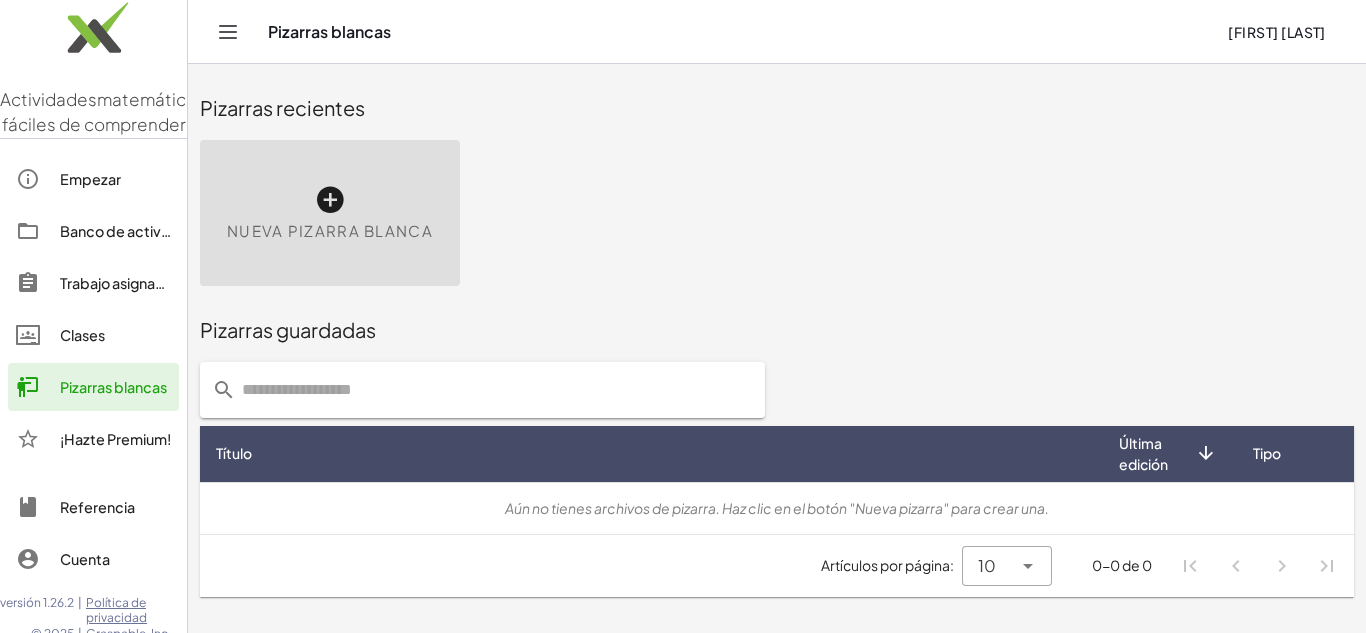 click on "Clases" at bounding box center (82, 335) 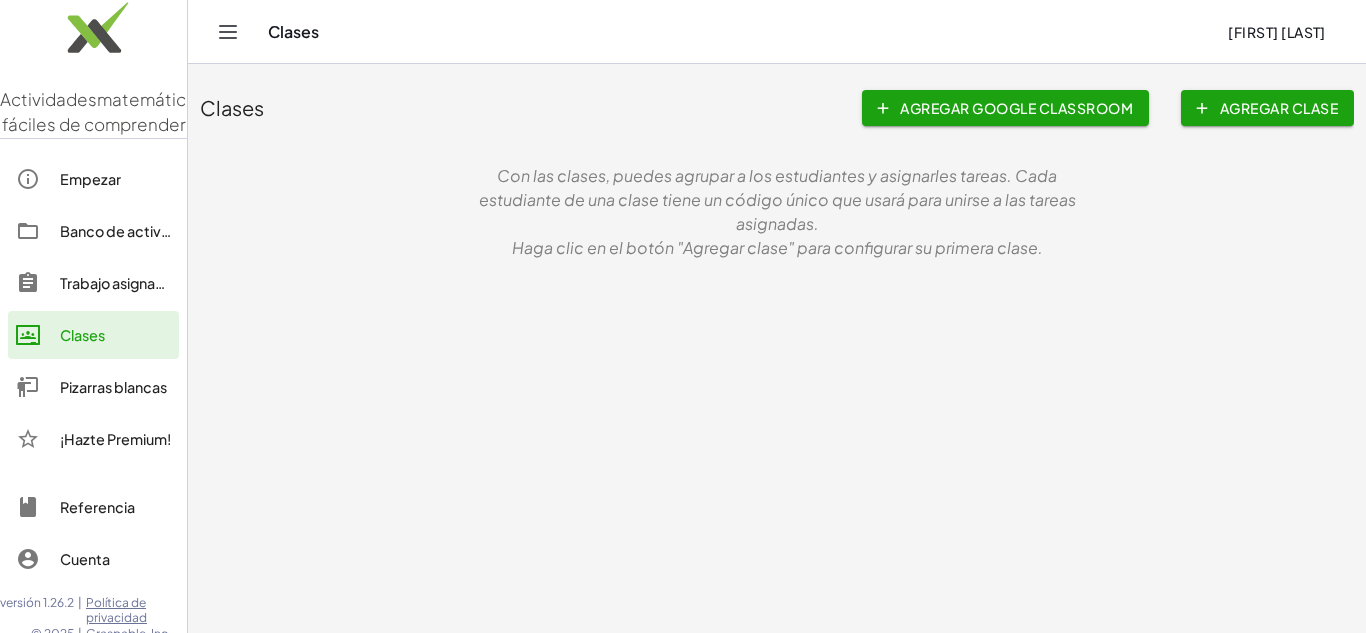 click on "Pizarras blancas" at bounding box center (113, 387) 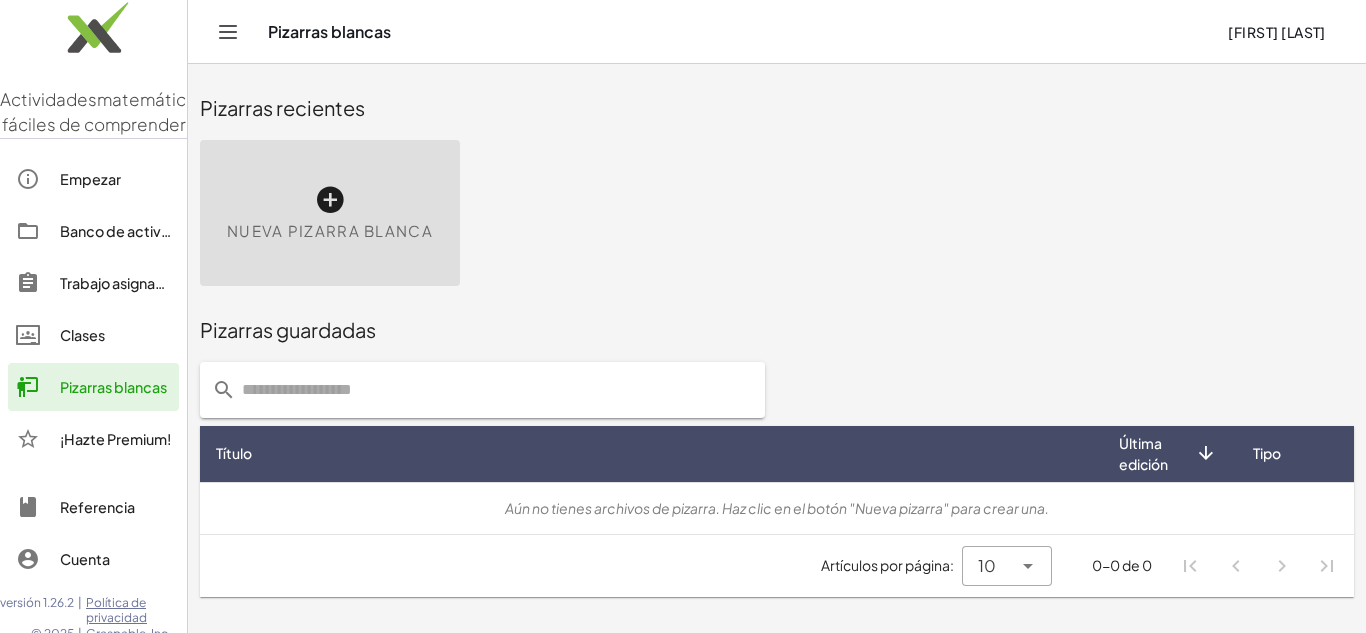click 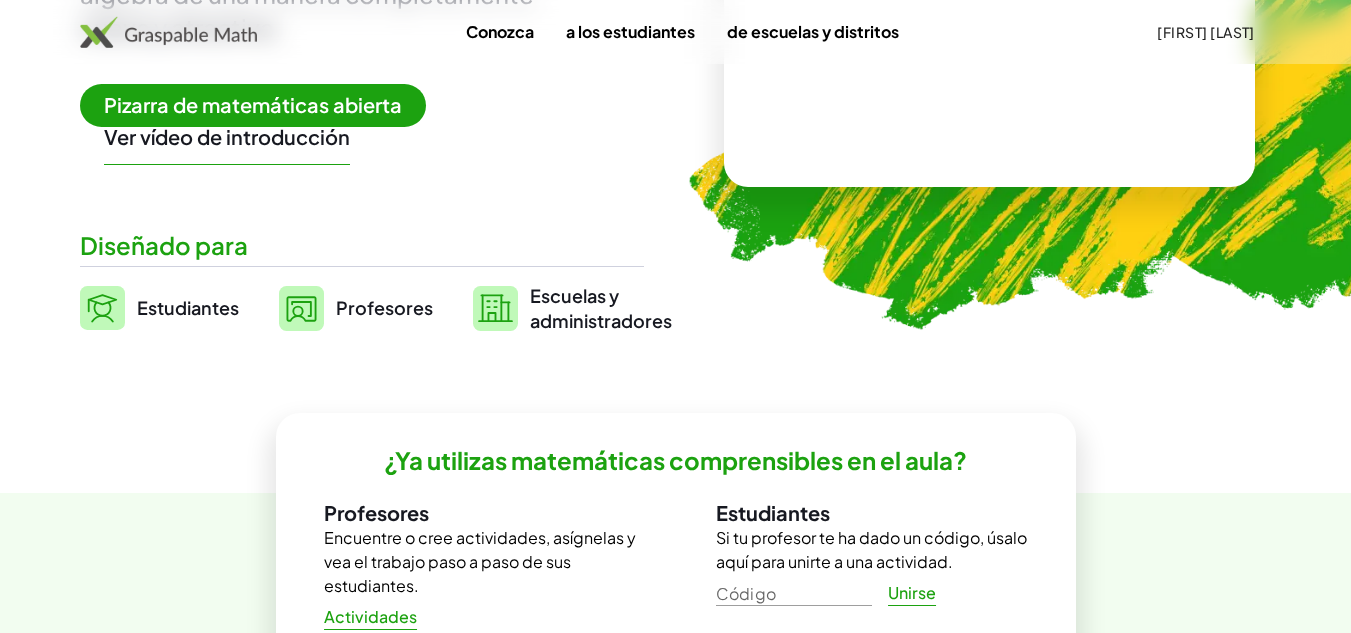 scroll, scrollTop: 300, scrollLeft: 0, axis: vertical 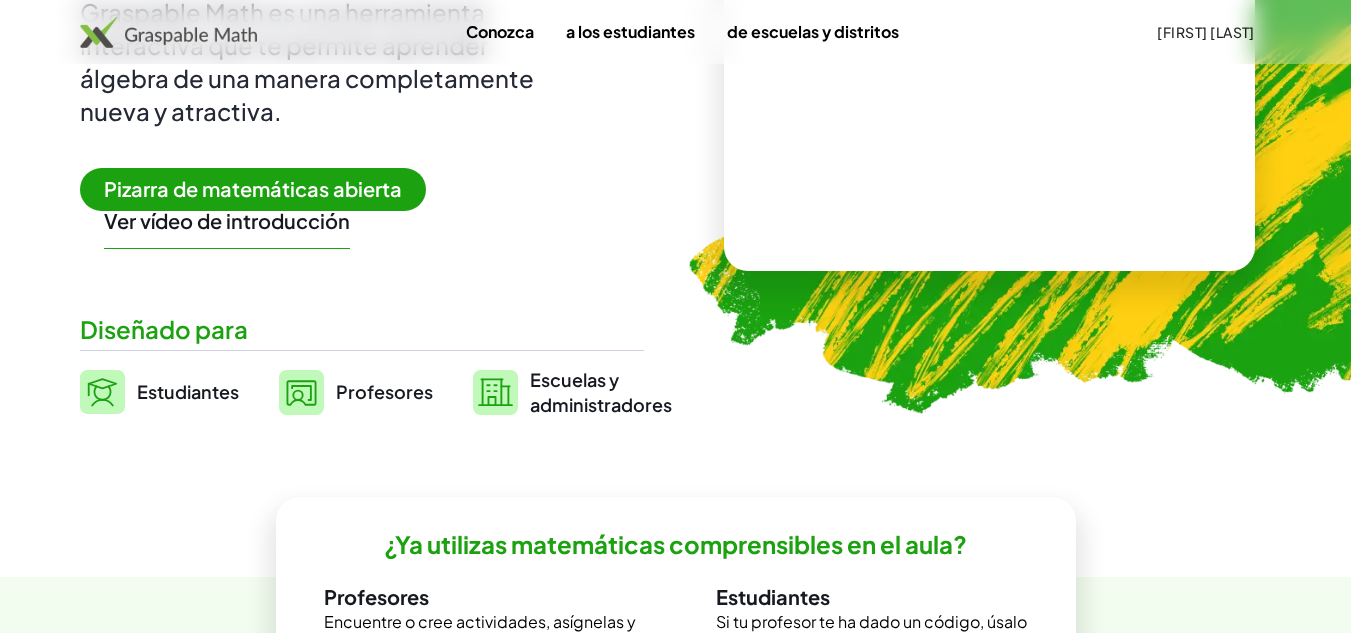 click on "Pizarra de matemáticas abierta" at bounding box center [253, 188] 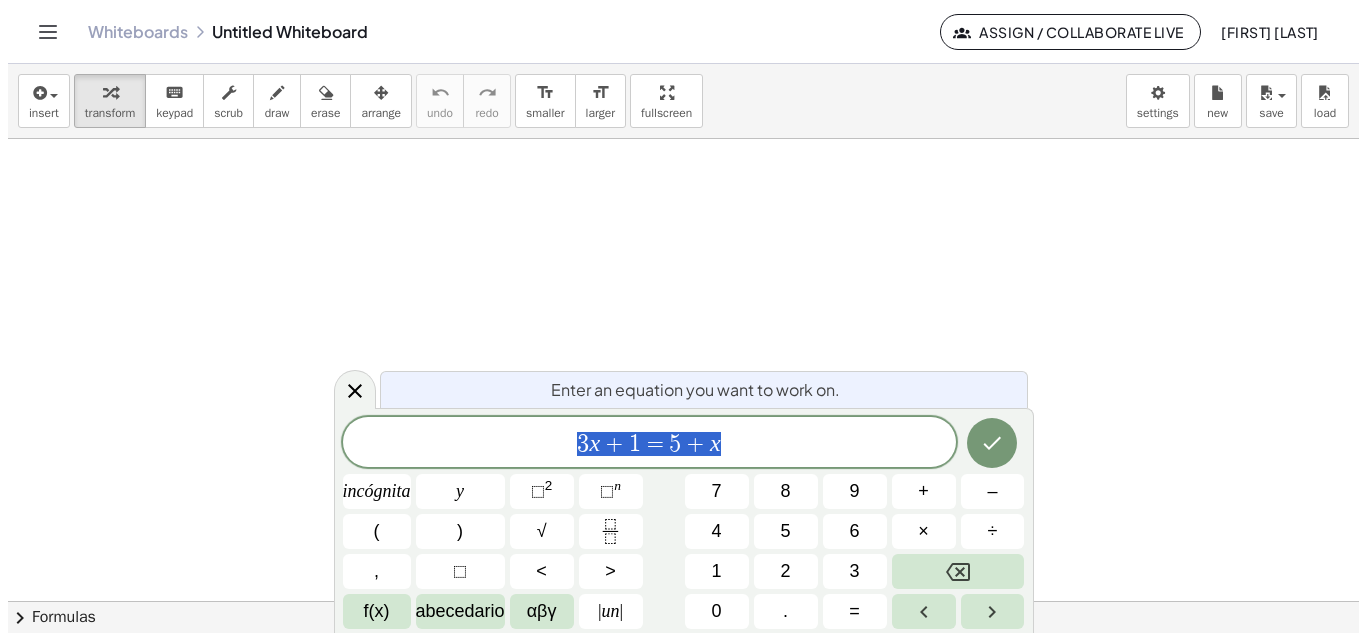scroll, scrollTop: 0, scrollLeft: 0, axis: both 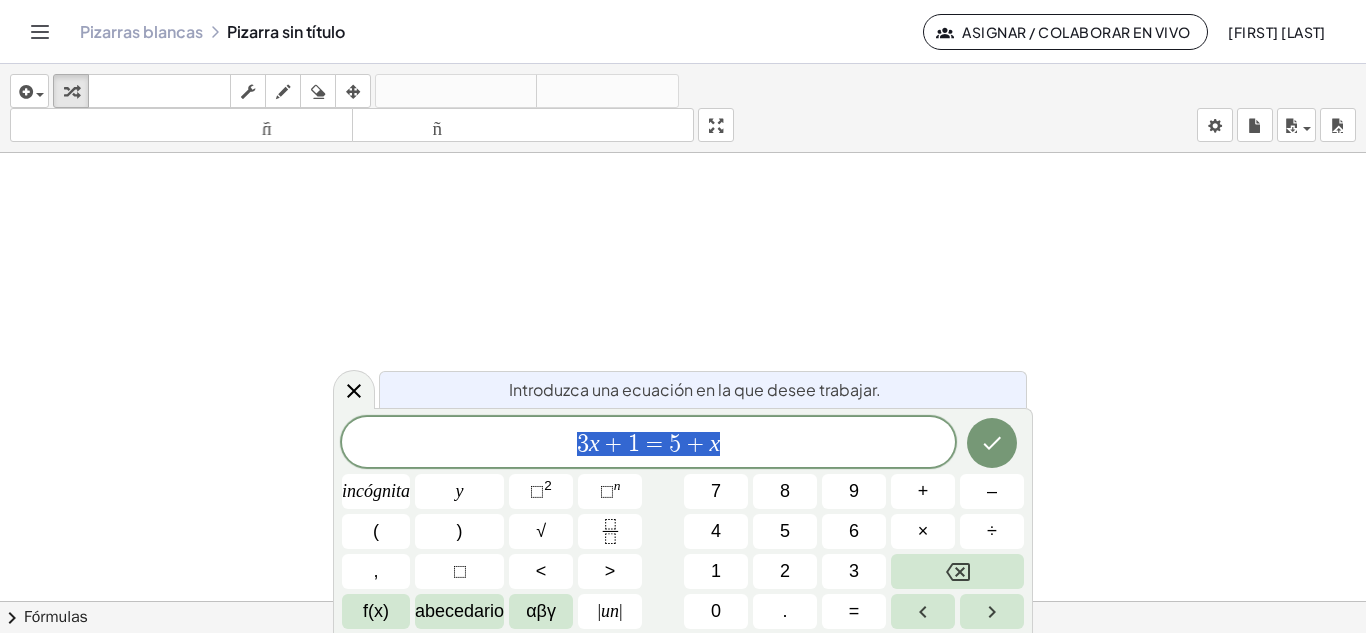 click on "Pizarras blancas Pizarra sin título Asignar / Colaborar en vivo Nando Erazo" at bounding box center (683, 31) 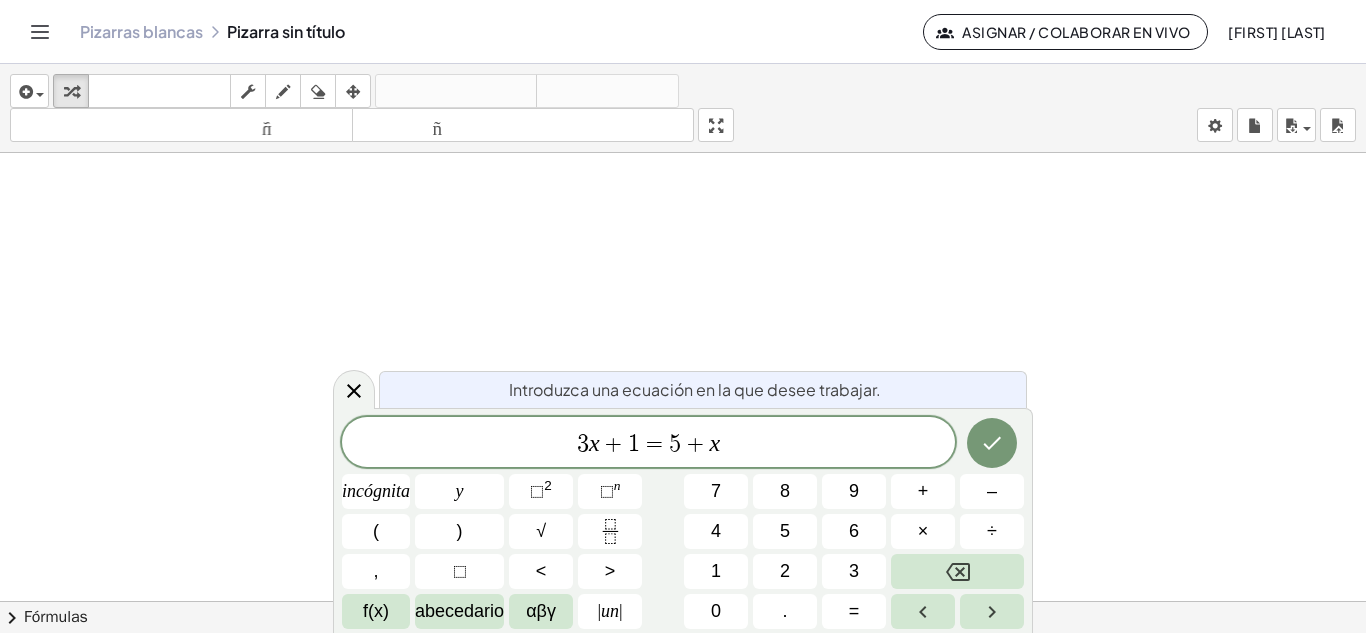 click on "Pizarras blancas Pizarra sin título Asignar / Colaborar en vivo Nando Erazo" at bounding box center [683, 31] 